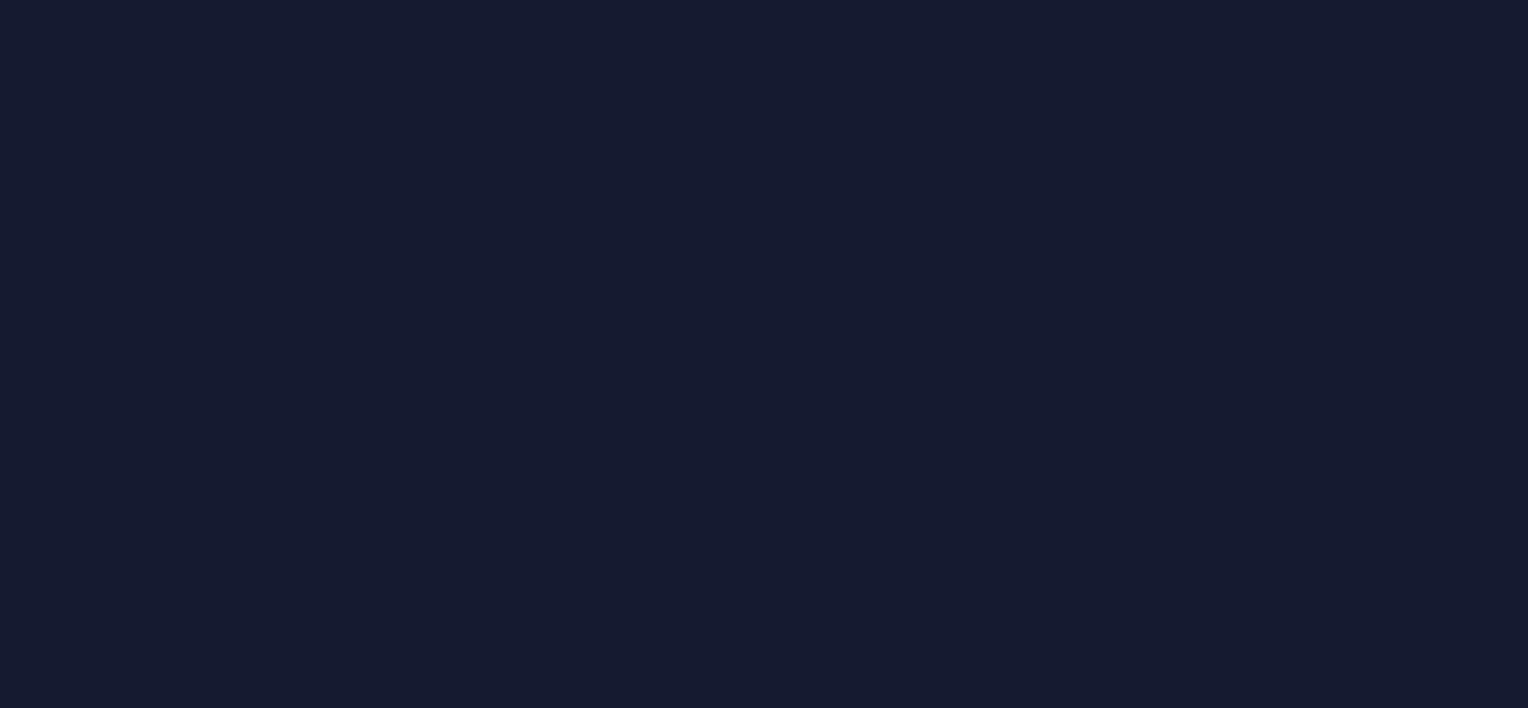 scroll, scrollTop: 0, scrollLeft: 0, axis: both 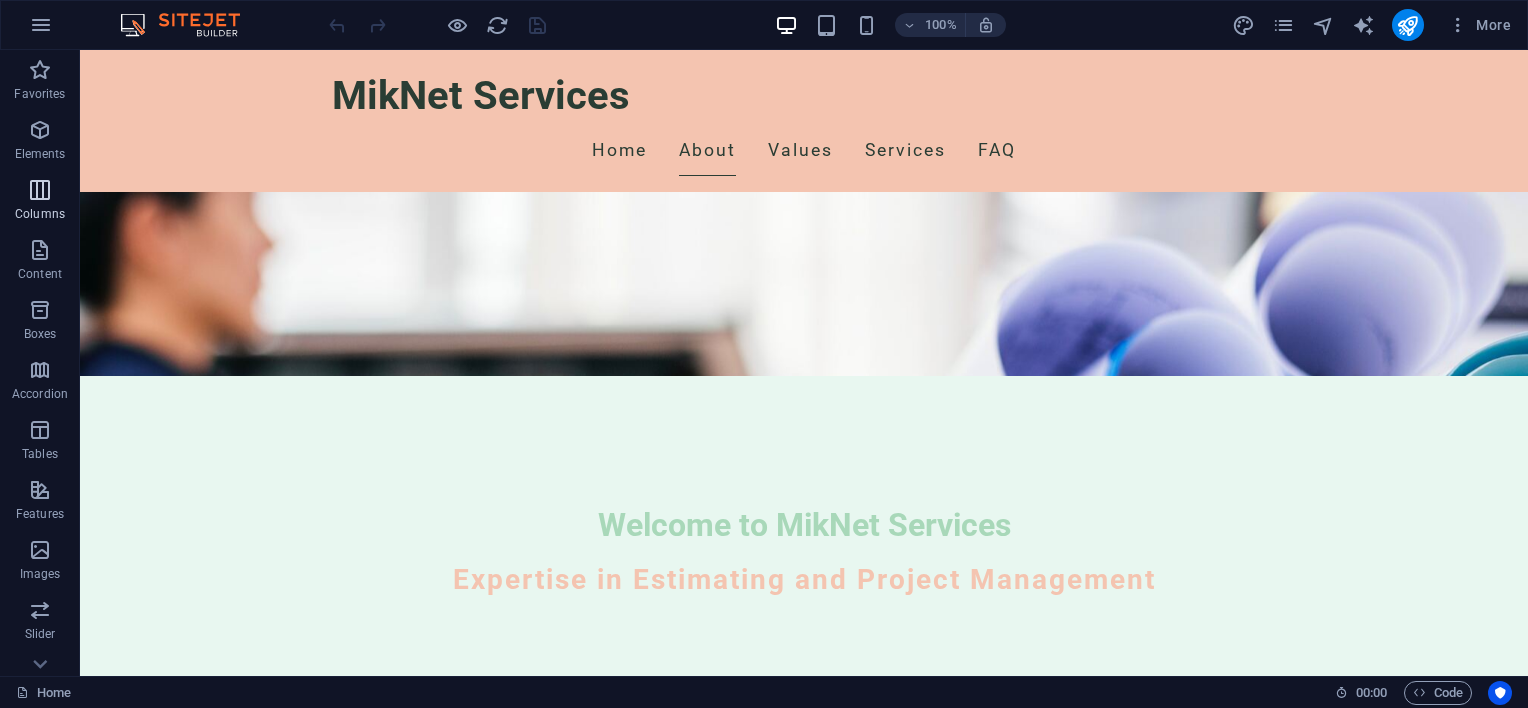 click at bounding box center (40, 190) 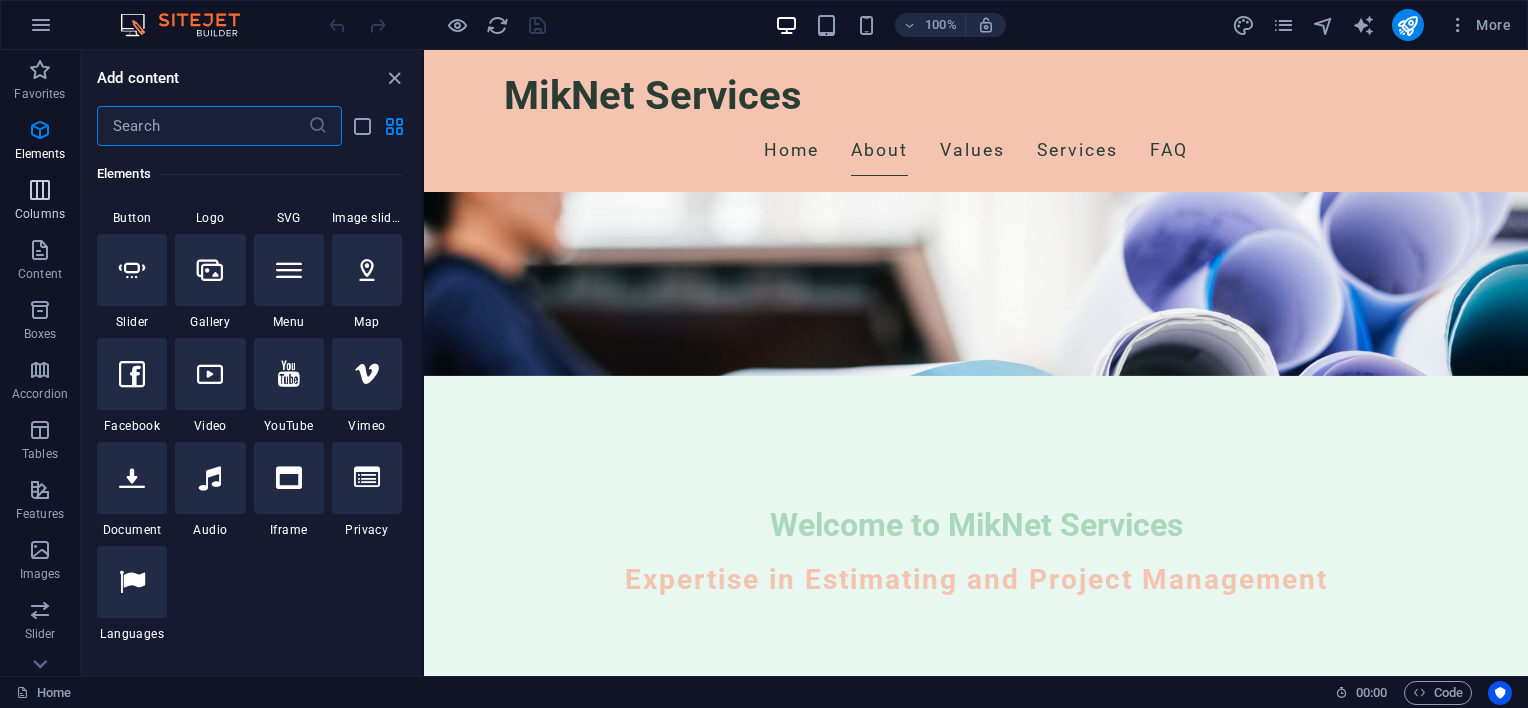 scroll, scrollTop: 990, scrollLeft: 0, axis: vertical 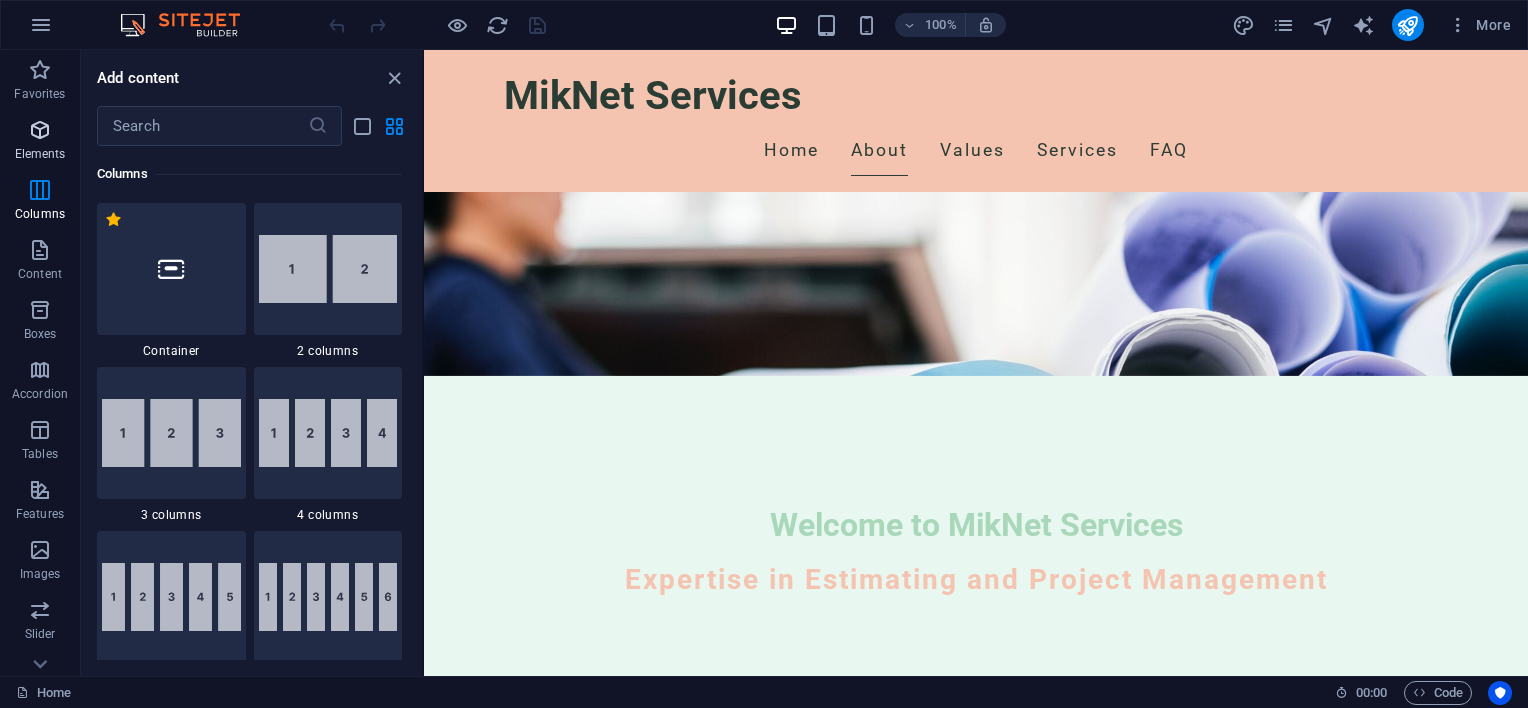 click at bounding box center [40, 130] 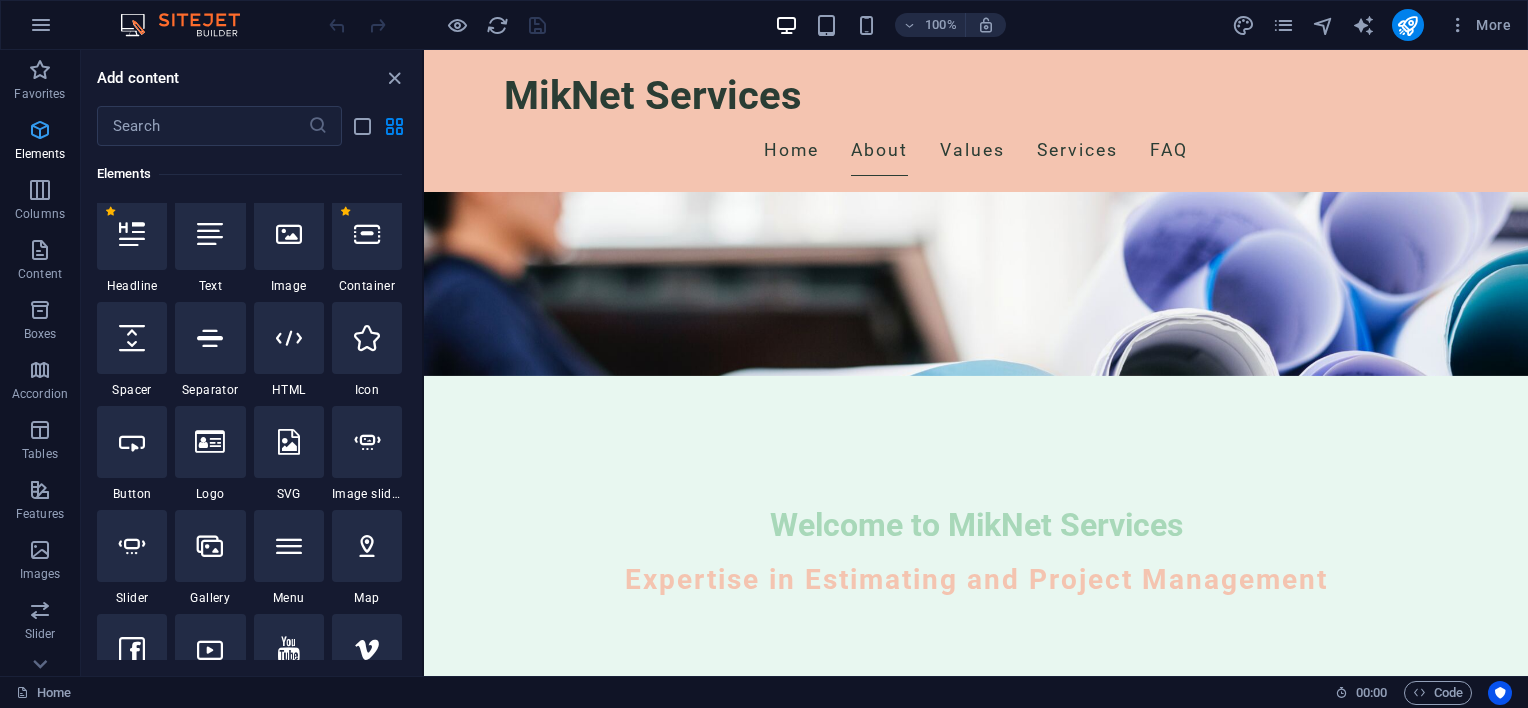 scroll, scrollTop: 213, scrollLeft: 0, axis: vertical 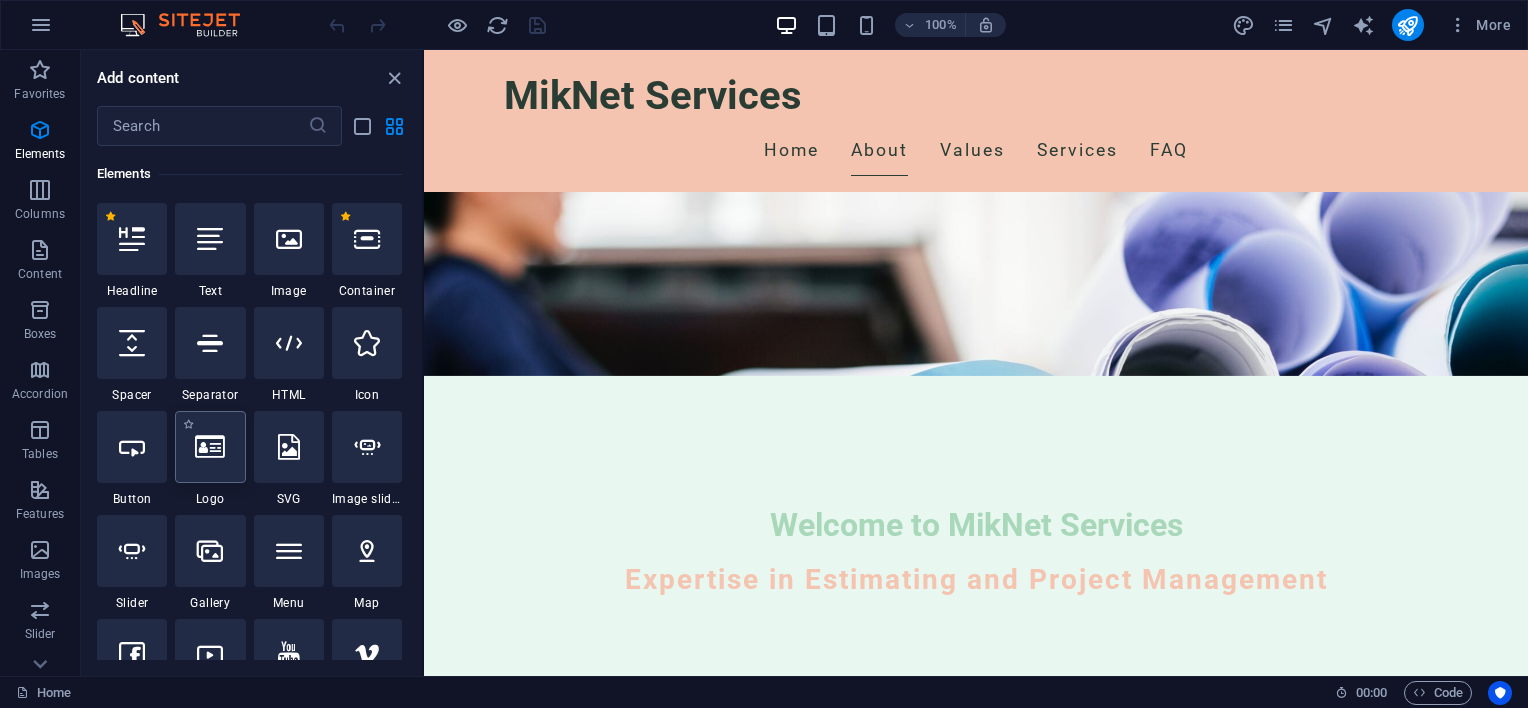 click at bounding box center (210, 447) 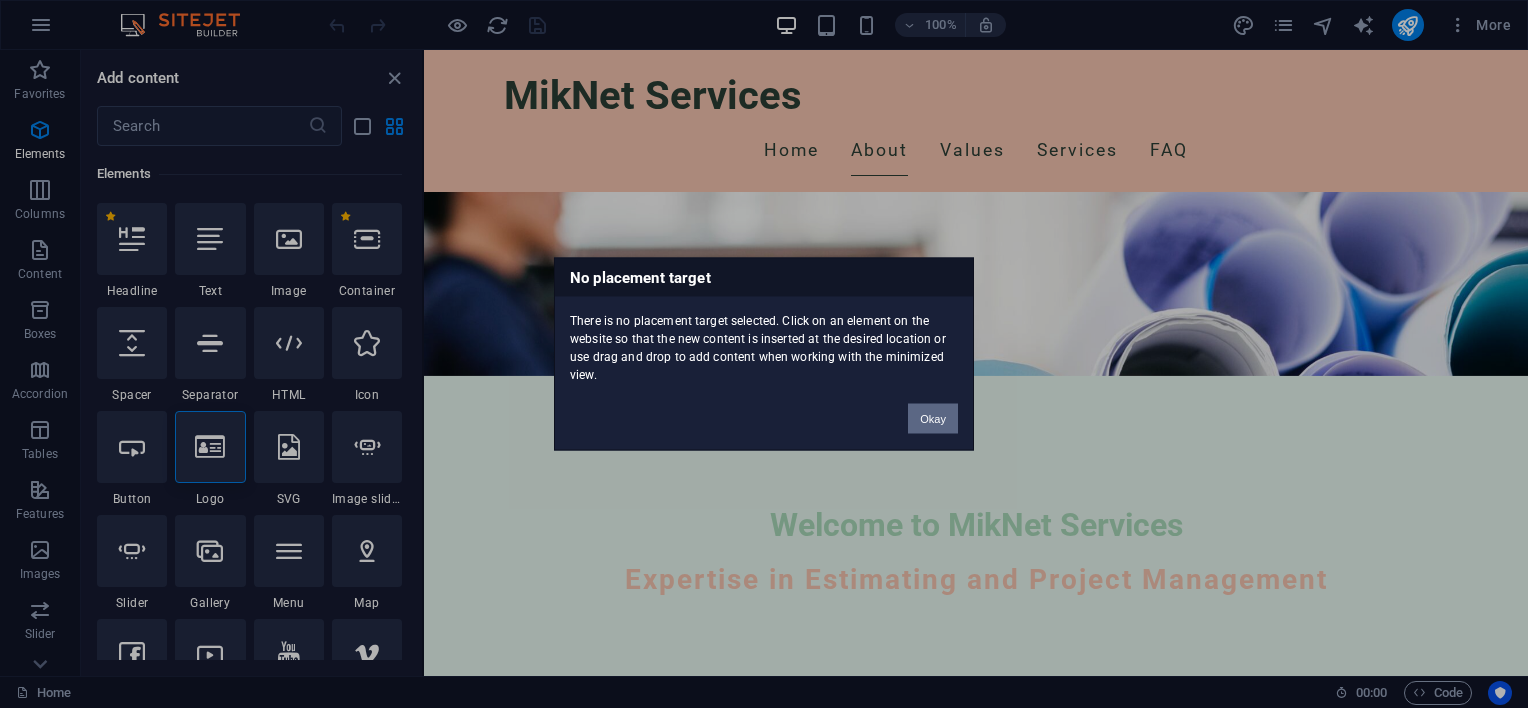 click on "Okay" at bounding box center [933, 419] 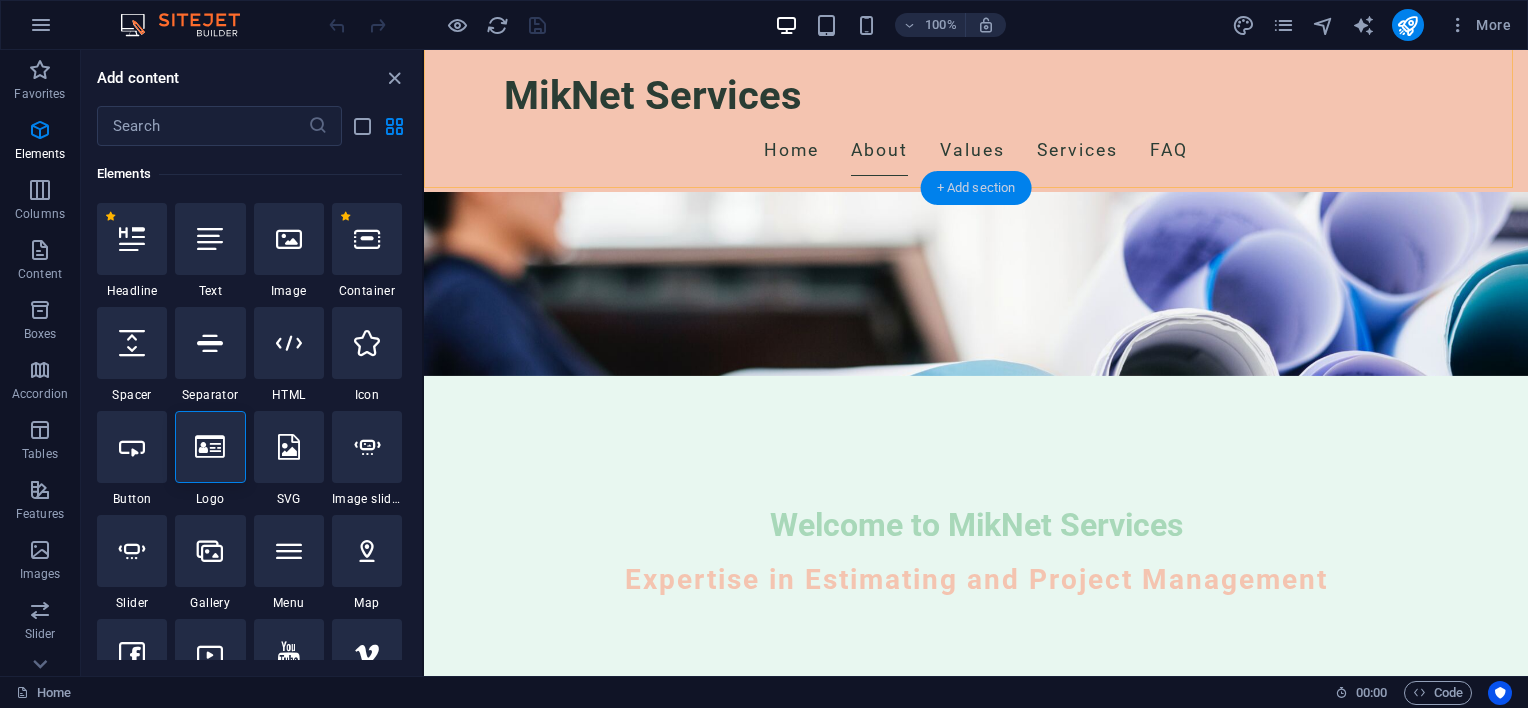 click on "+ Add section" at bounding box center [976, 188] 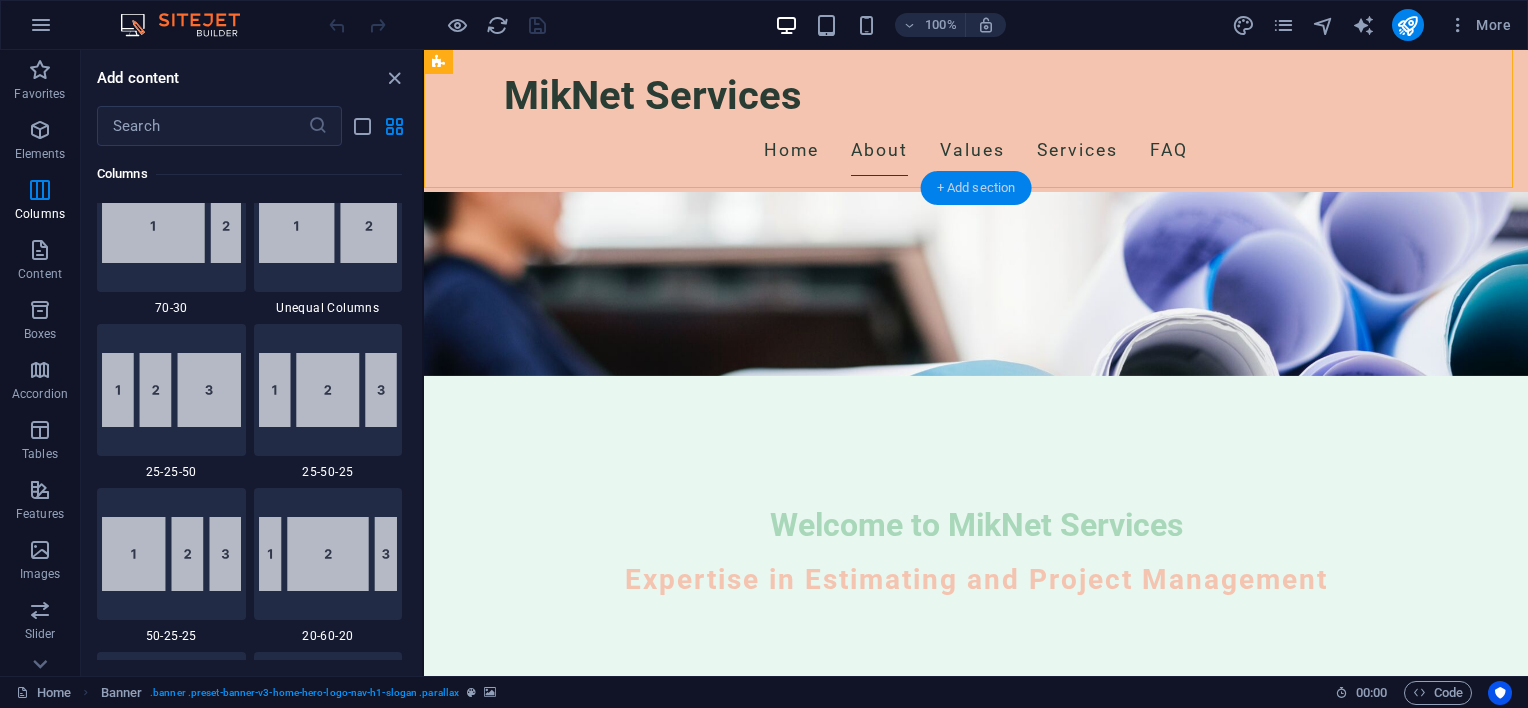 scroll, scrollTop: 3498, scrollLeft: 0, axis: vertical 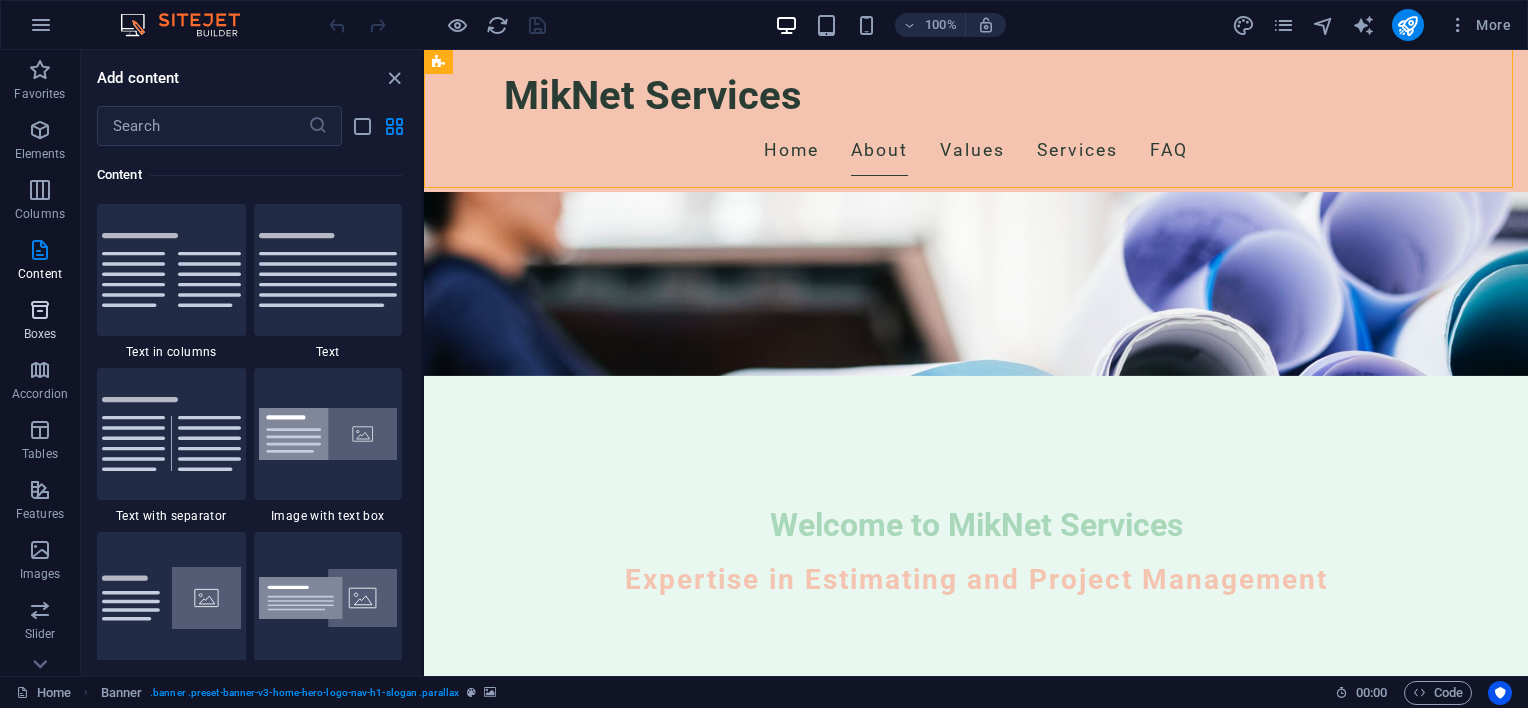 click at bounding box center (40, 310) 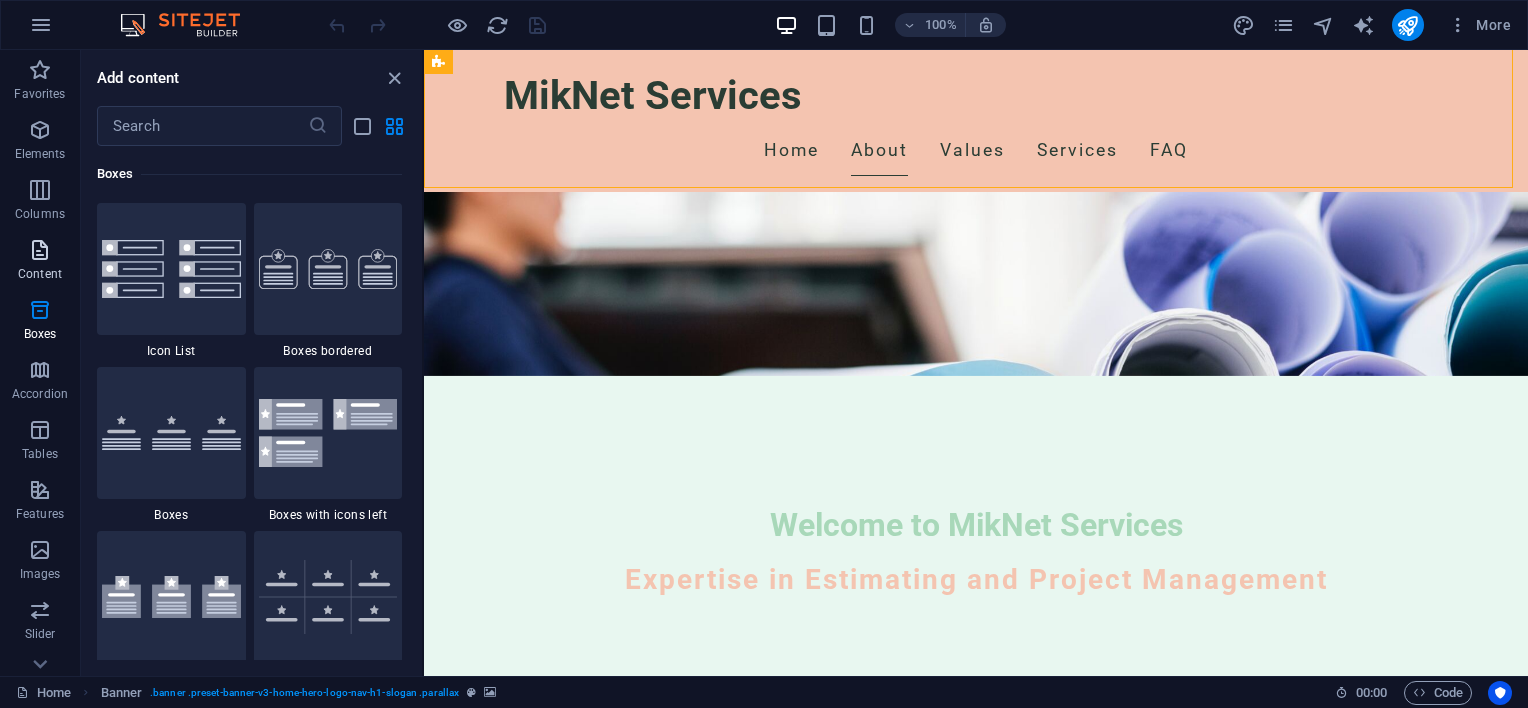 click at bounding box center (40, 250) 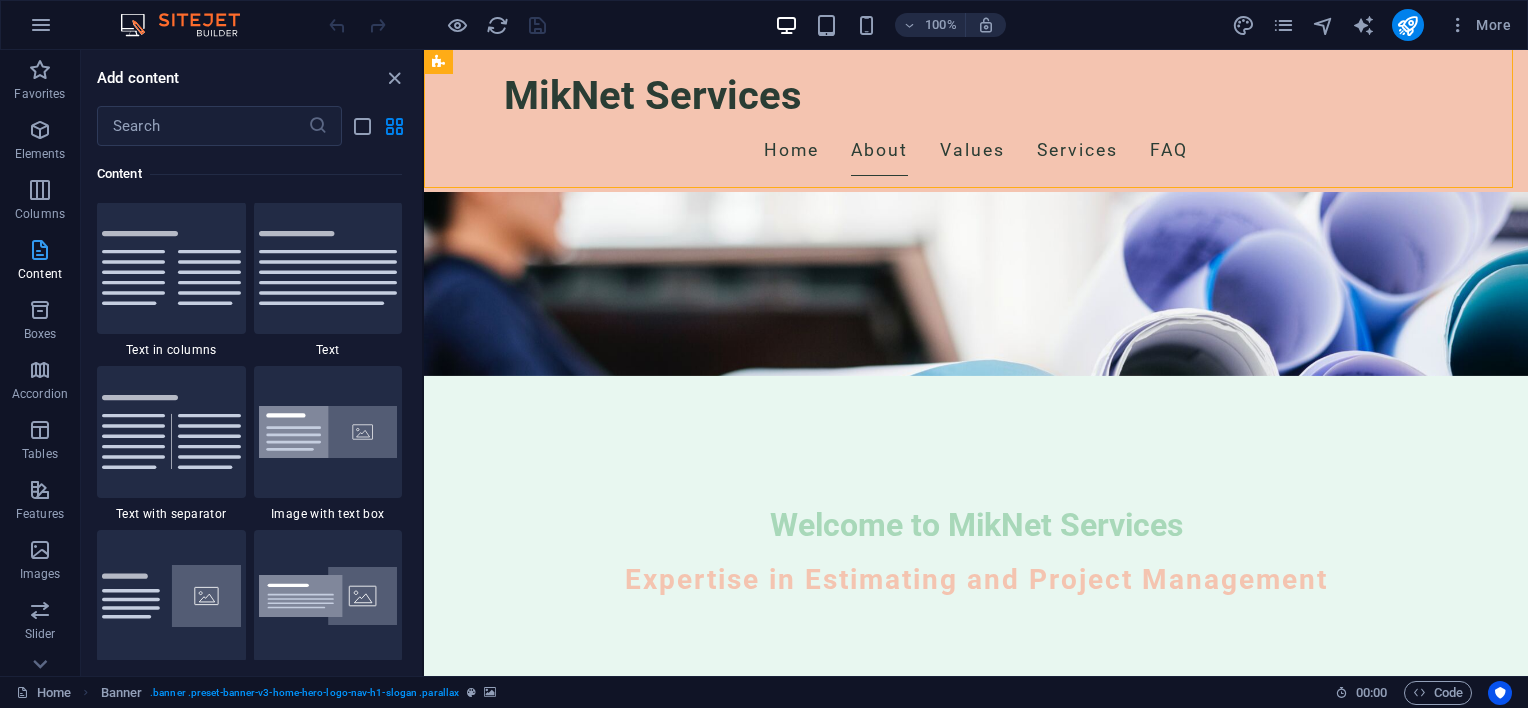 scroll, scrollTop: 3499, scrollLeft: 0, axis: vertical 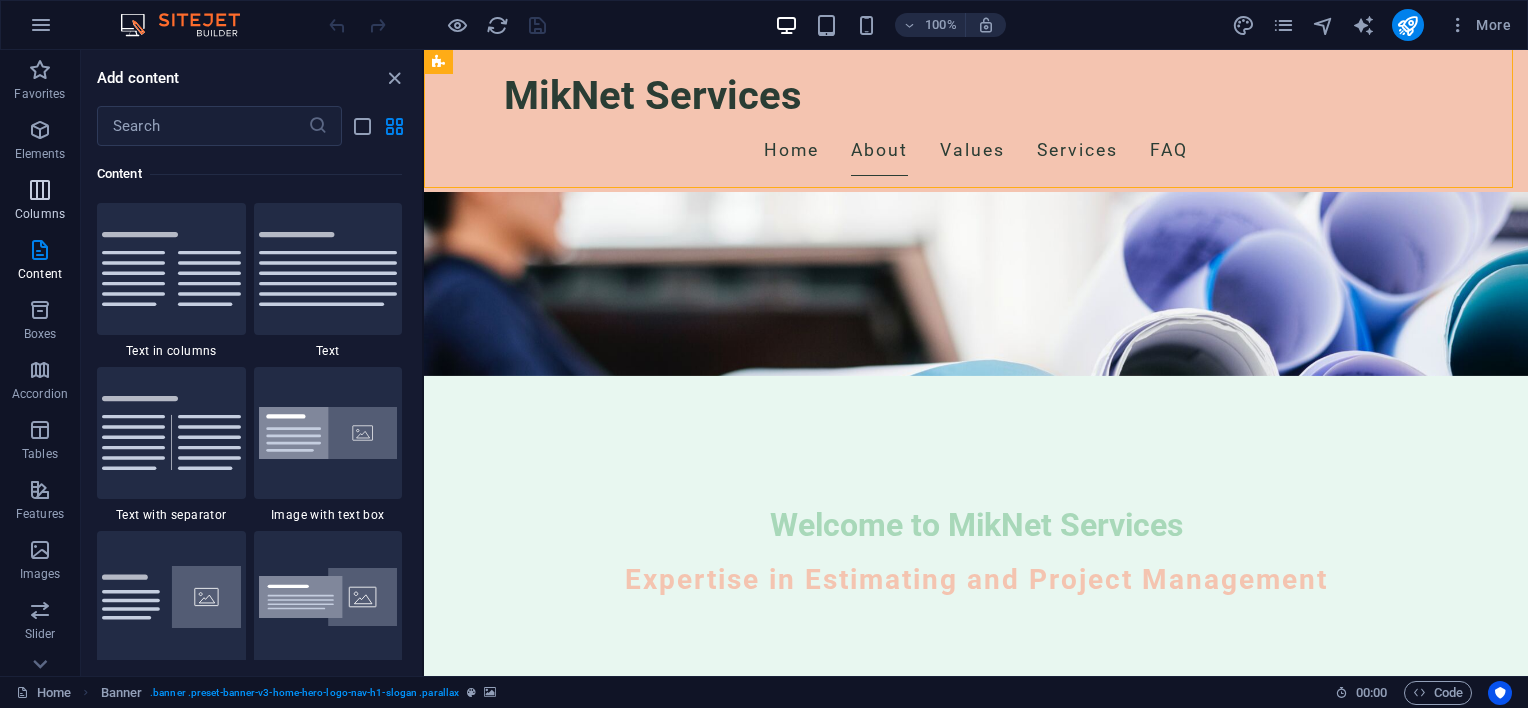 click at bounding box center [40, 190] 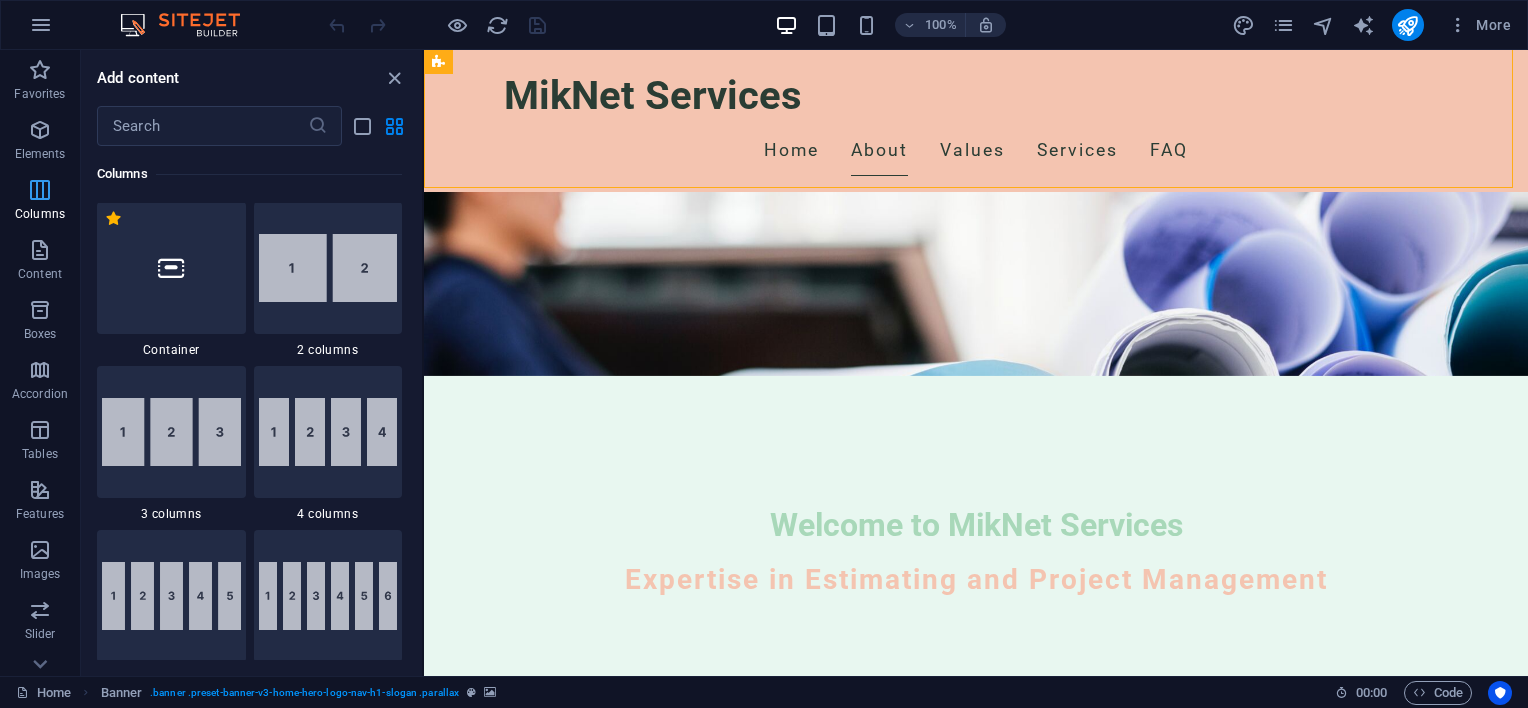 scroll, scrollTop: 990, scrollLeft: 0, axis: vertical 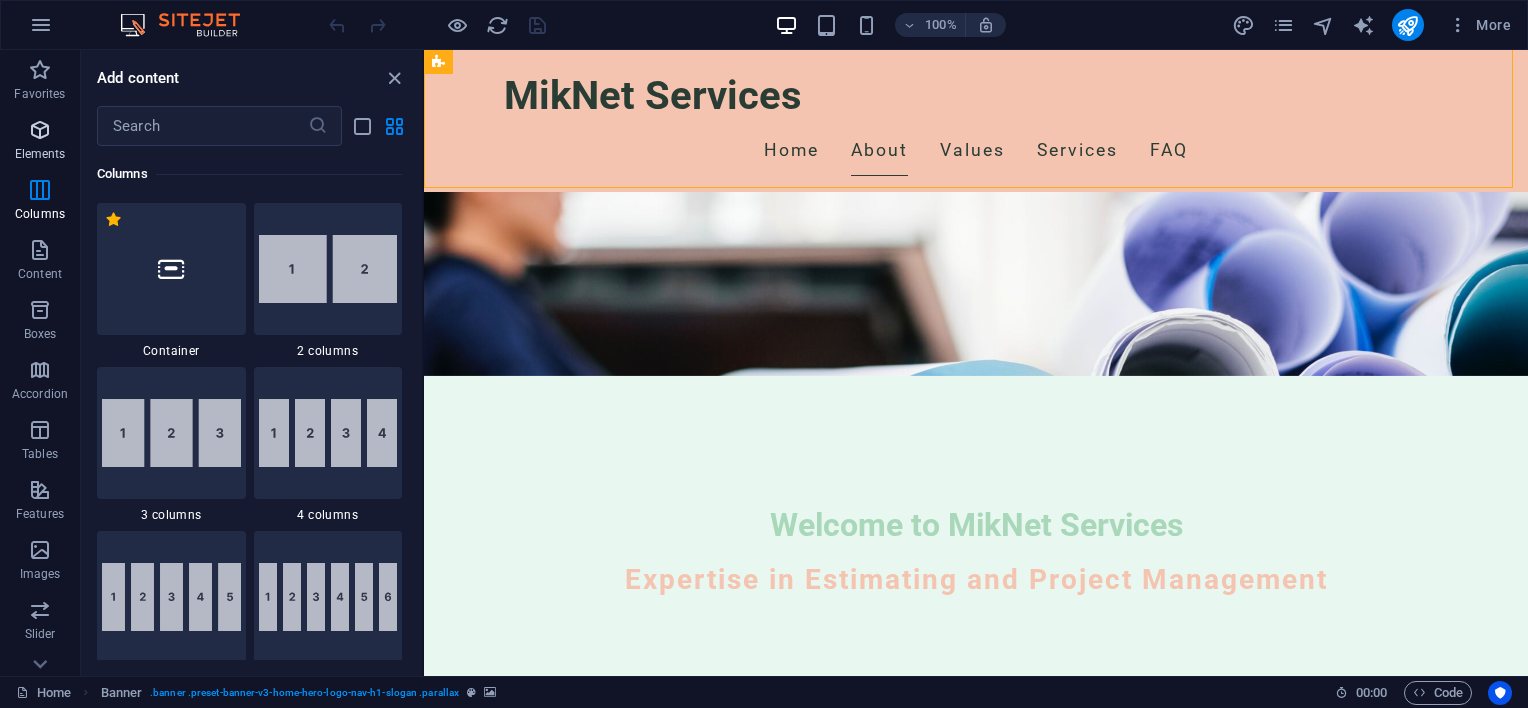 click at bounding box center [40, 130] 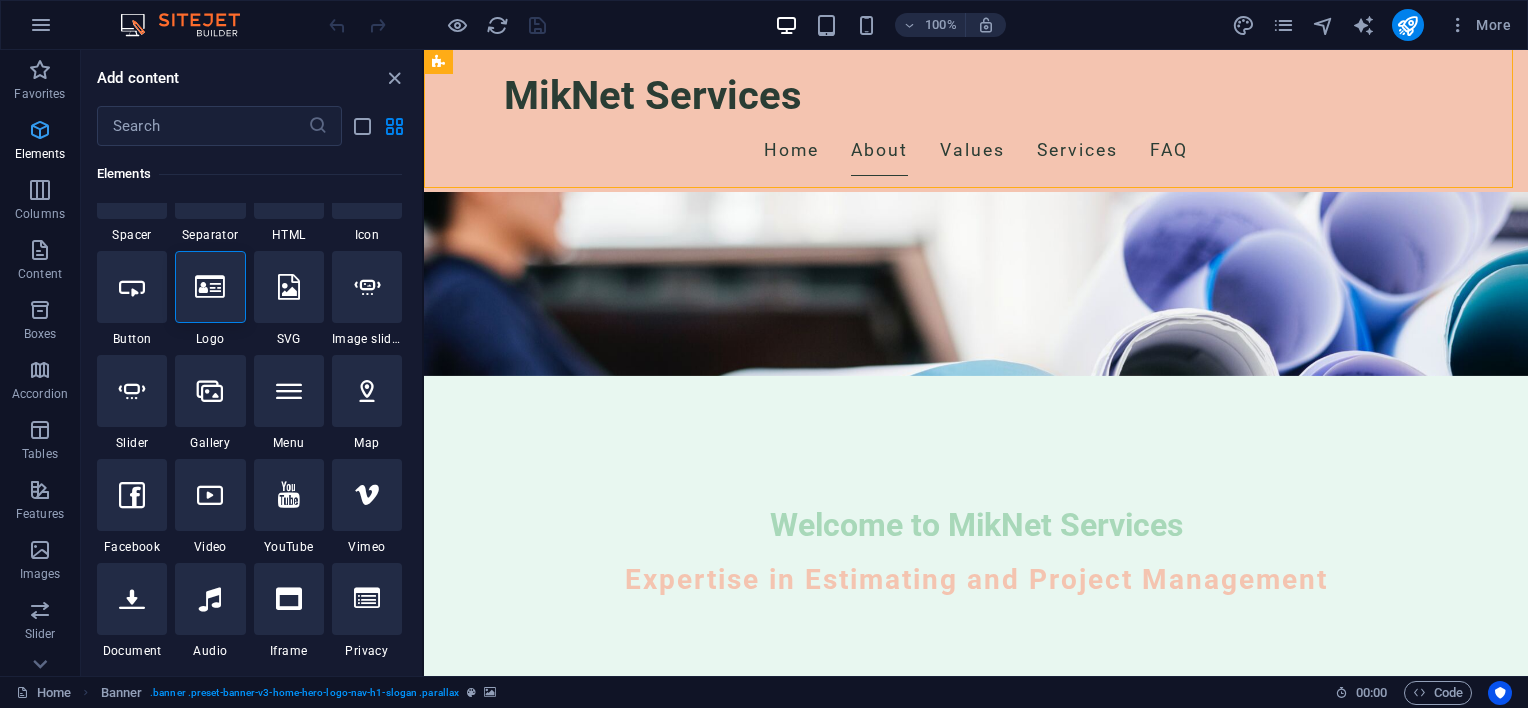 scroll, scrollTop: 213, scrollLeft: 0, axis: vertical 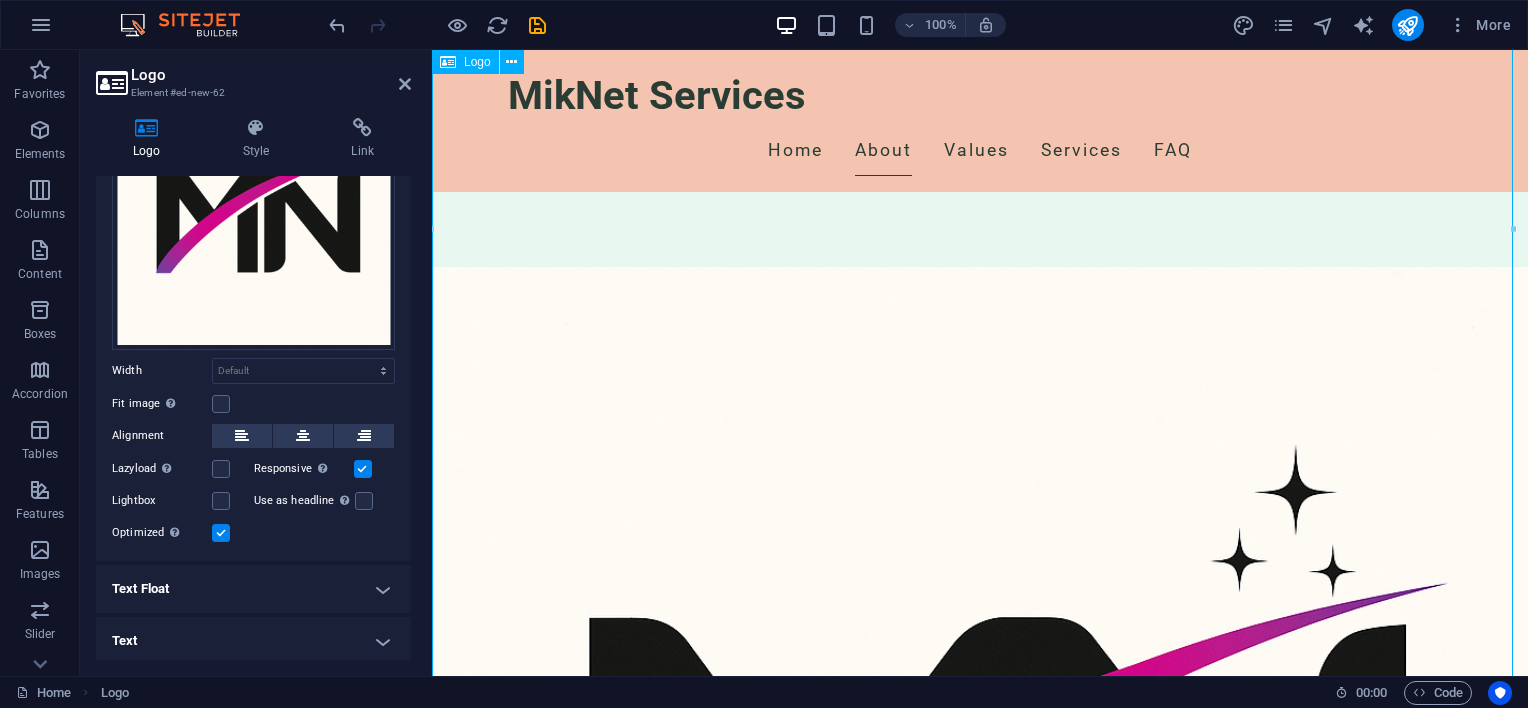 click at bounding box center (980, 815) 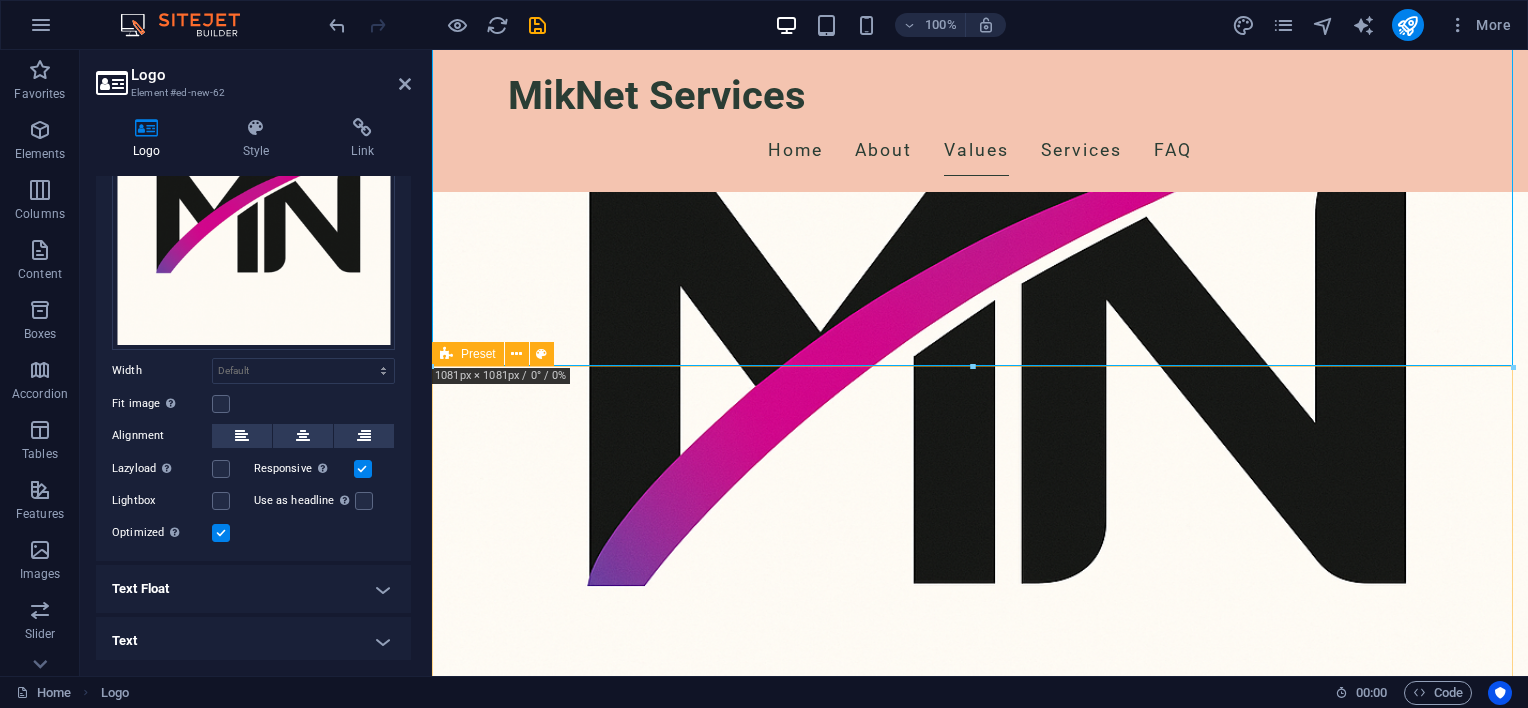 scroll, scrollTop: 1300, scrollLeft: 0, axis: vertical 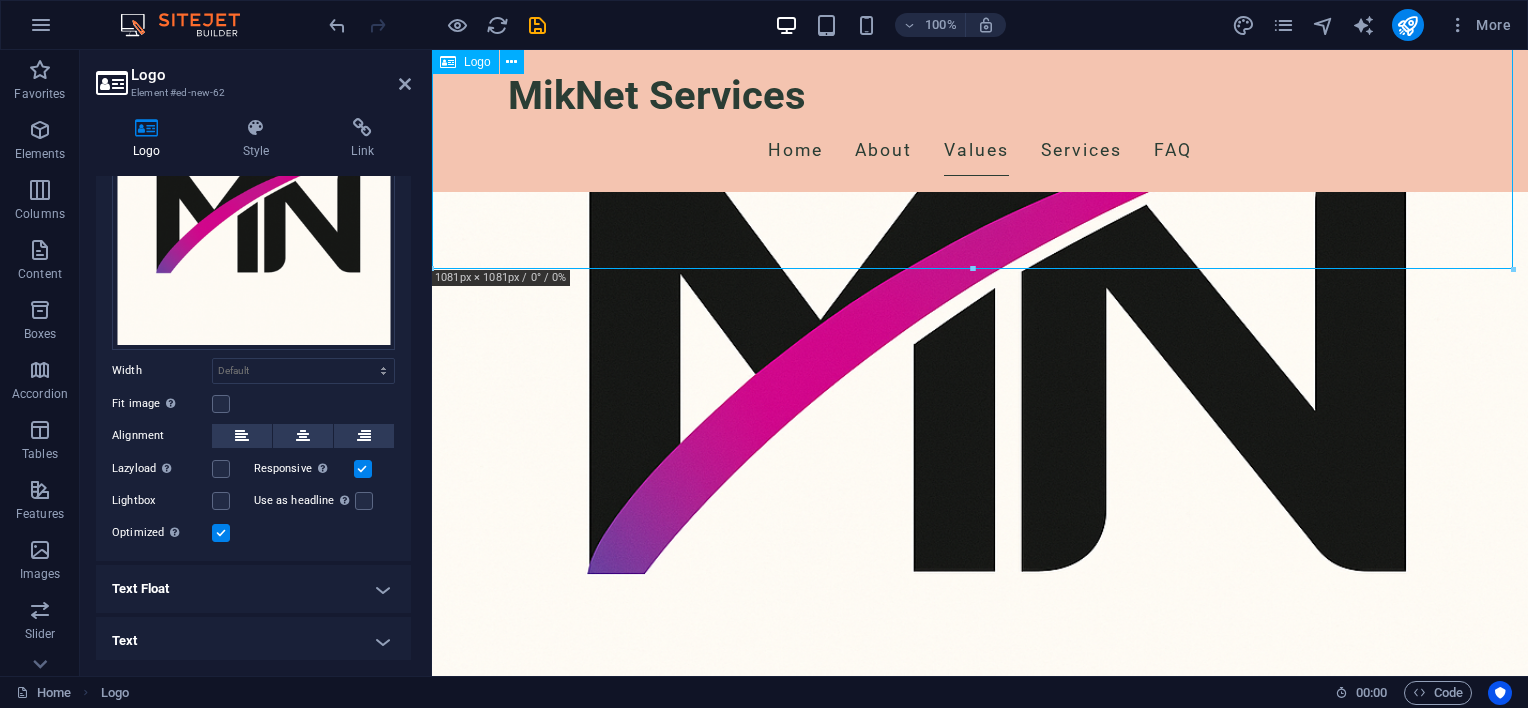 click at bounding box center (980, 315) 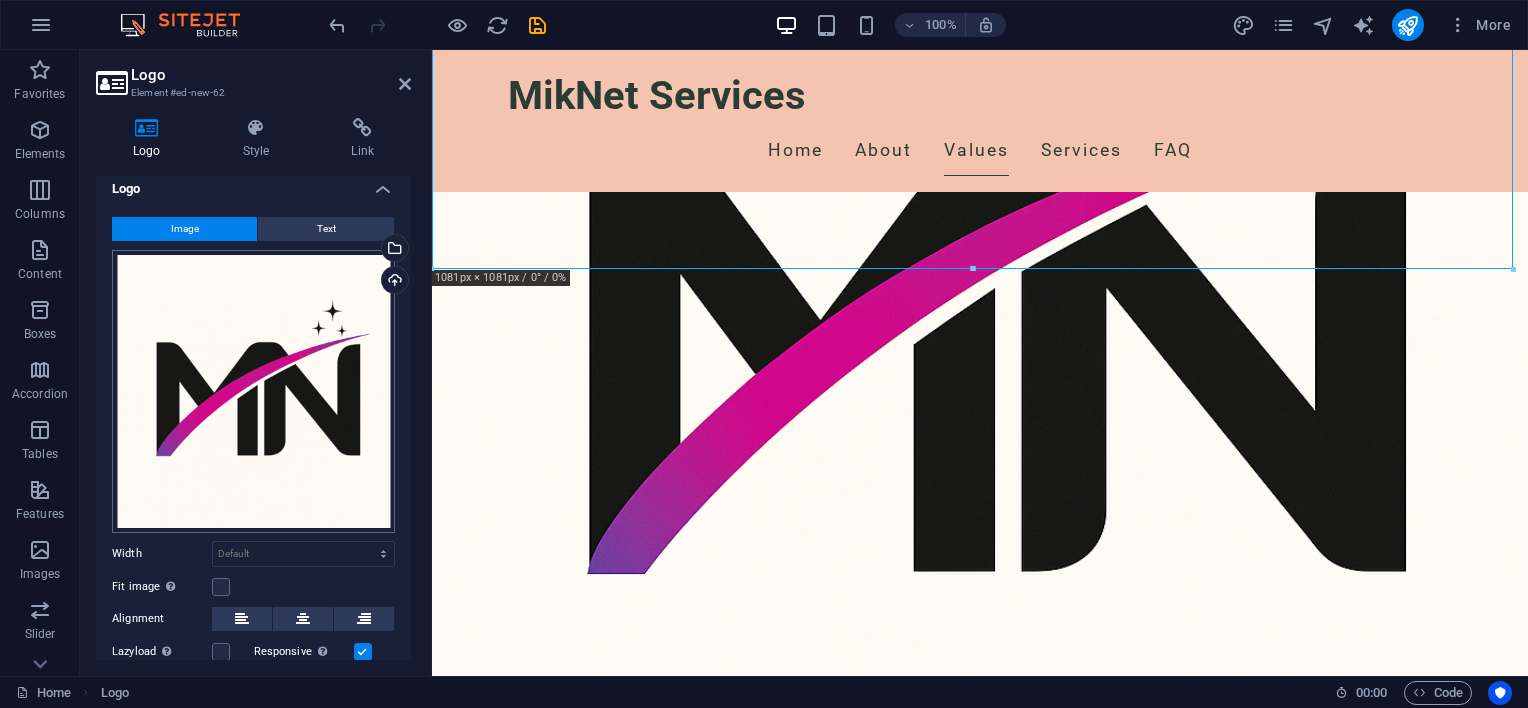 scroll, scrollTop: 0, scrollLeft: 0, axis: both 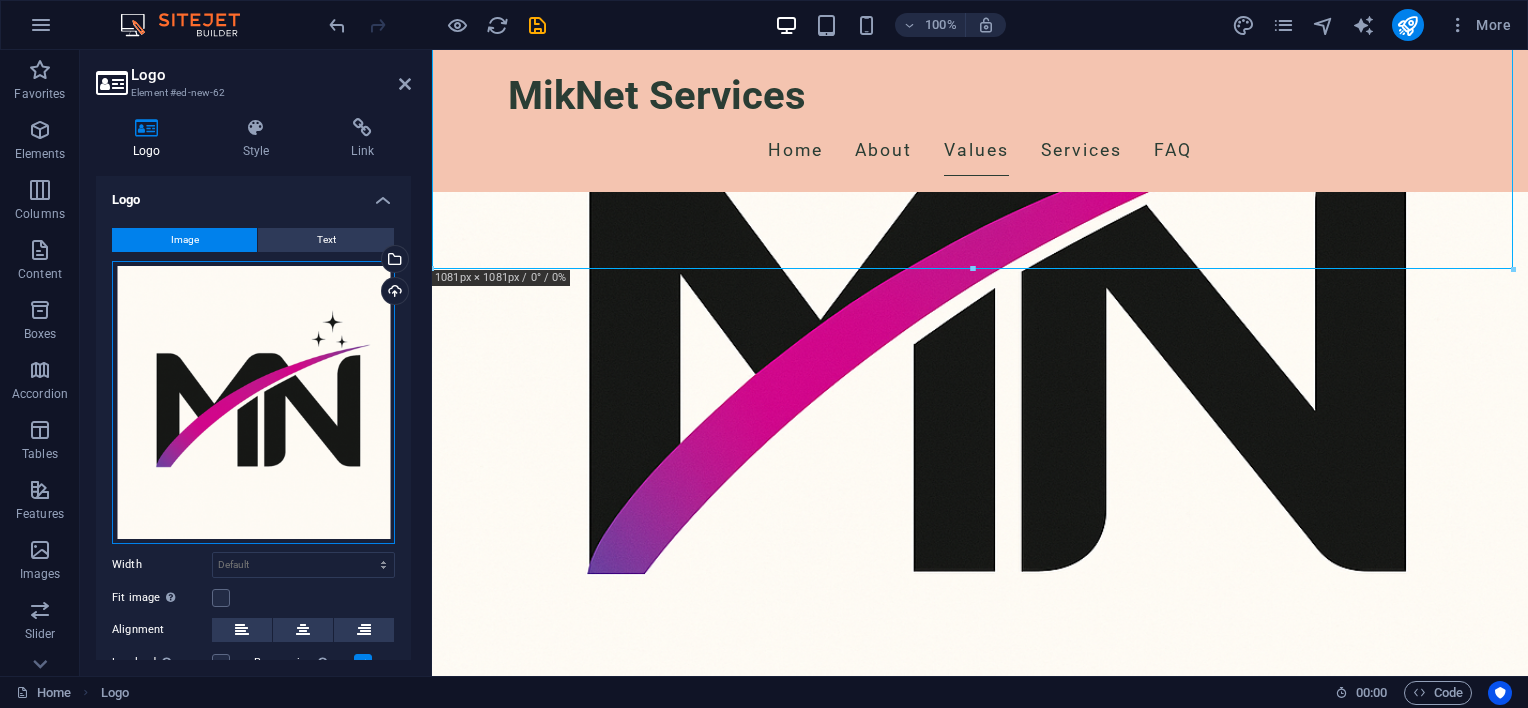click on "Drag files here, click to choose files or select files from Files or our free stock photos & videos" at bounding box center (253, 402) 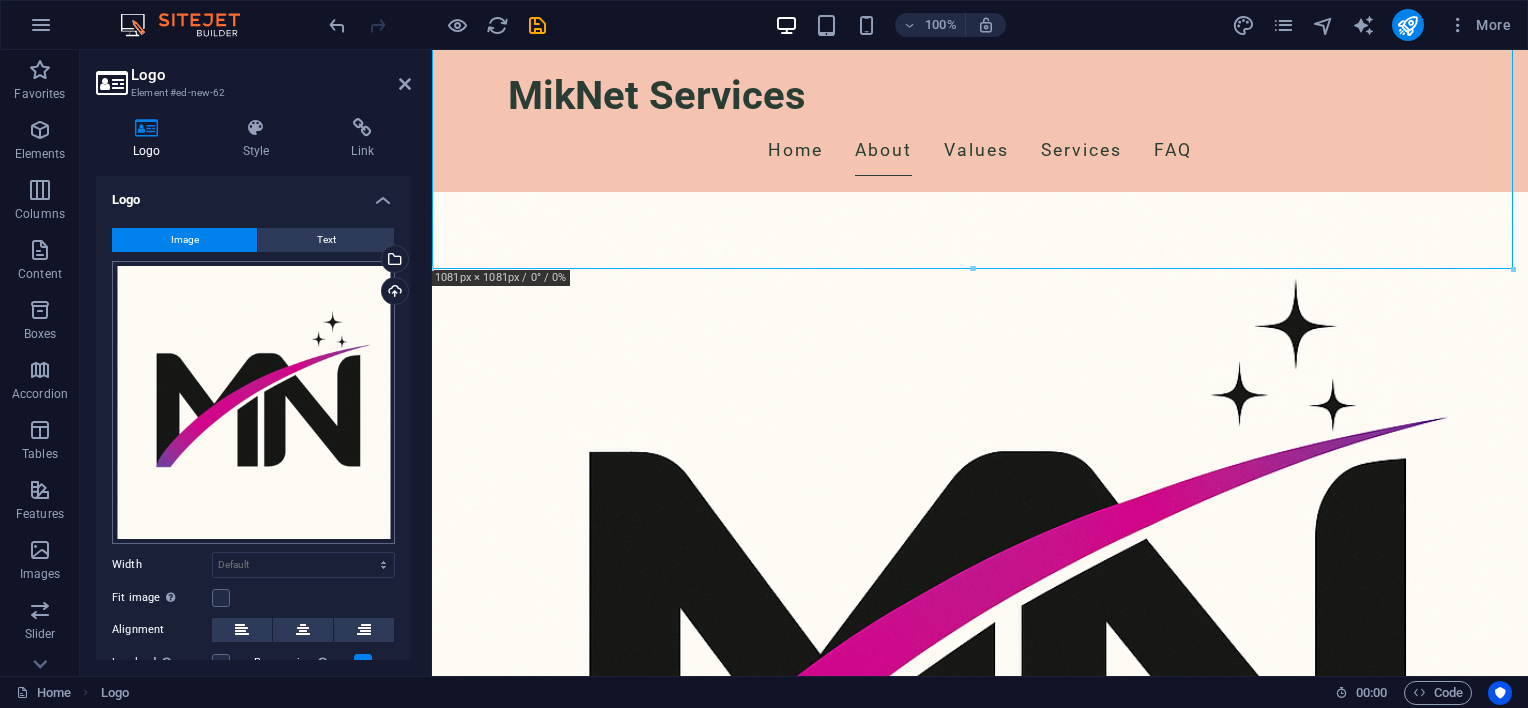 scroll, scrollTop: 1383, scrollLeft: 0, axis: vertical 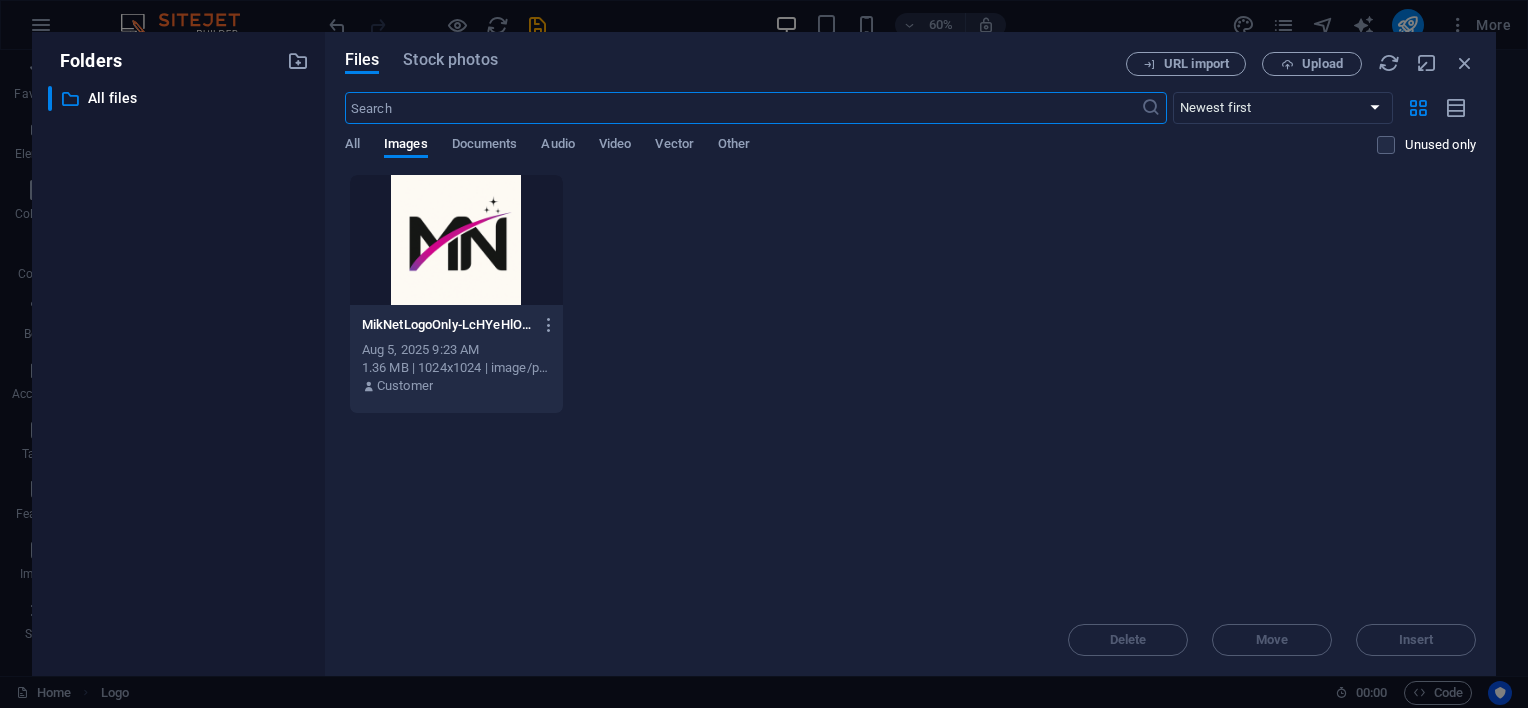 click at bounding box center (456, 240) 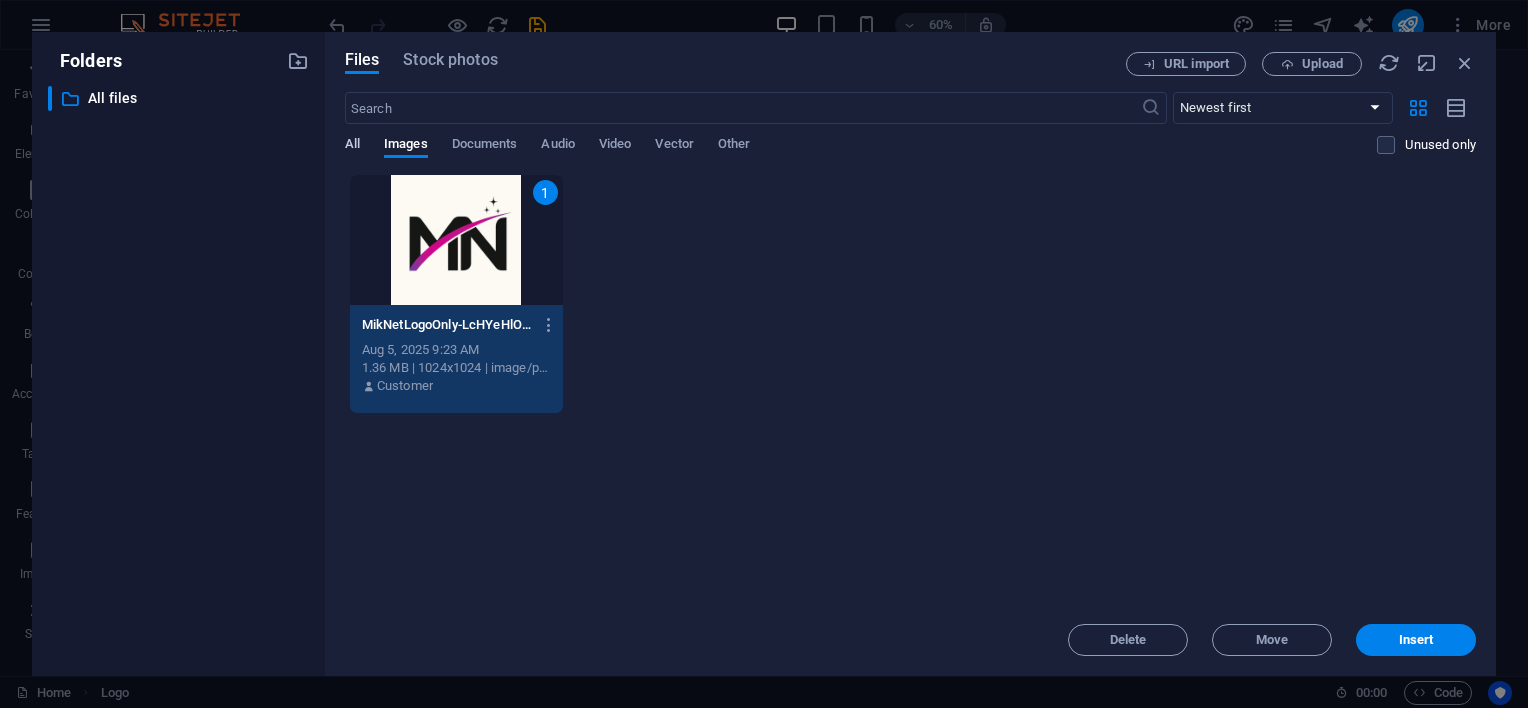click on "All" at bounding box center [352, 146] 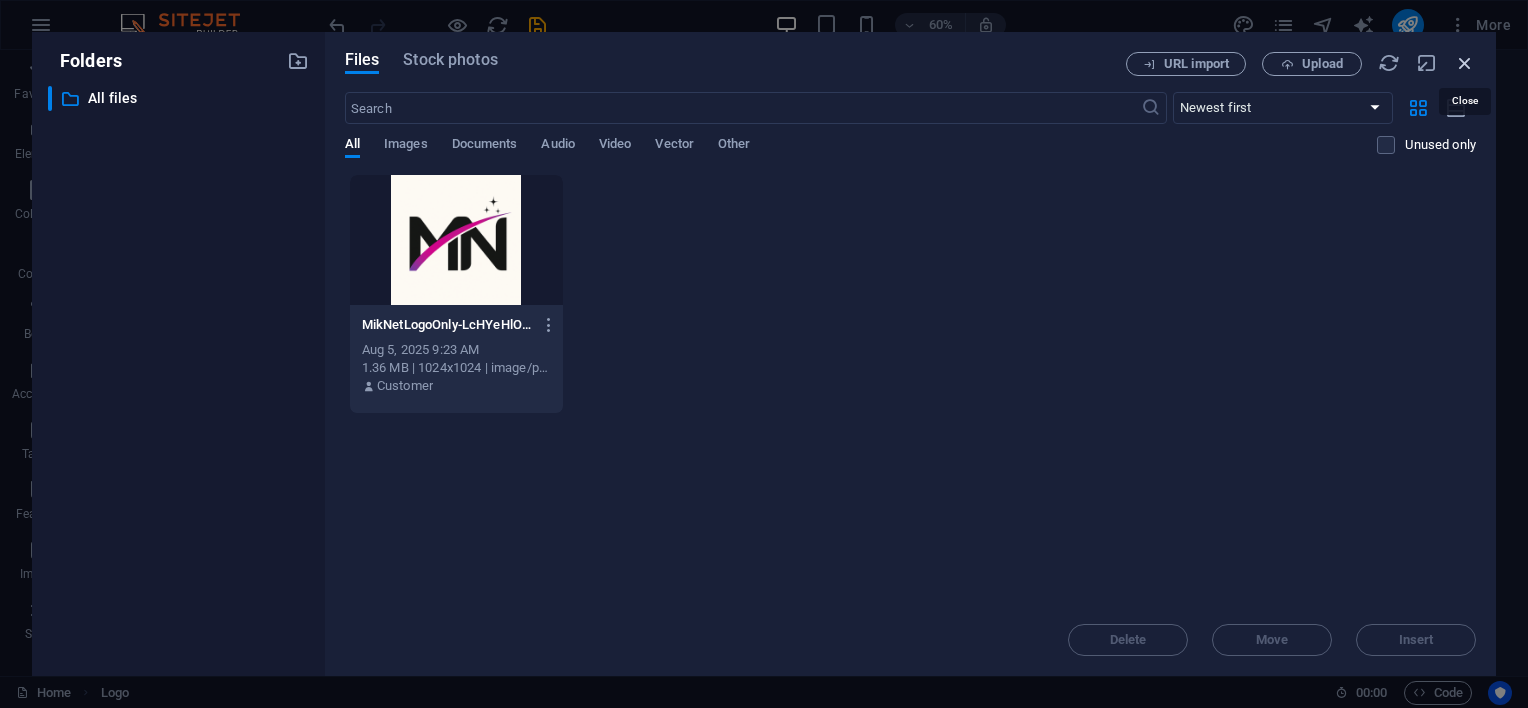 click at bounding box center [1465, 63] 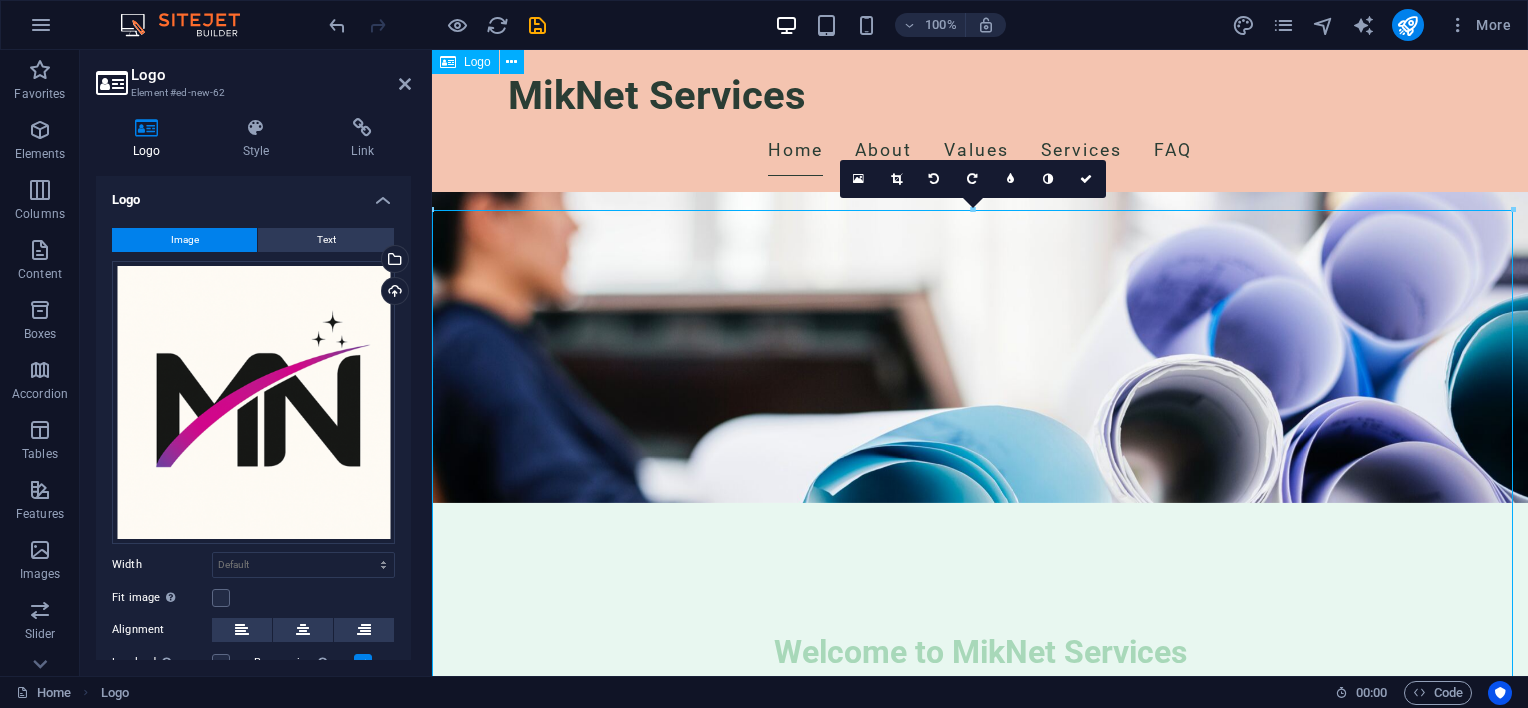 scroll, scrollTop: 100, scrollLeft: 0, axis: vertical 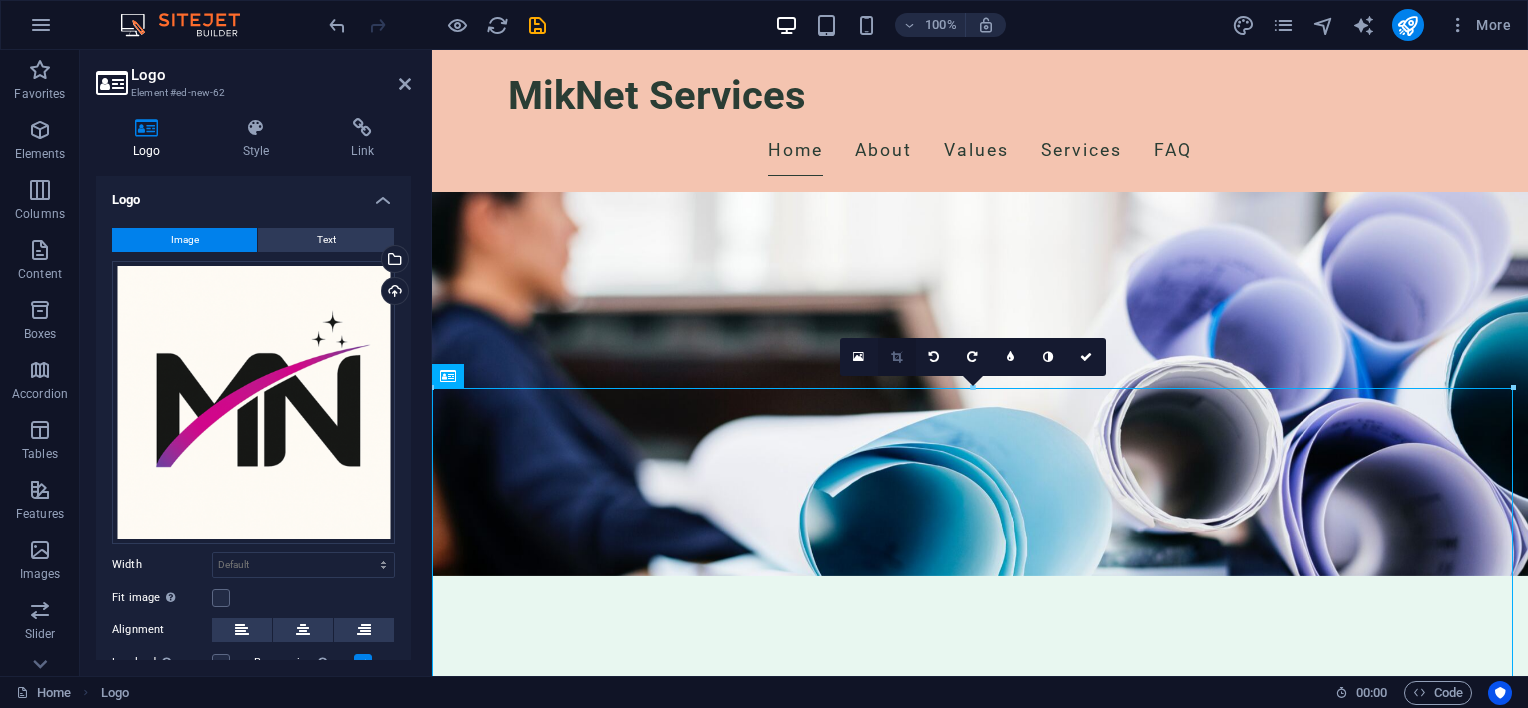 click at bounding box center [896, 357] 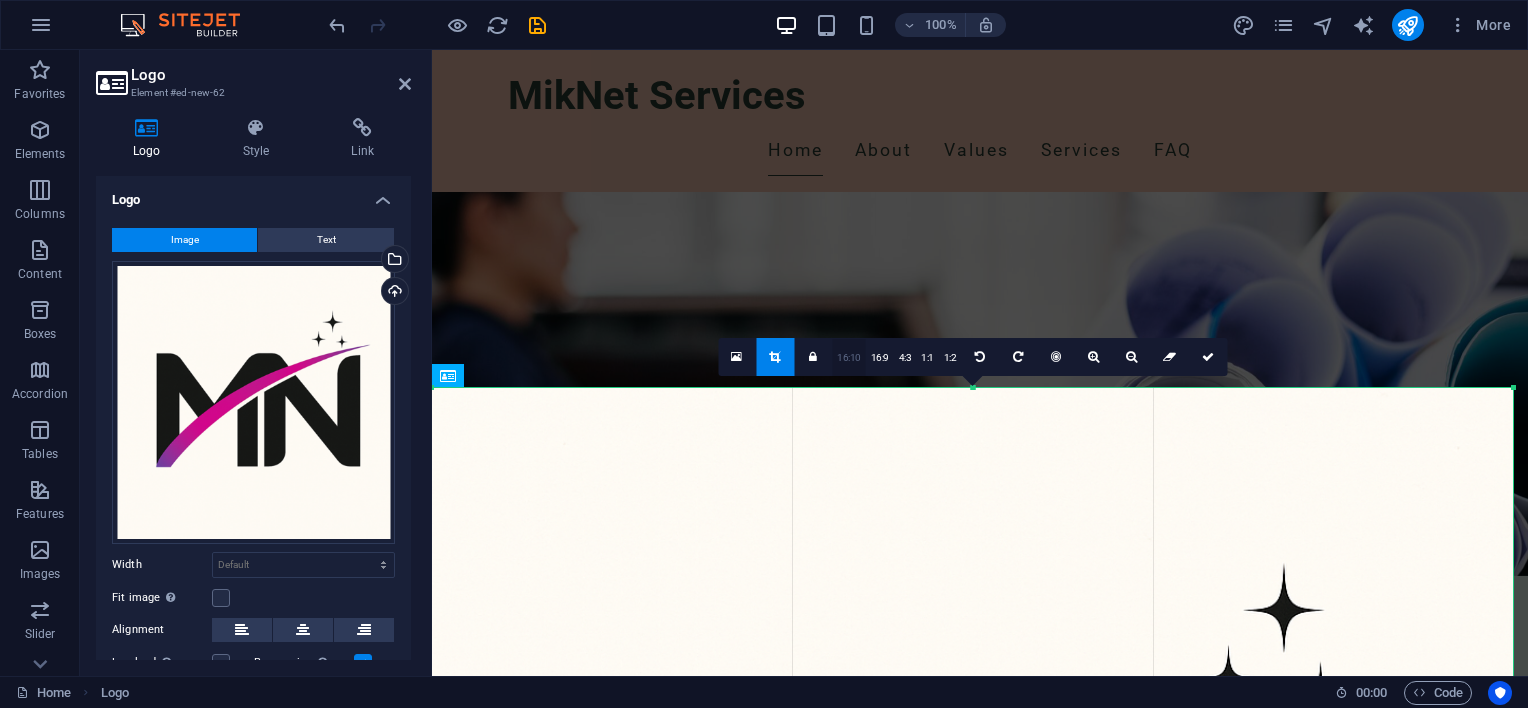 click on "16:10" at bounding box center [849, 358] 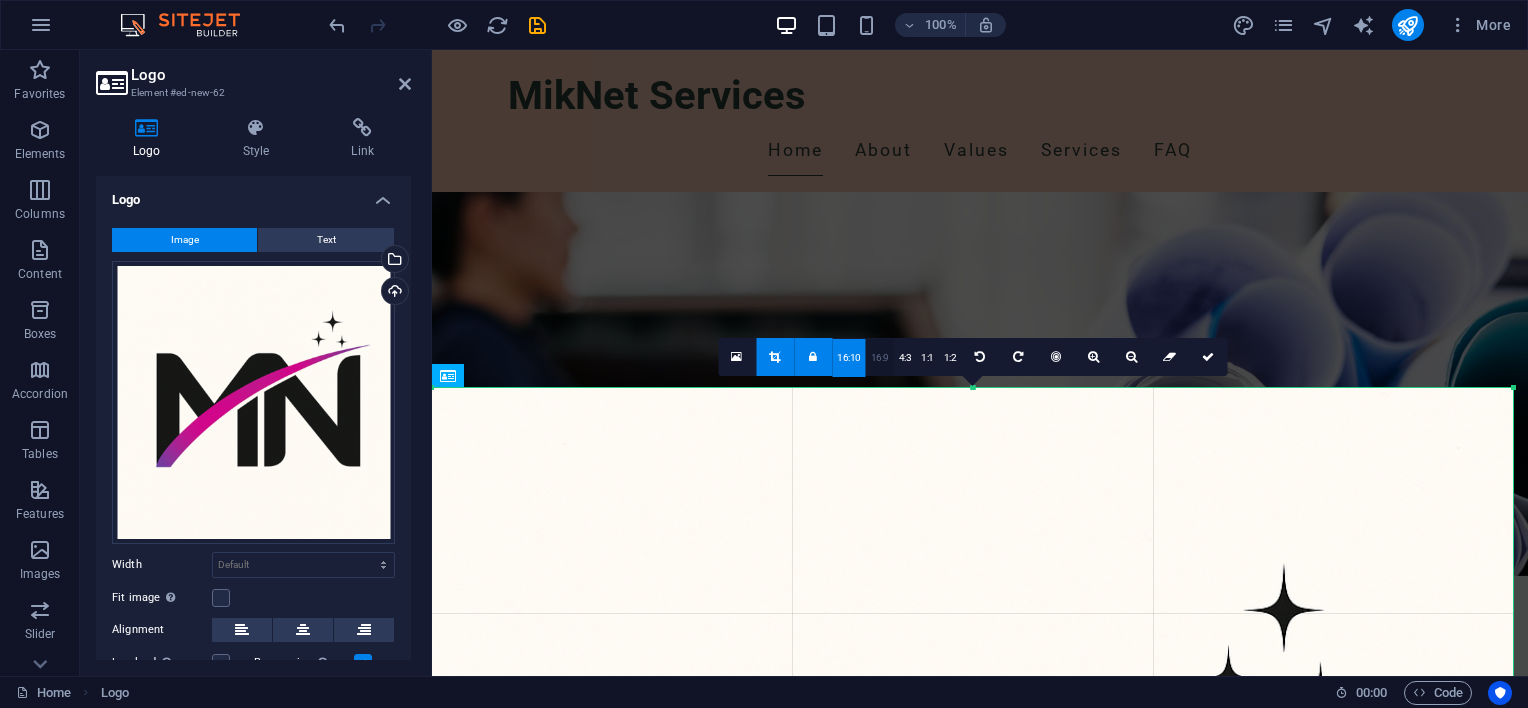 click on "16:9" at bounding box center (880, 358) 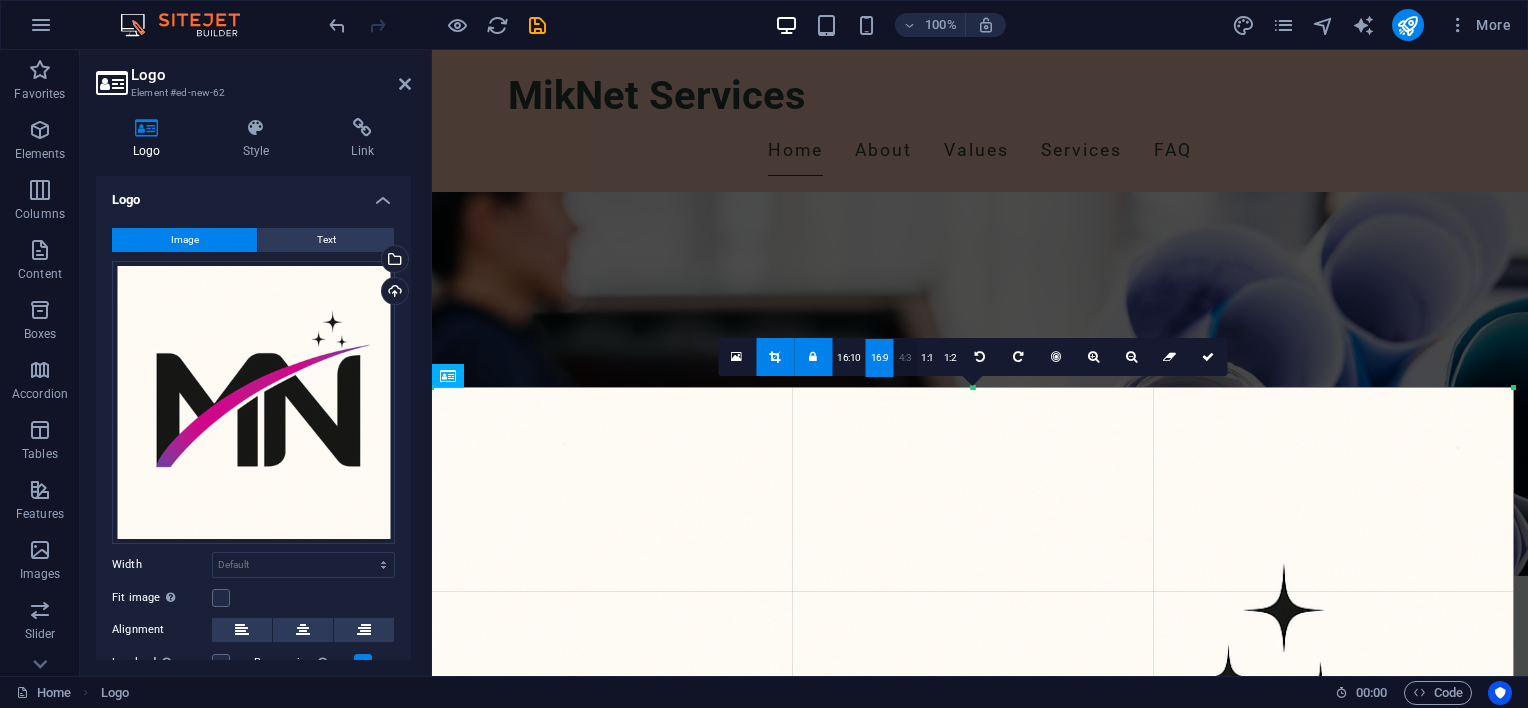 click on "4:3" at bounding box center (905, 358) 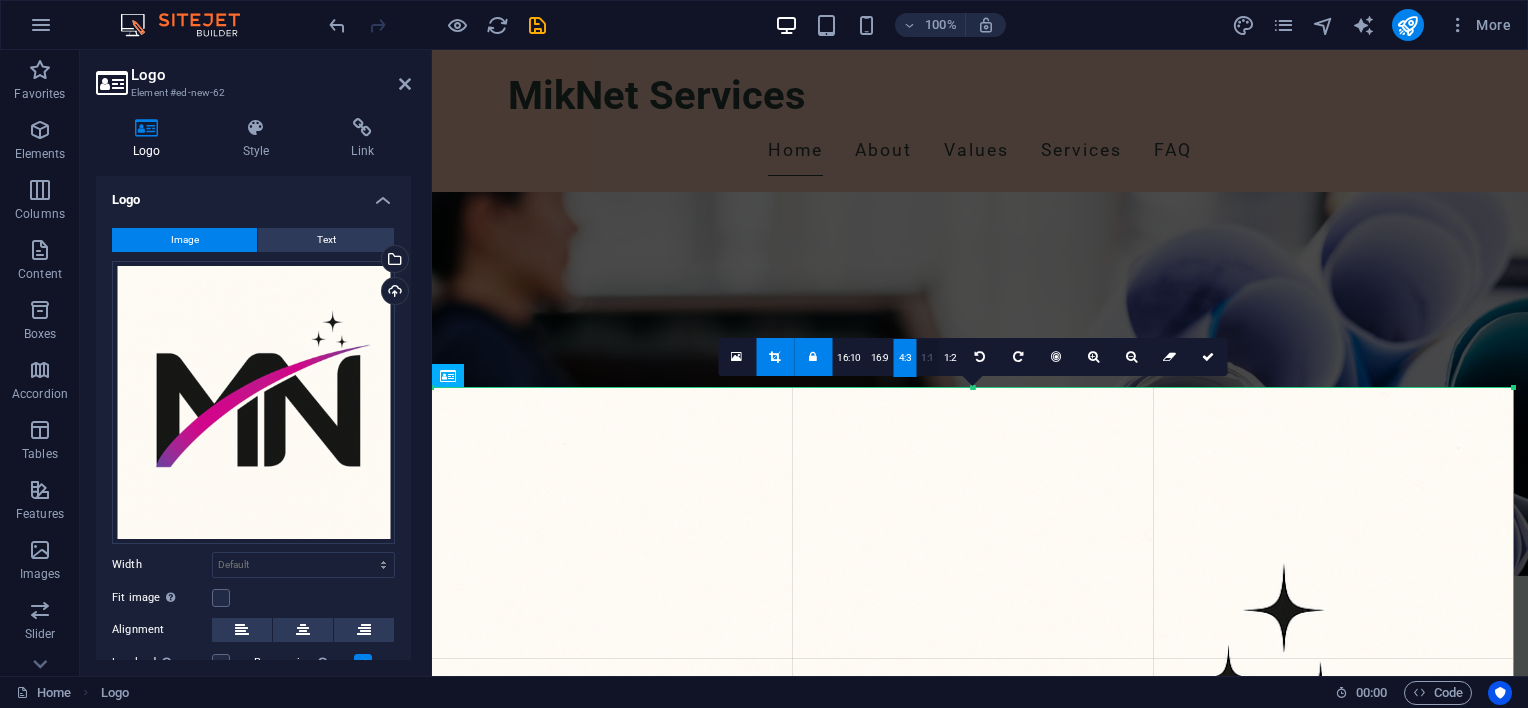 click on "1:1" at bounding box center [927, 358] 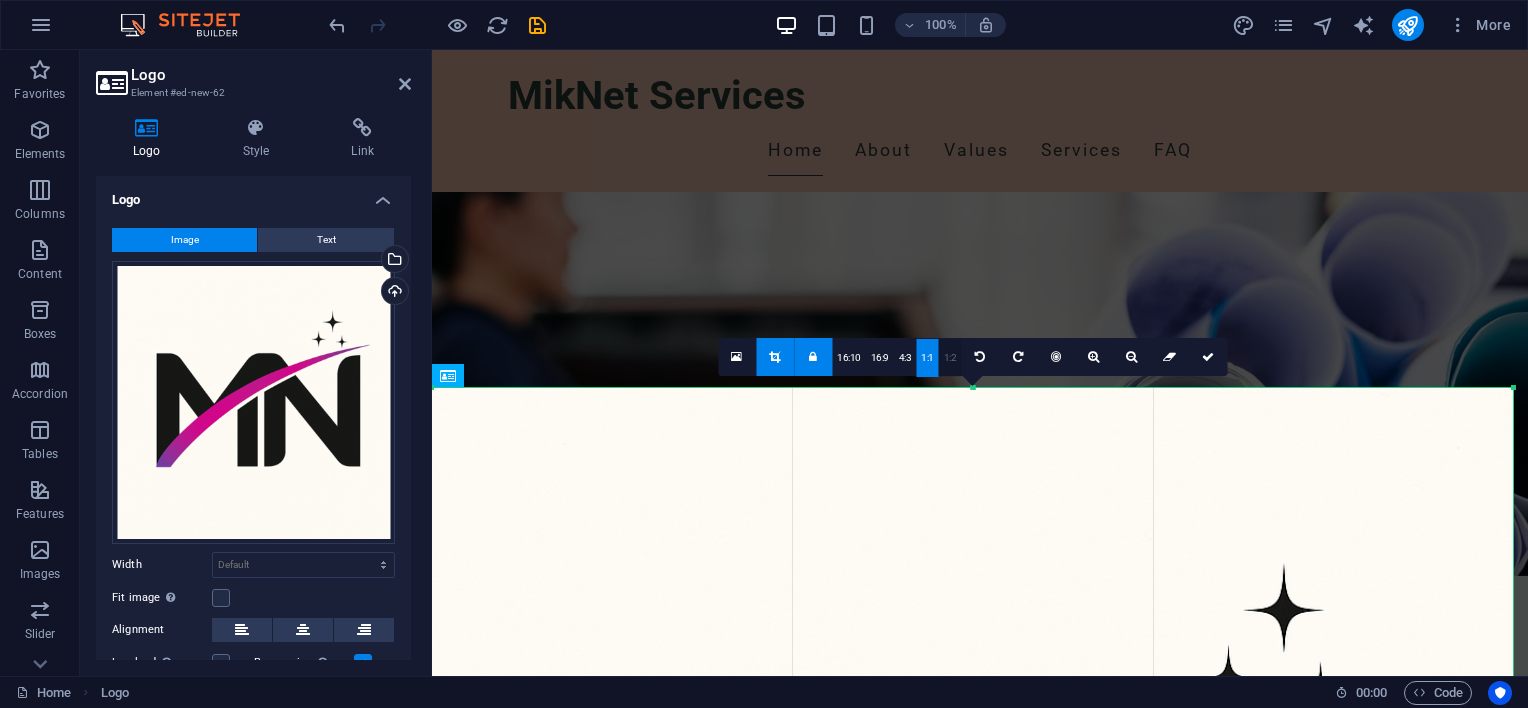 click on "1:2" at bounding box center [950, 358] 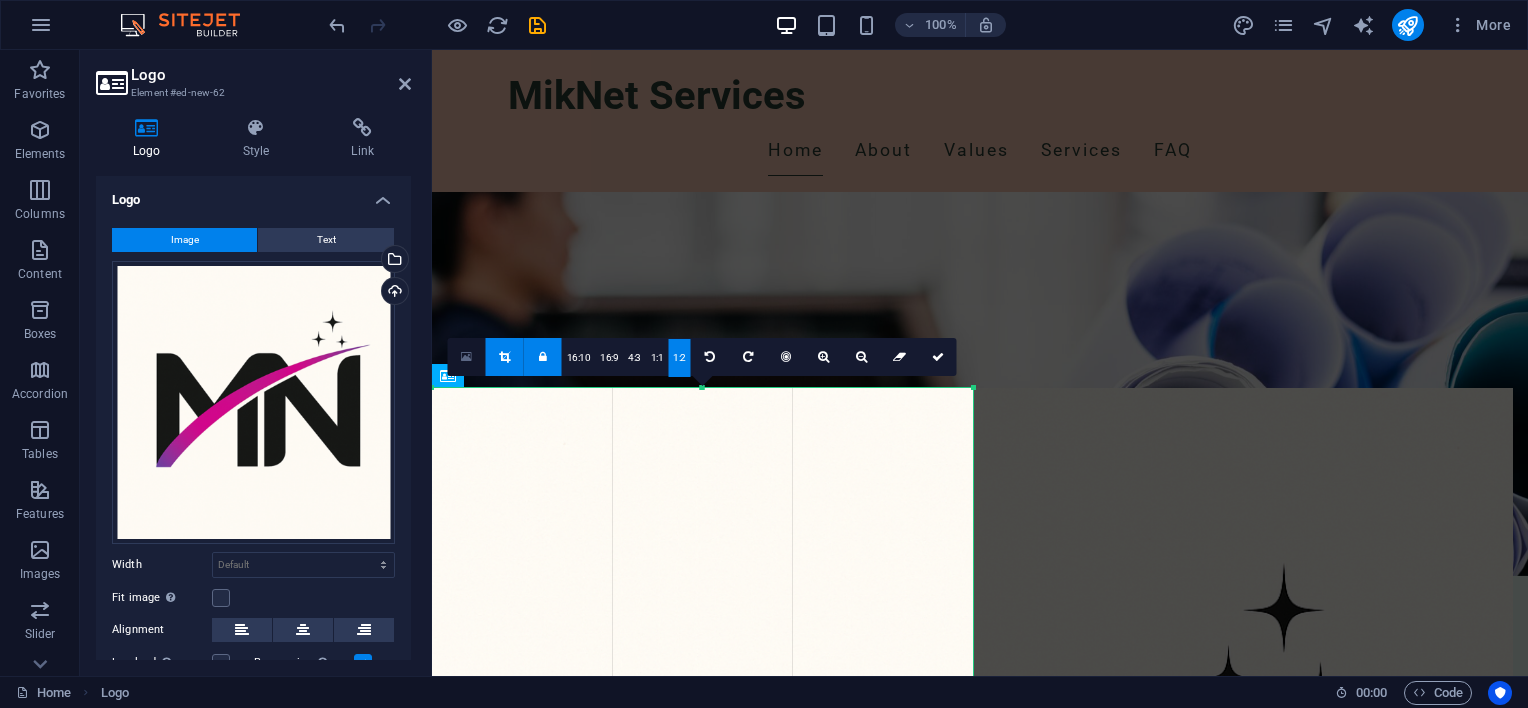 click at bounding box center [466, 357] 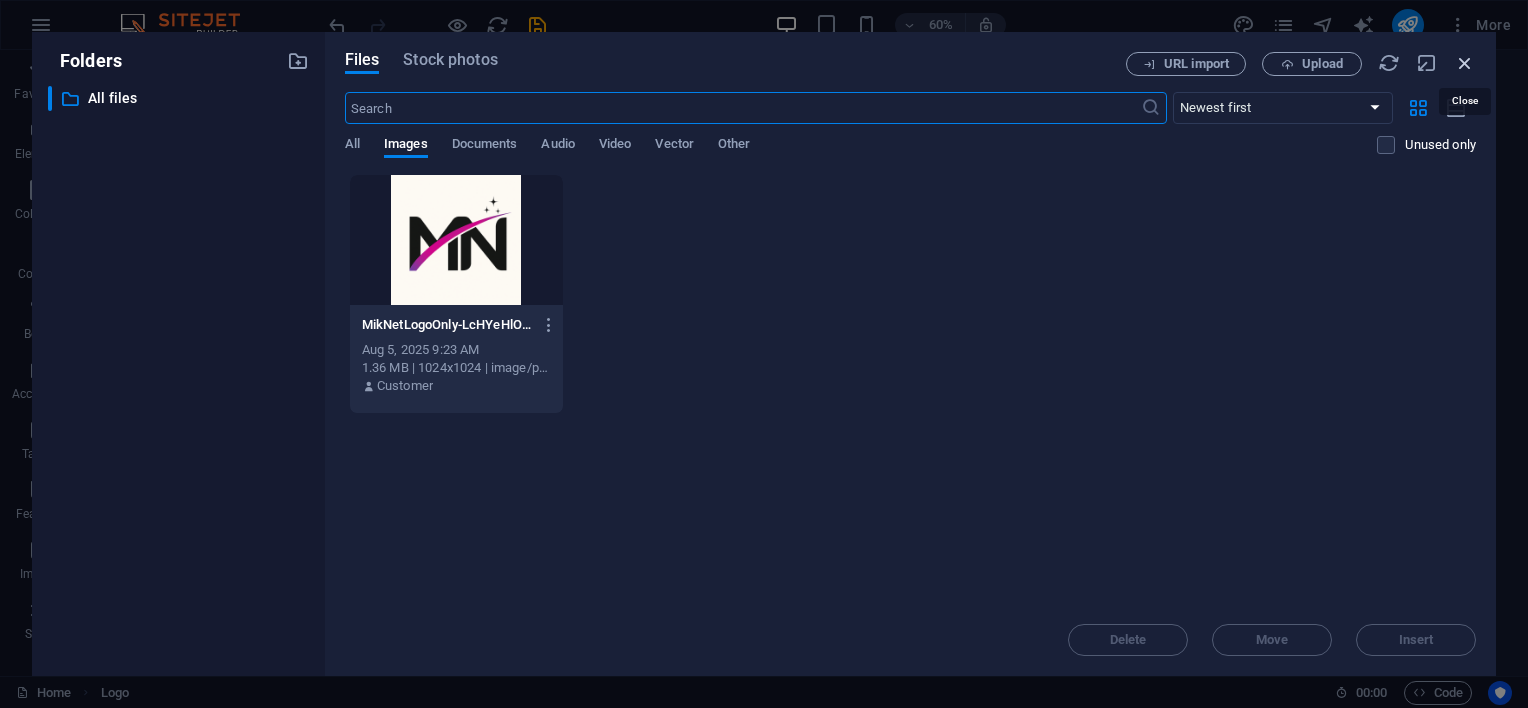 click at bounding box center (1465, 63) 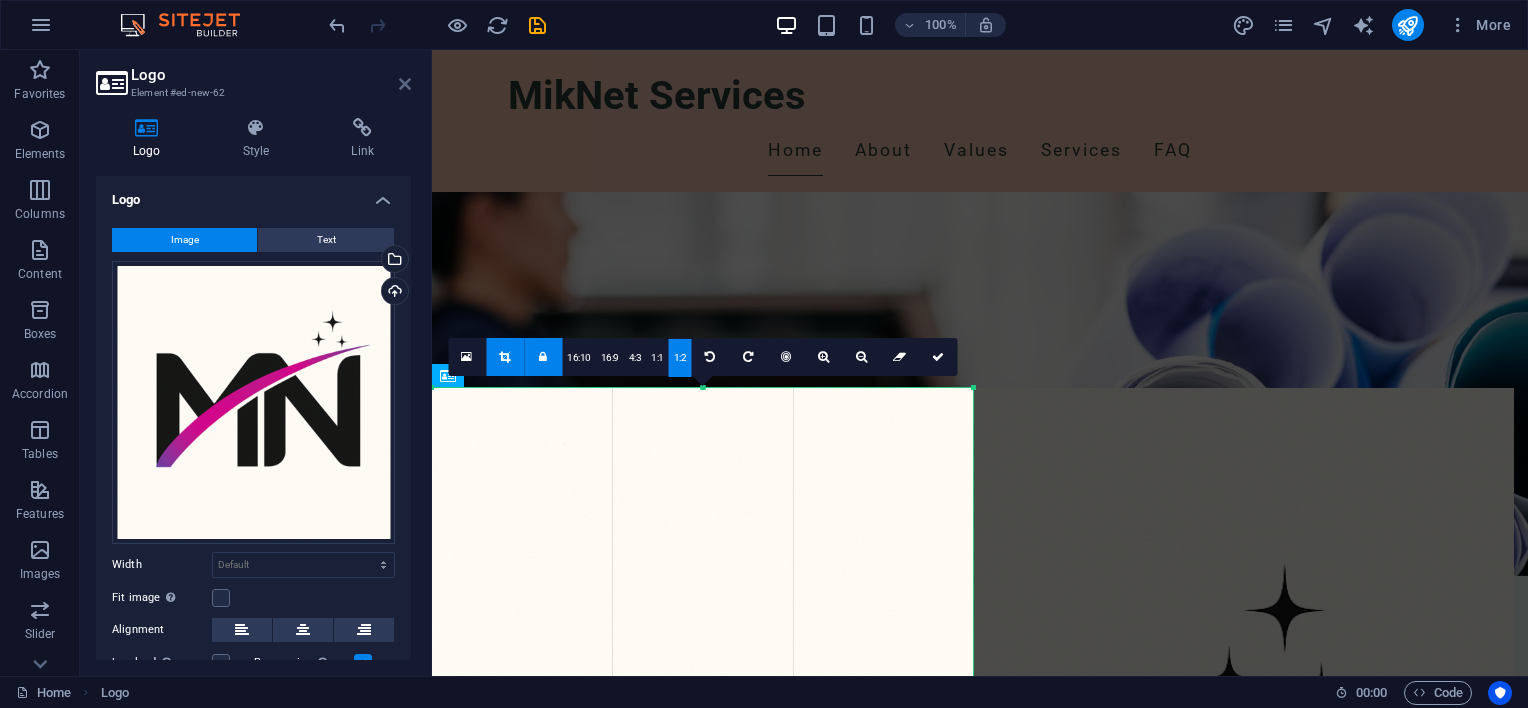 click at bounding box center [405, 84] 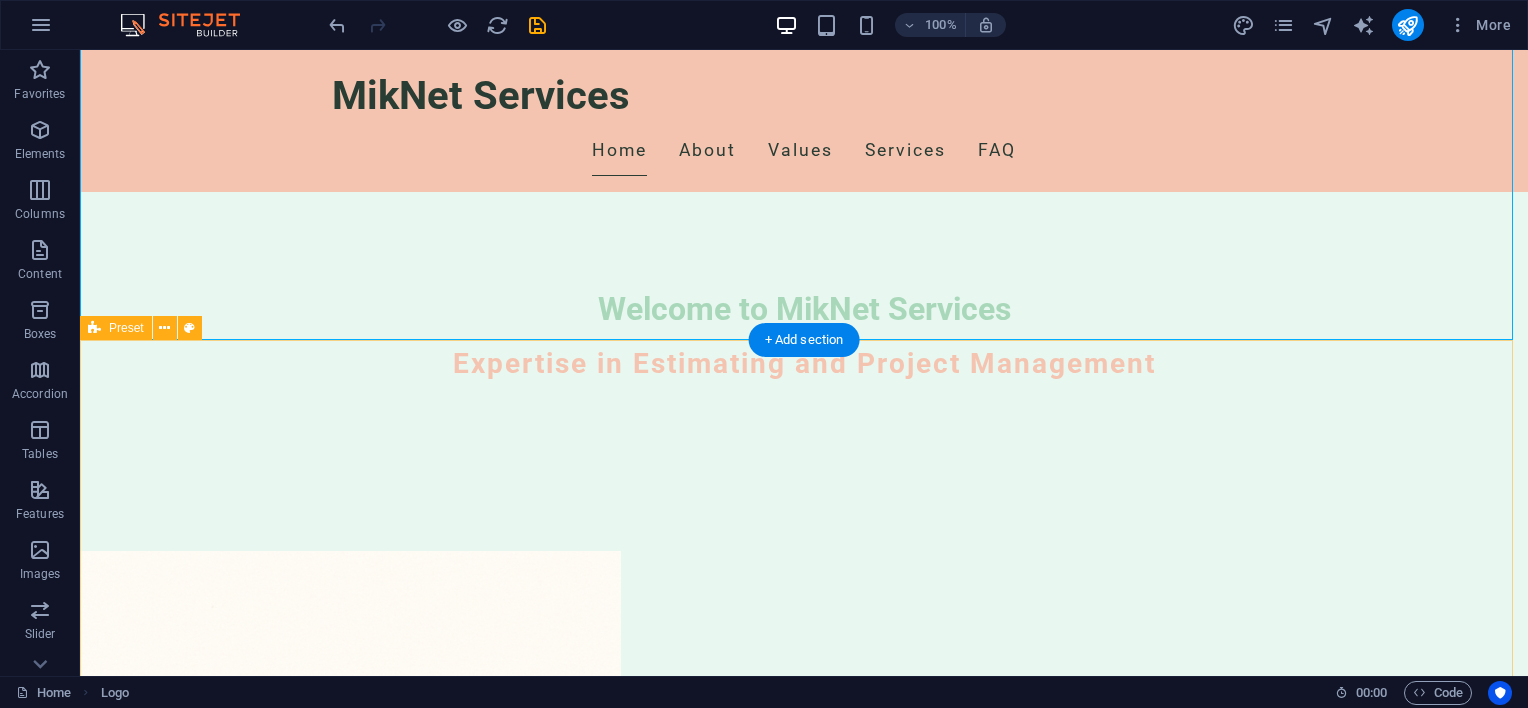 scroll, scrollTop: 700, scrollLeft: 0, axis: vertical 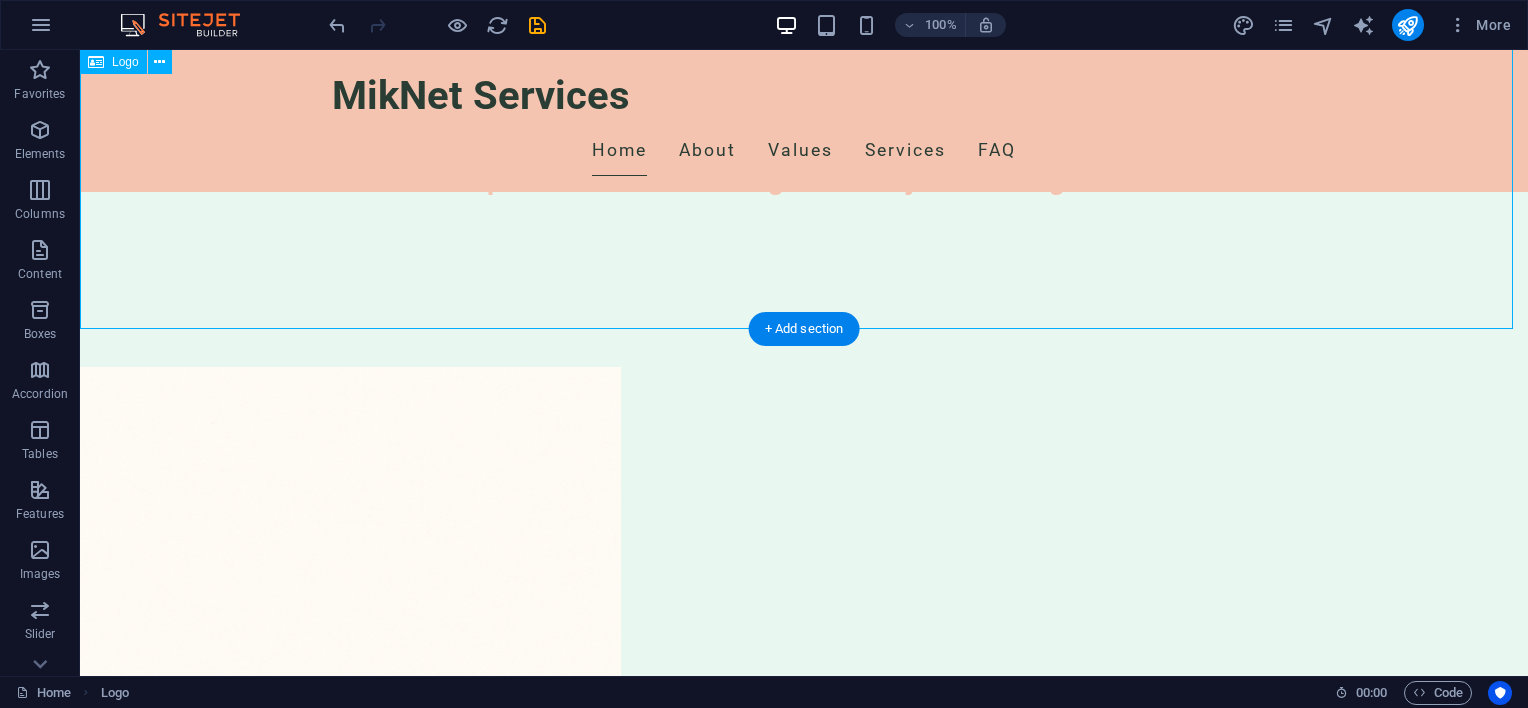 click at bounding box center (804, 907) 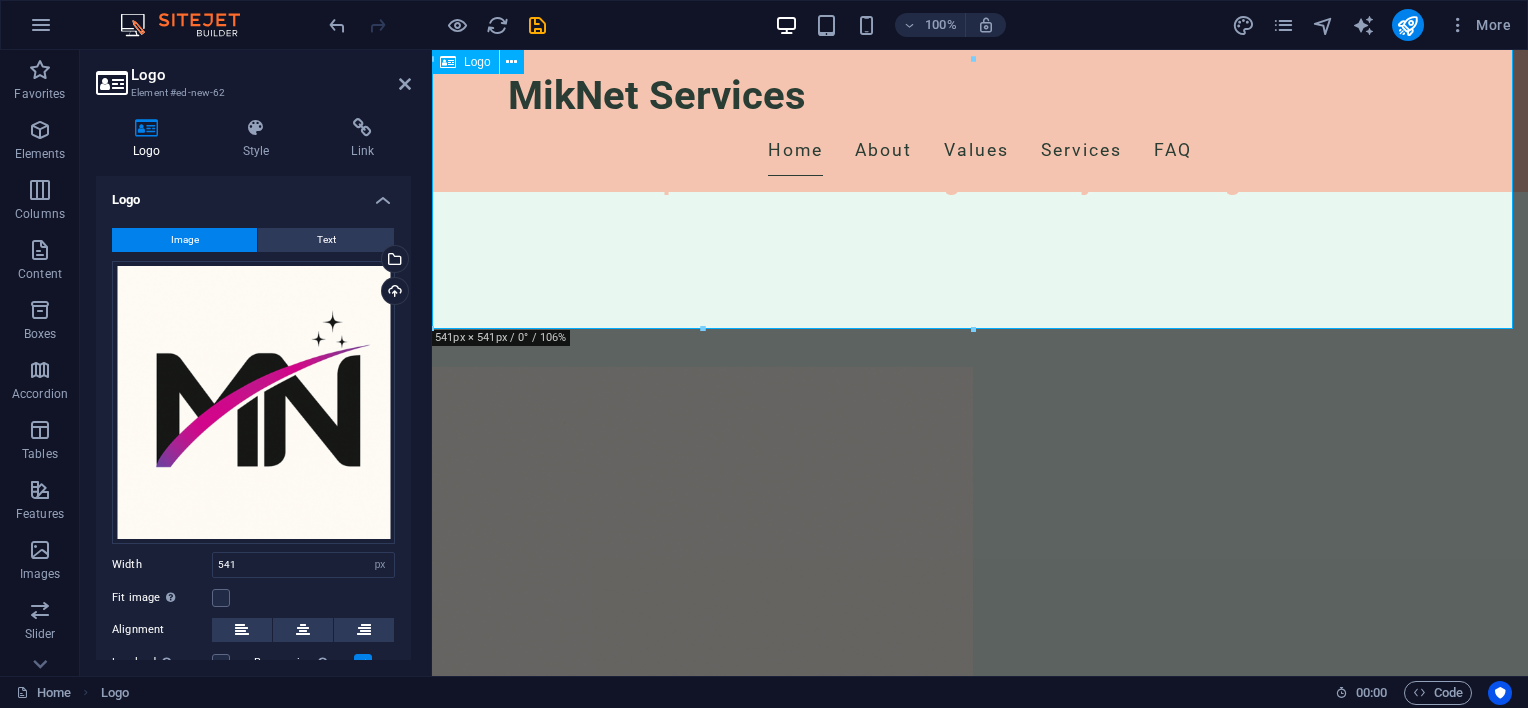 click at bounding box center [980, 907] 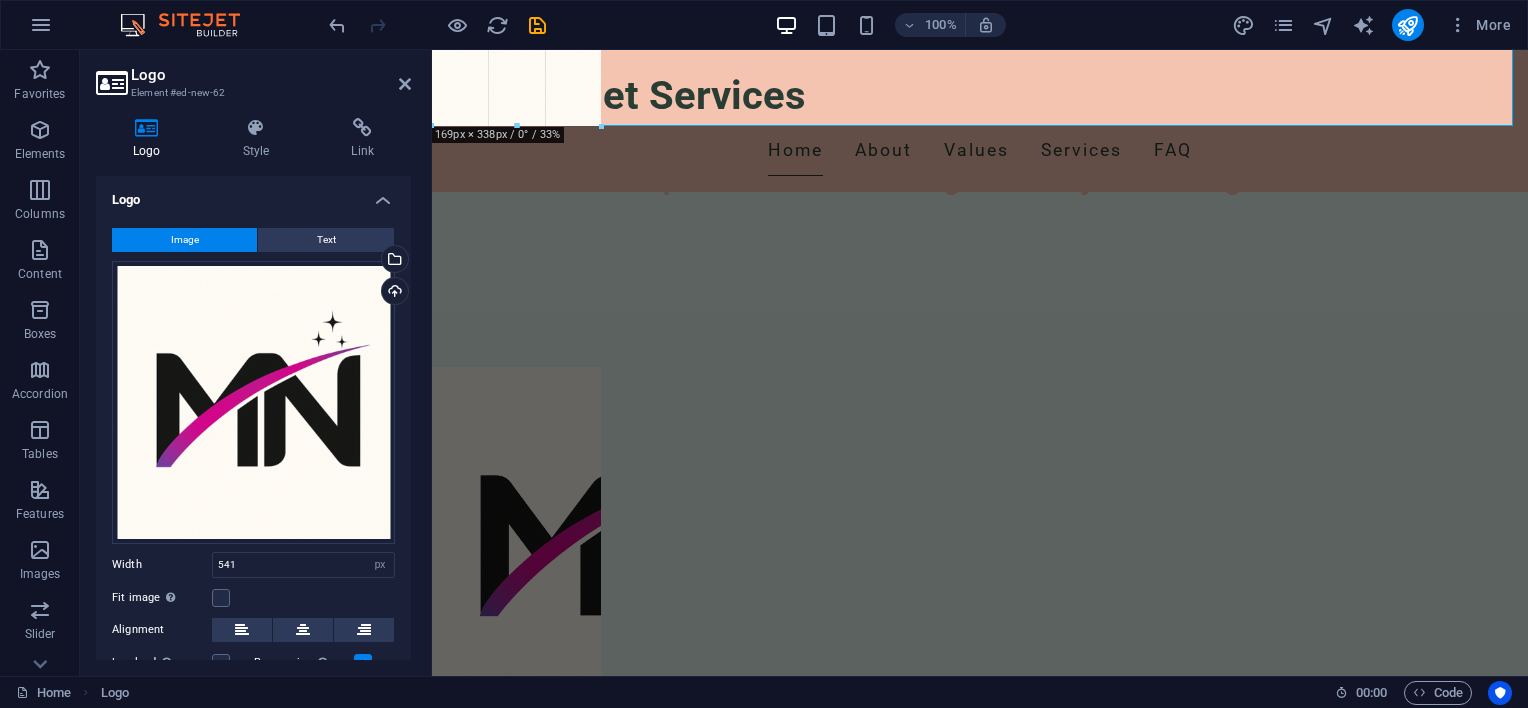 drag, startPoint x: 971, startPoint y: 330, endPoint x: 576, endPoint y: 129, distance: 443.19974 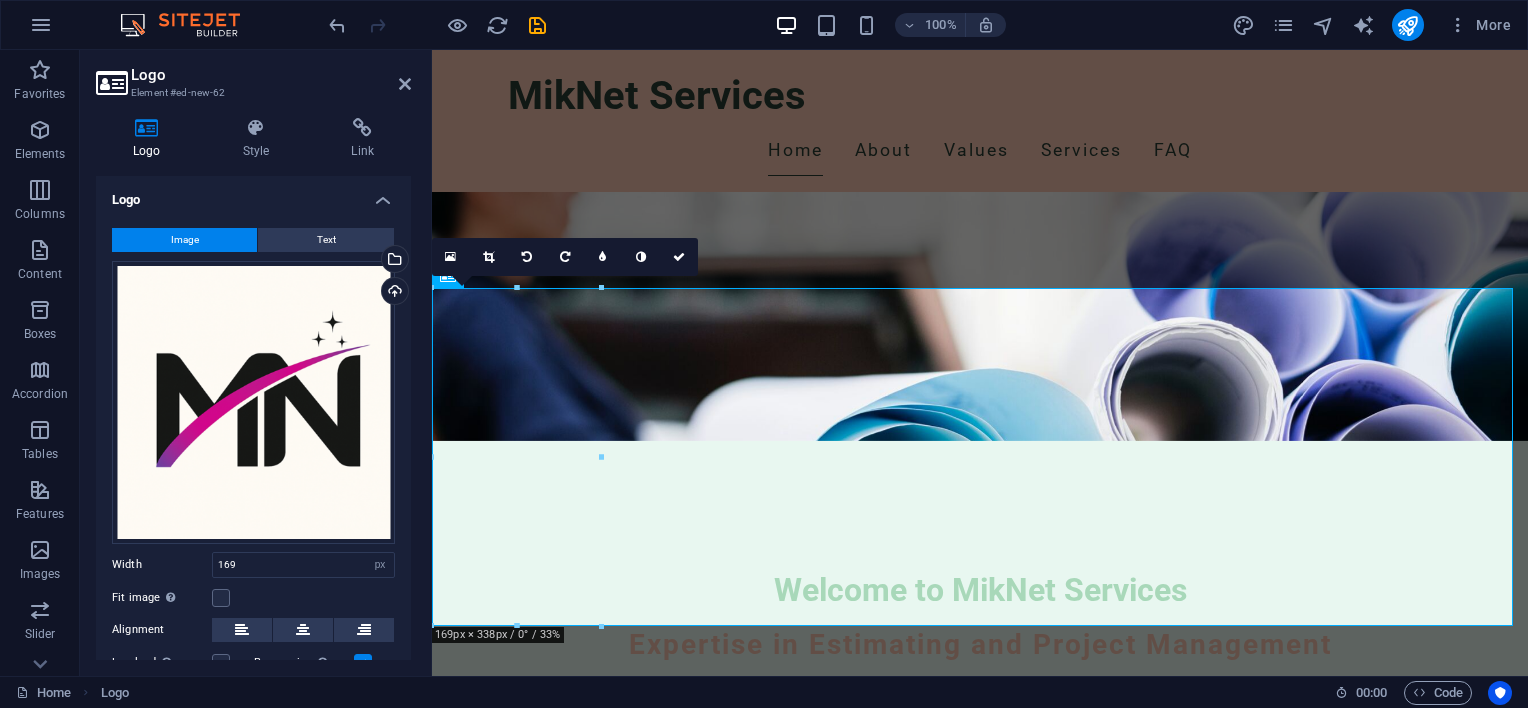 scroll, scrollTop: 200, scrollLeft: 0, axis: vertical 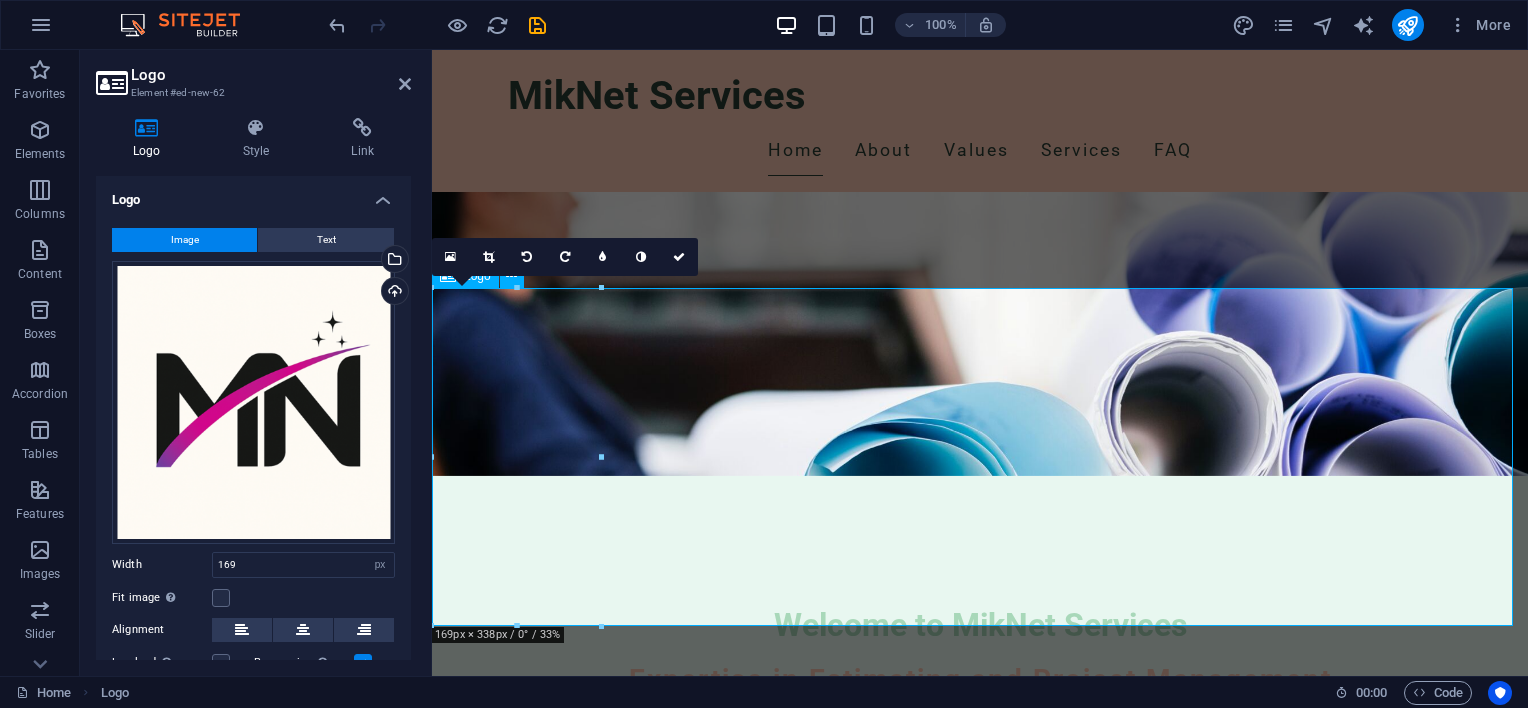 click at bounding box center (980, 1036) 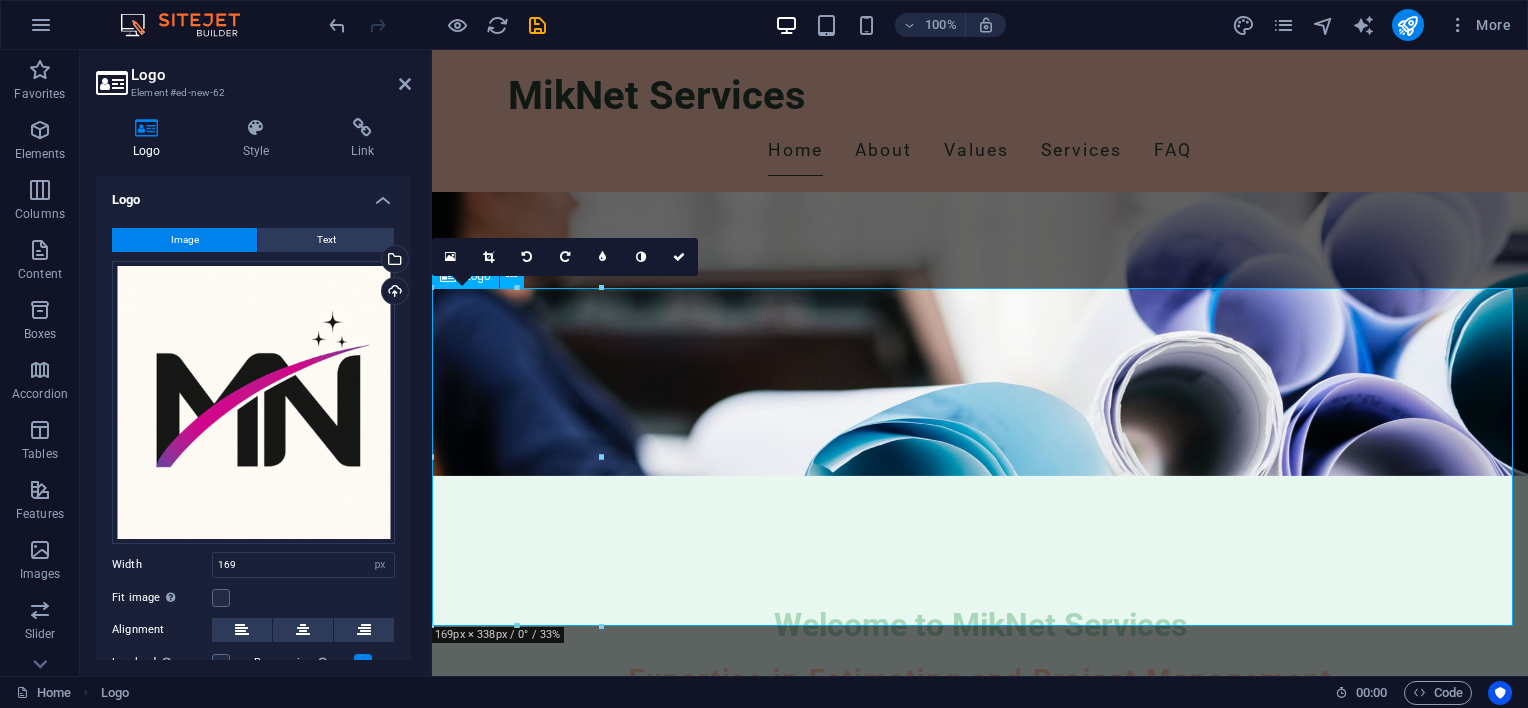 drag, startPoint x: 709, startPoint y: 463, endPoint x: 755, endPoint y: 461, distance: 46.043457 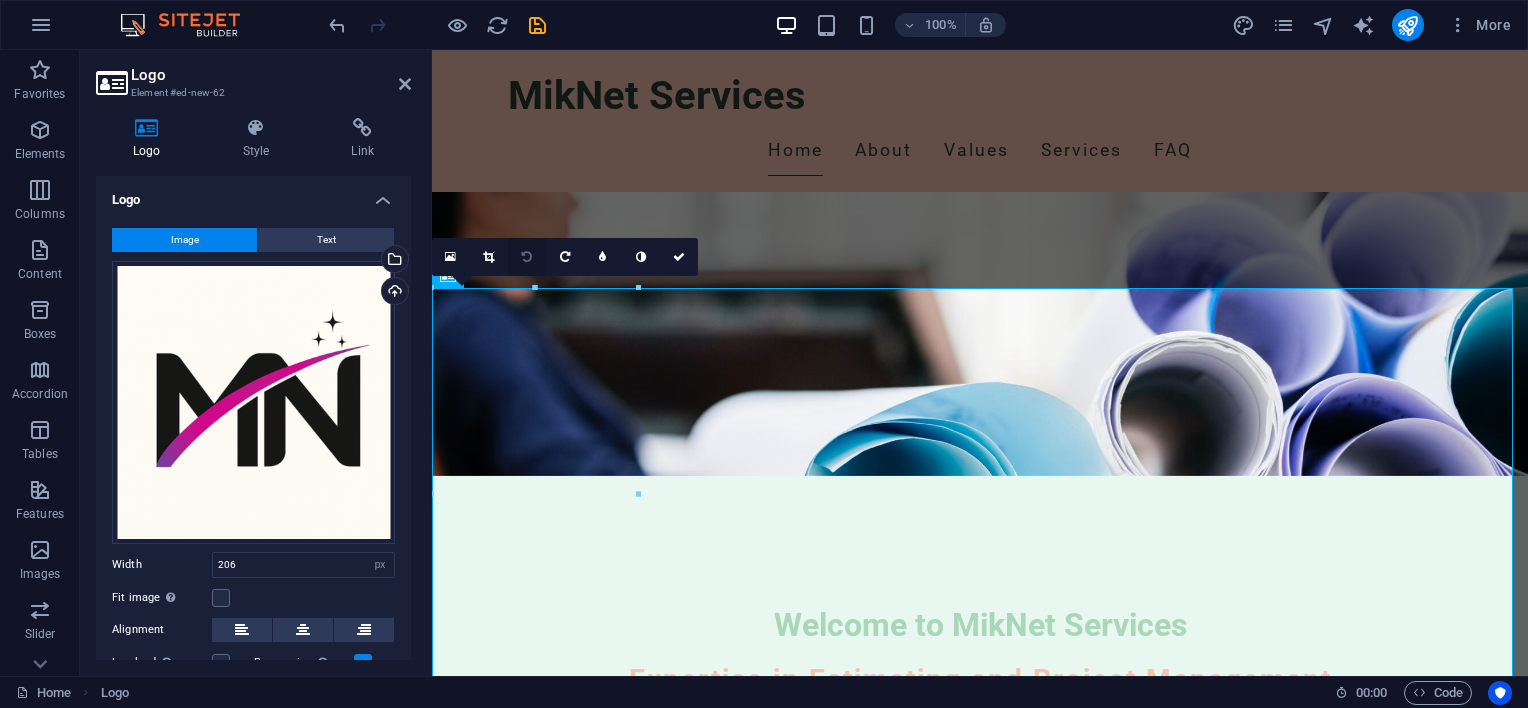 click at bounding box center (527, 257) 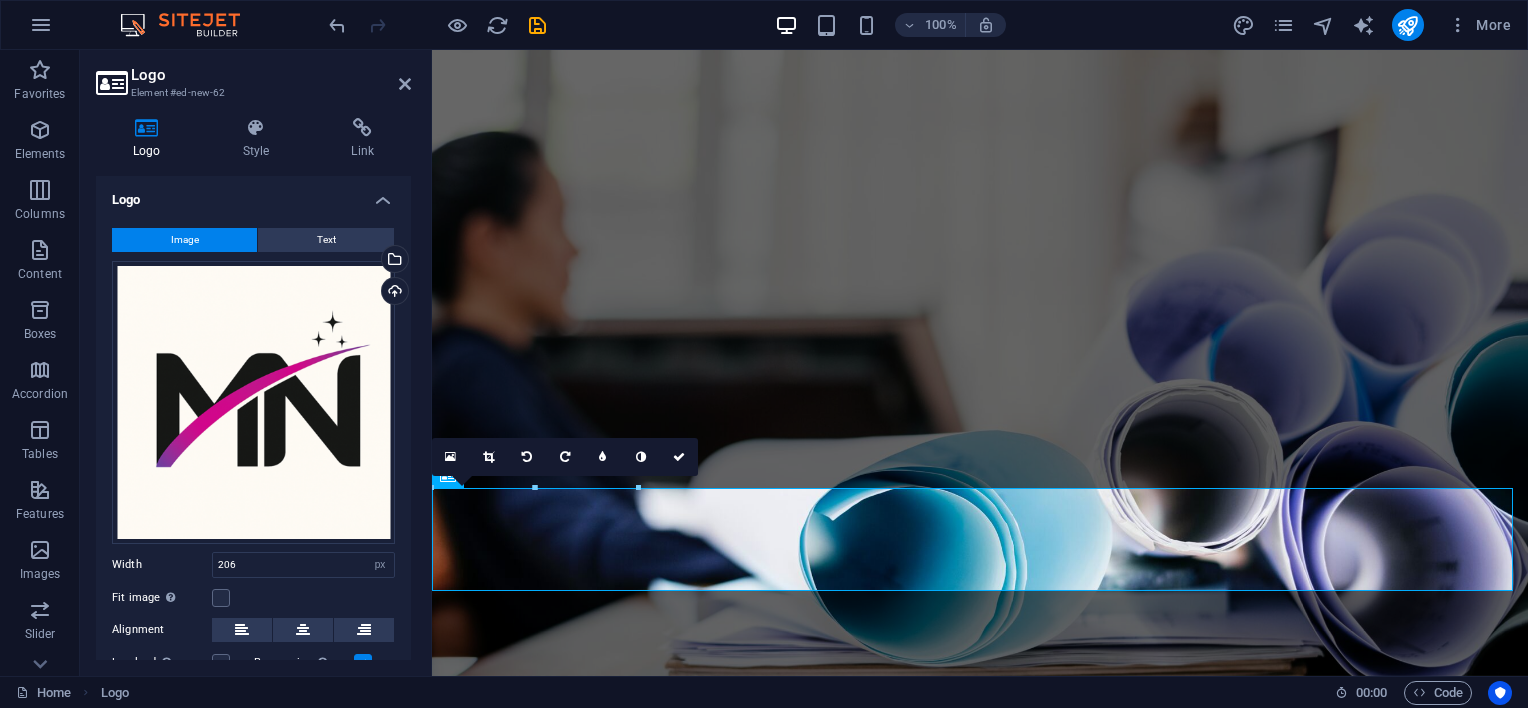 scroll, scrollTop: 100, scrollLeft: 0, axis: vertical 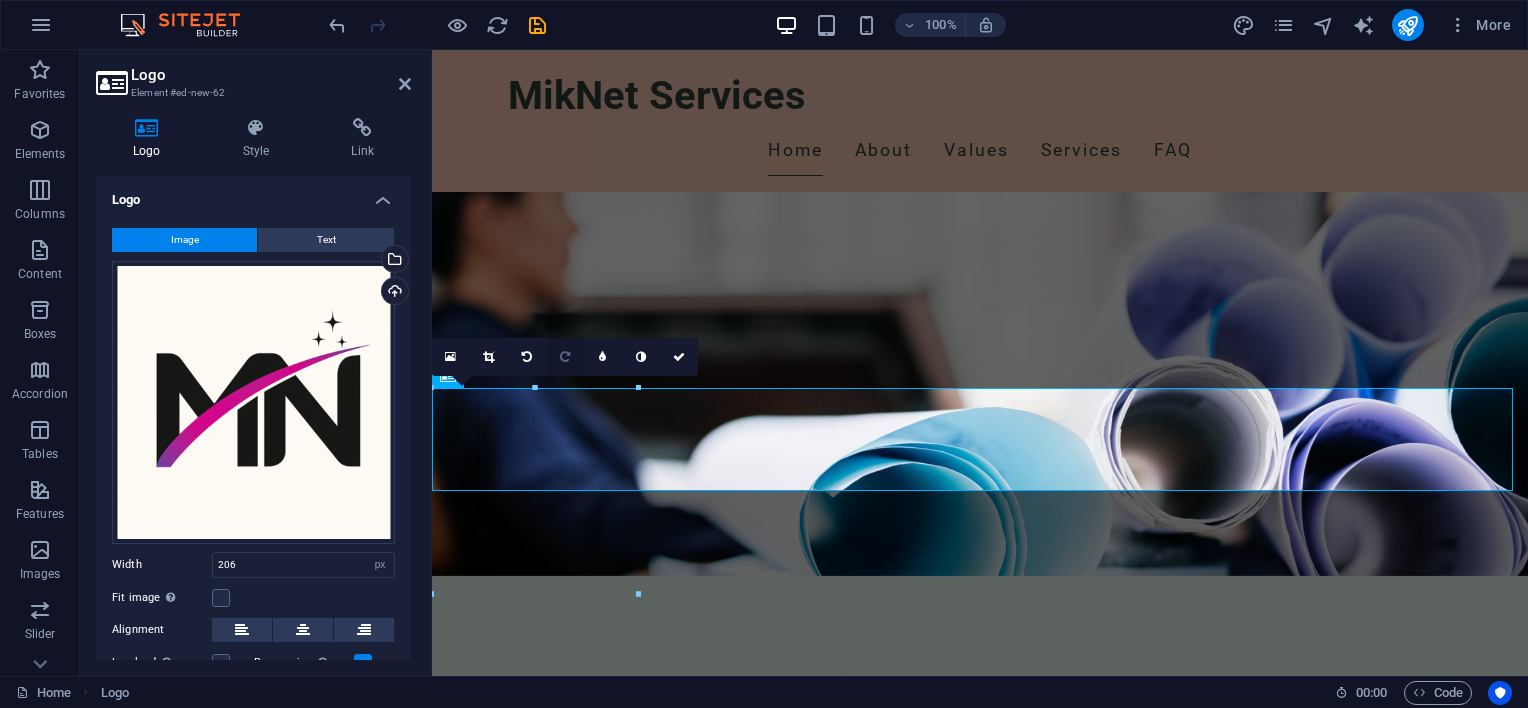 click at bounding box center [565, 357] 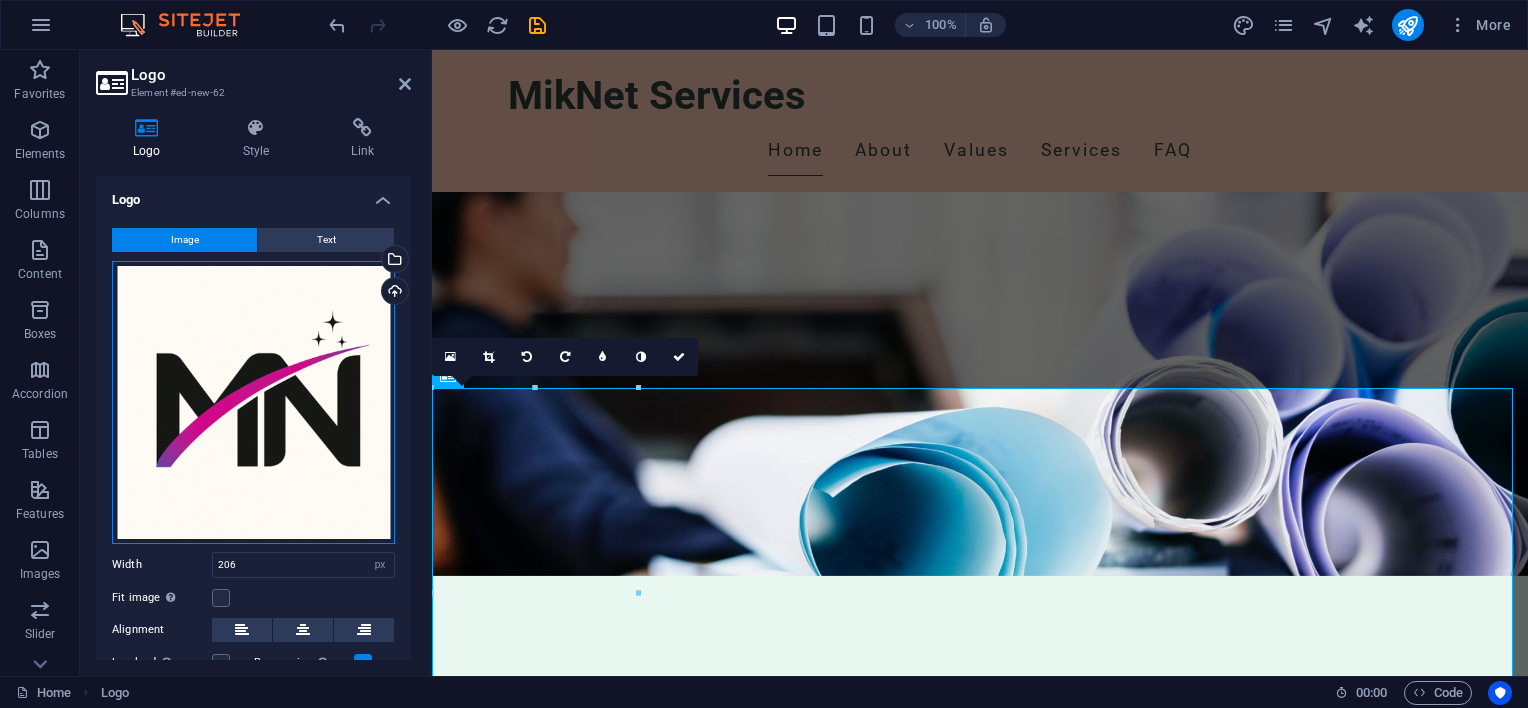 click on "Drag files here, click to choose files or select files from Files or our free stock photos & videos" at bounding box center [253, 402] 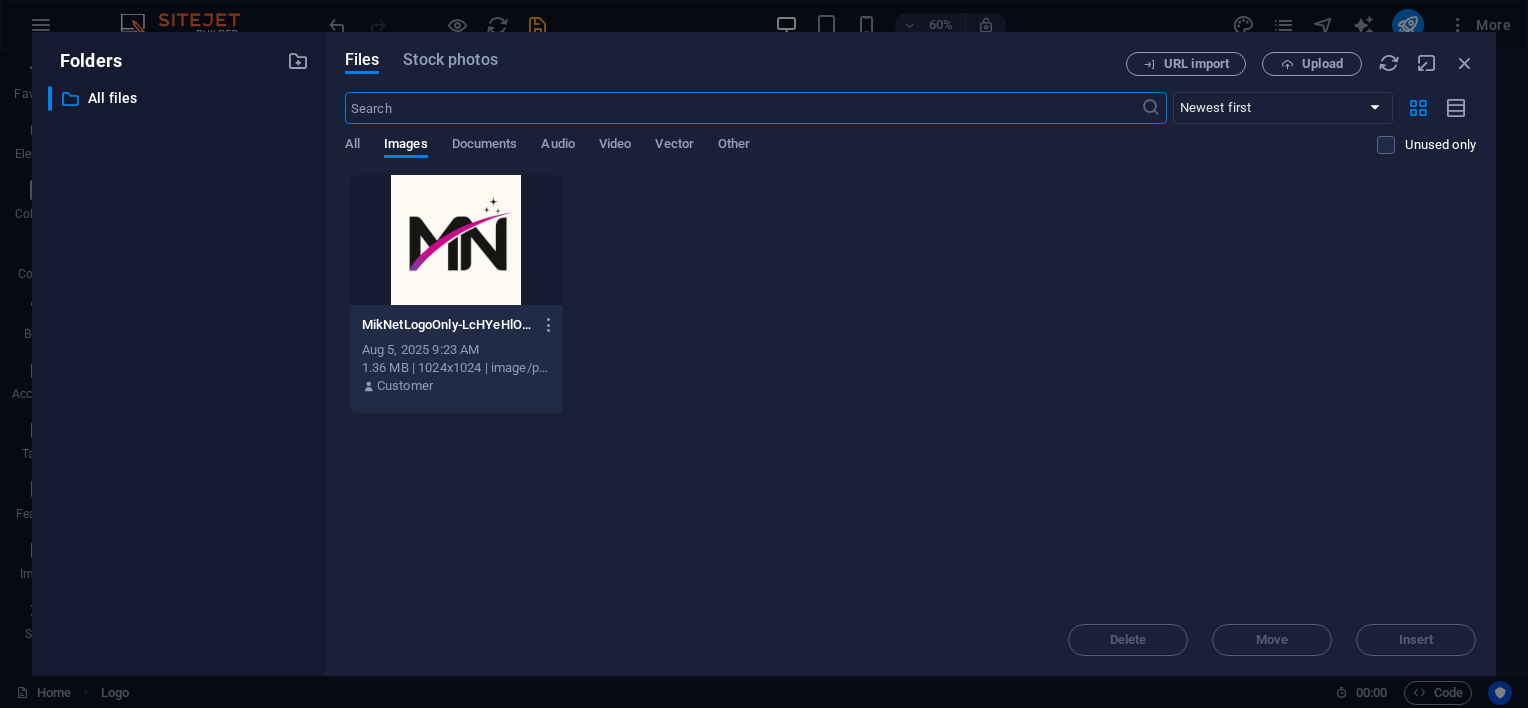 click at bounding box center (456, 240) 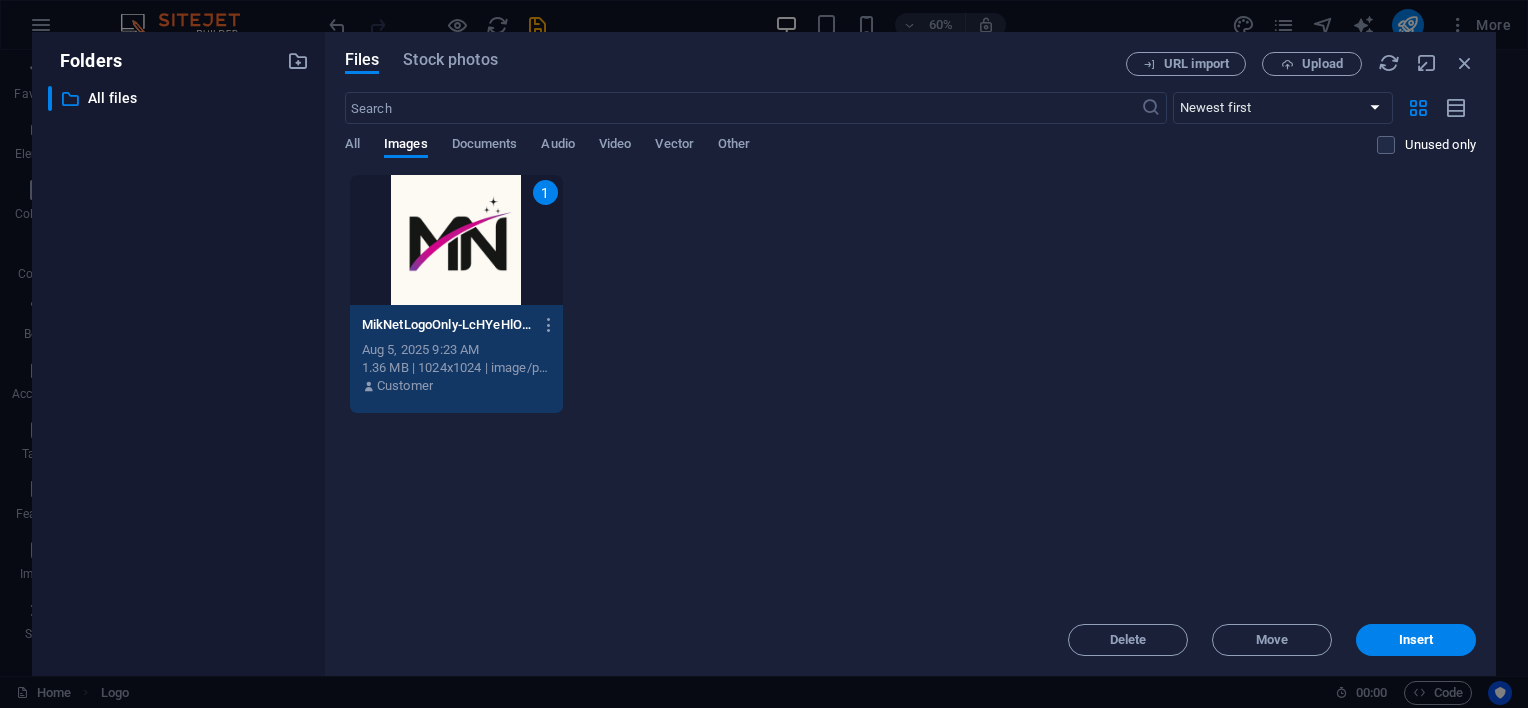 click on "1" at bounding box center (456, 240) 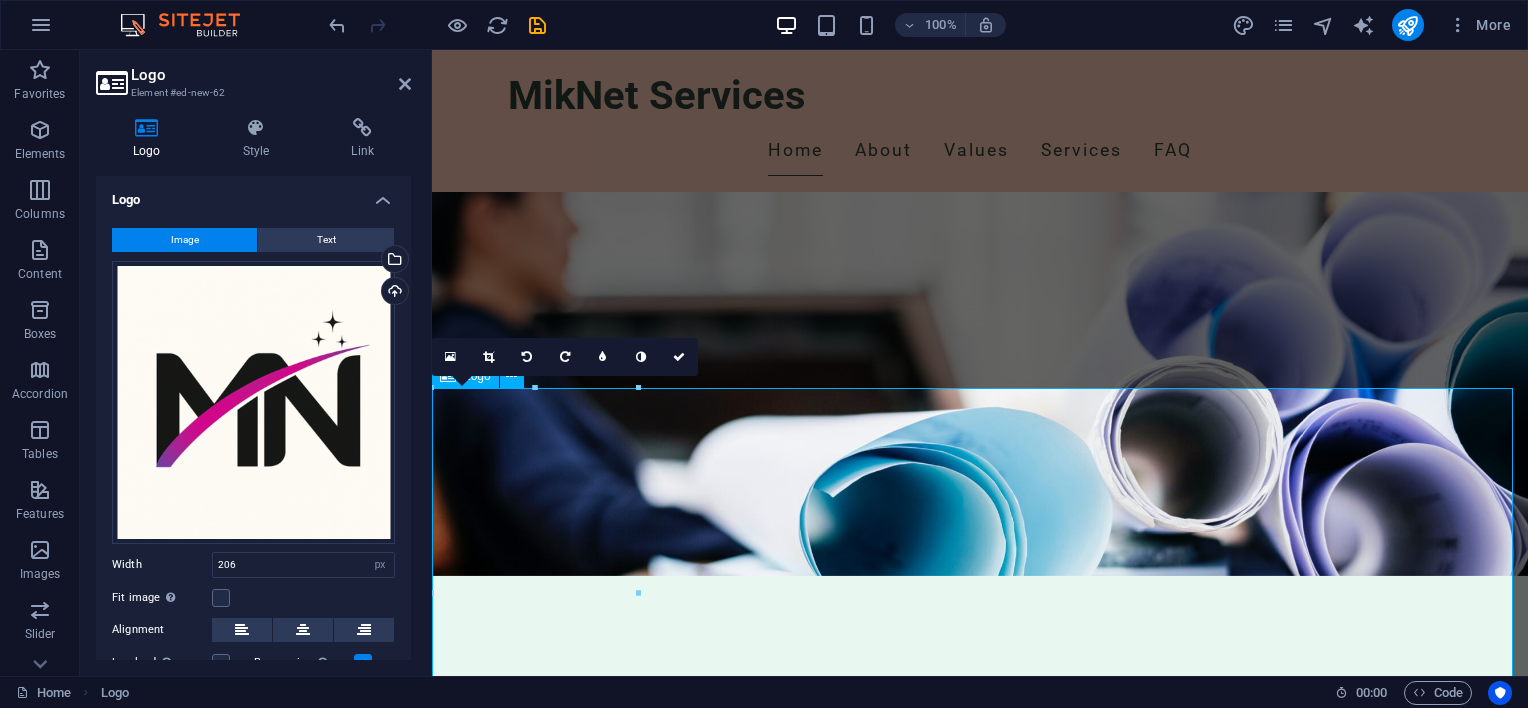 click at bounding box center (980, 1070) 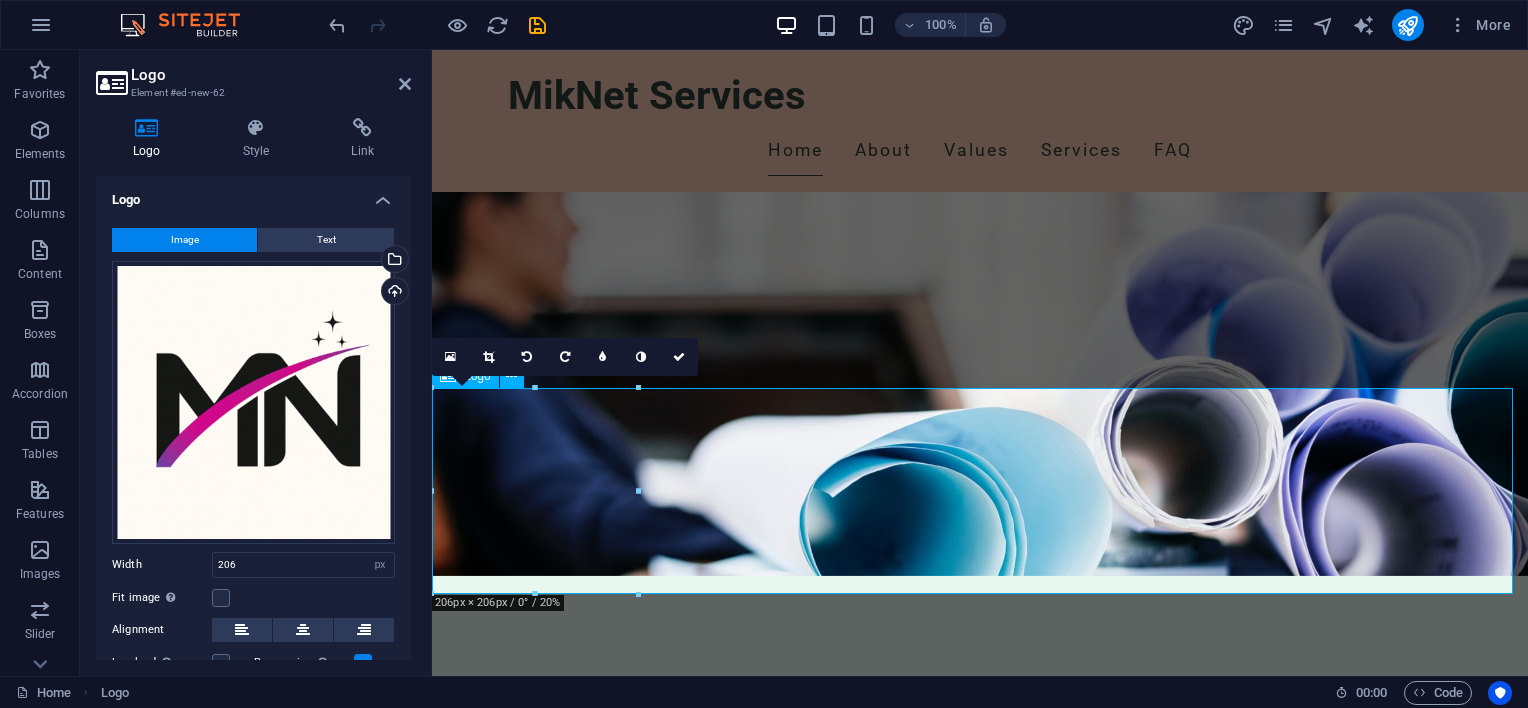 click at bounding box center (980, 1070) 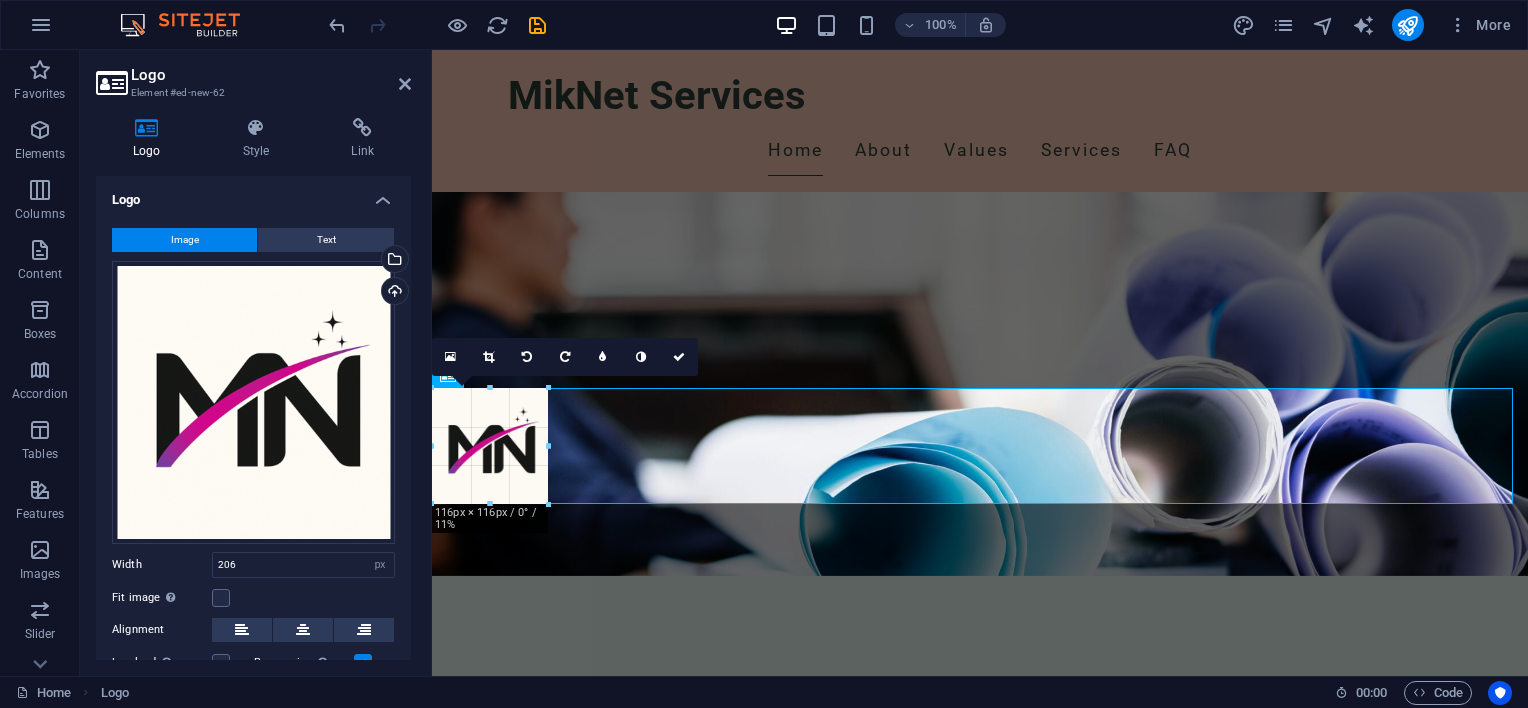 drag, startPoint x: 635, startPoint y: 592, endPoint x: 540, endPoint y: 477, distance: 149.16434 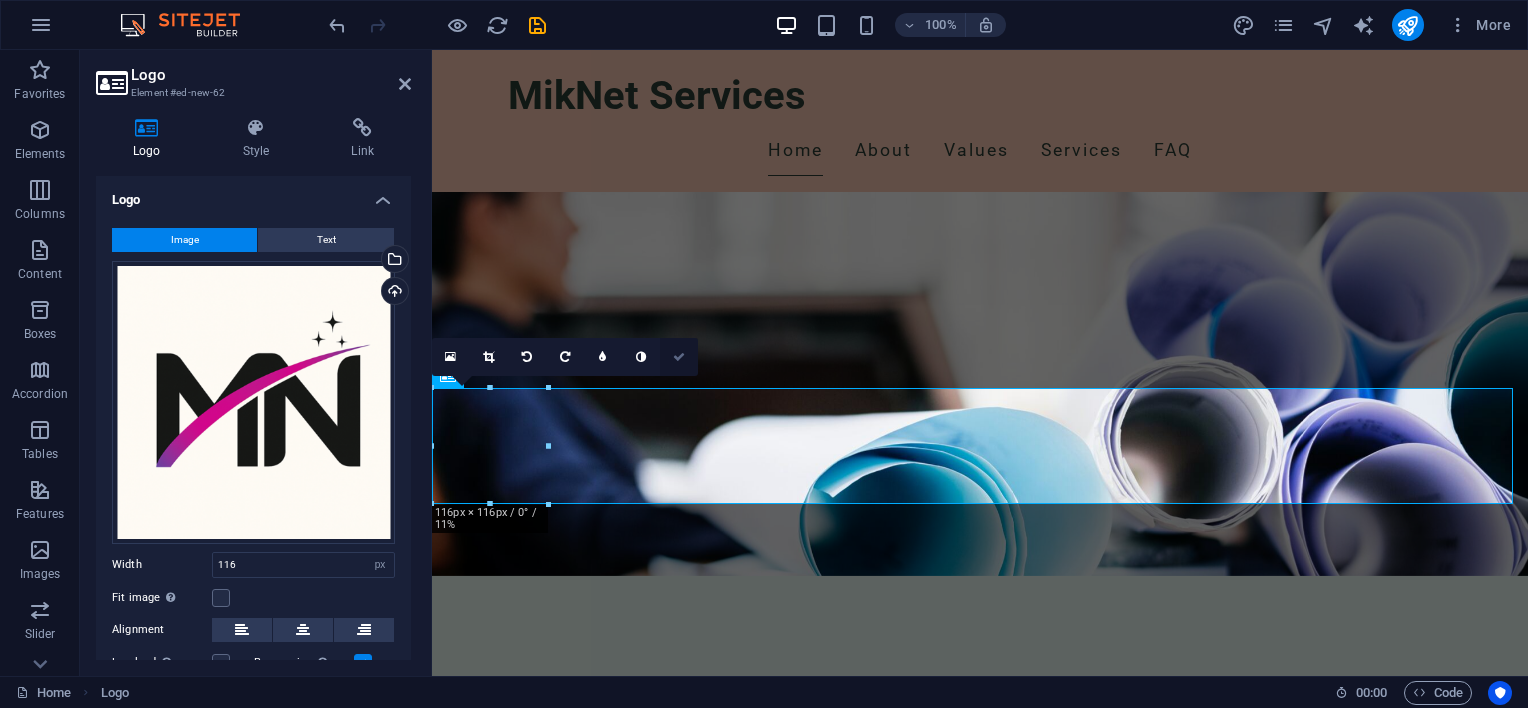 click at bounding box center (679, 357) 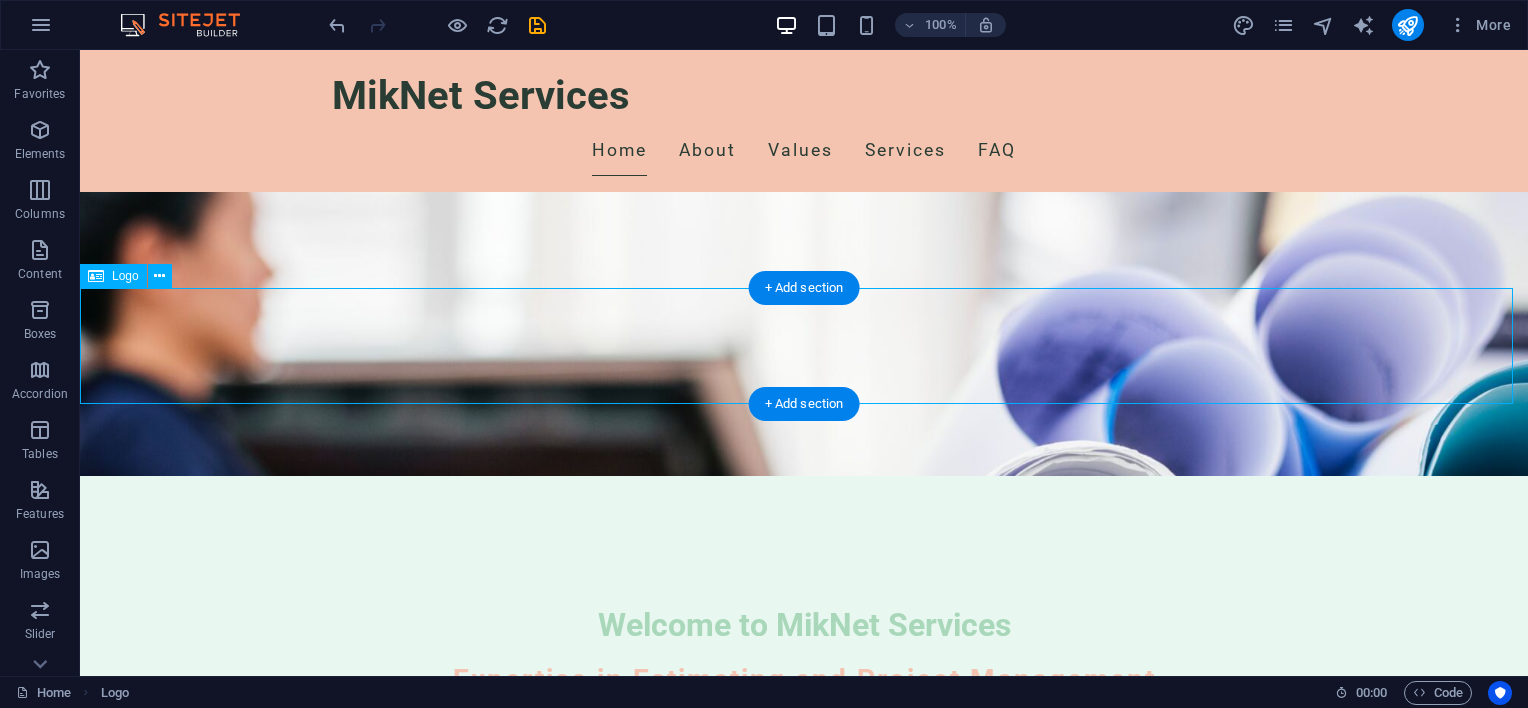 scroll, scrollTop: 0, scrollLeft: 0, axis: both 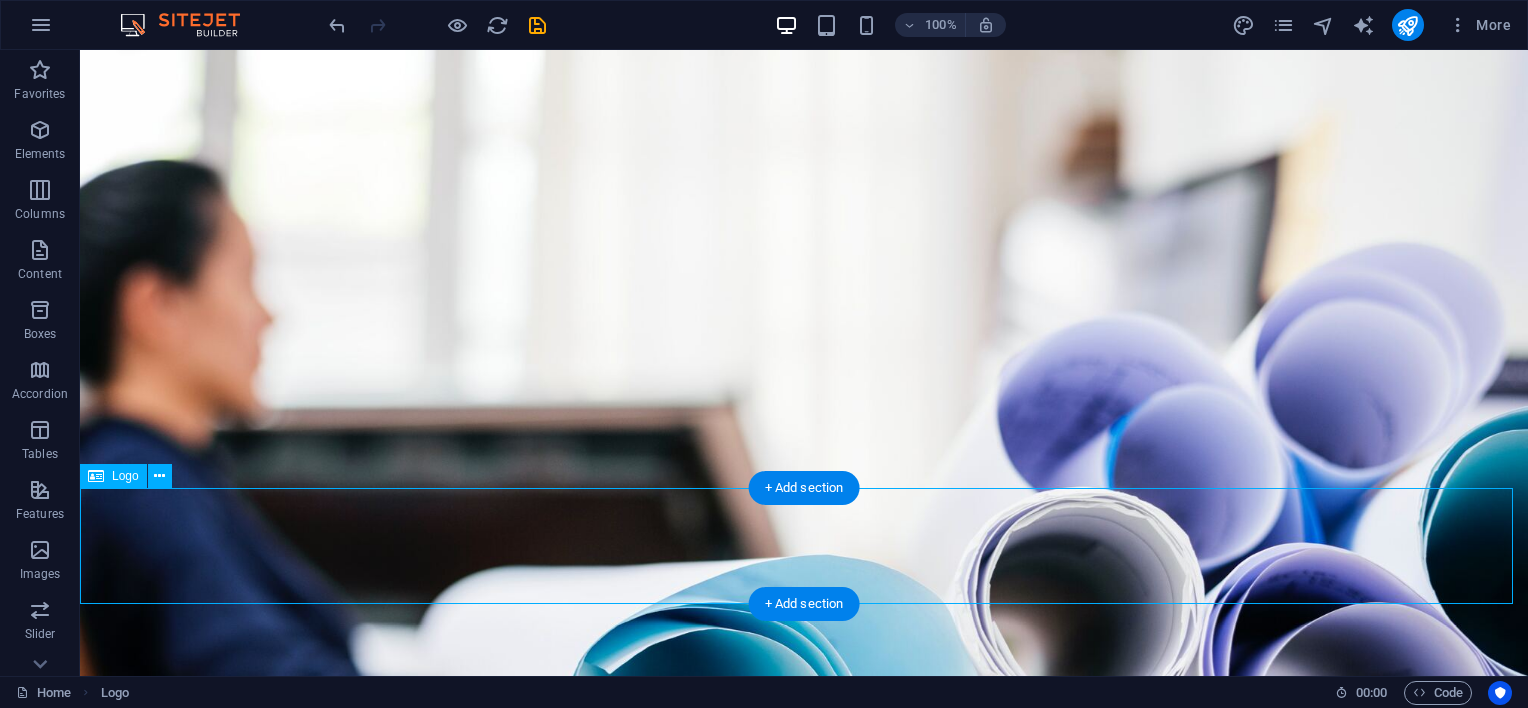 click at bounding box center (804, 1175) 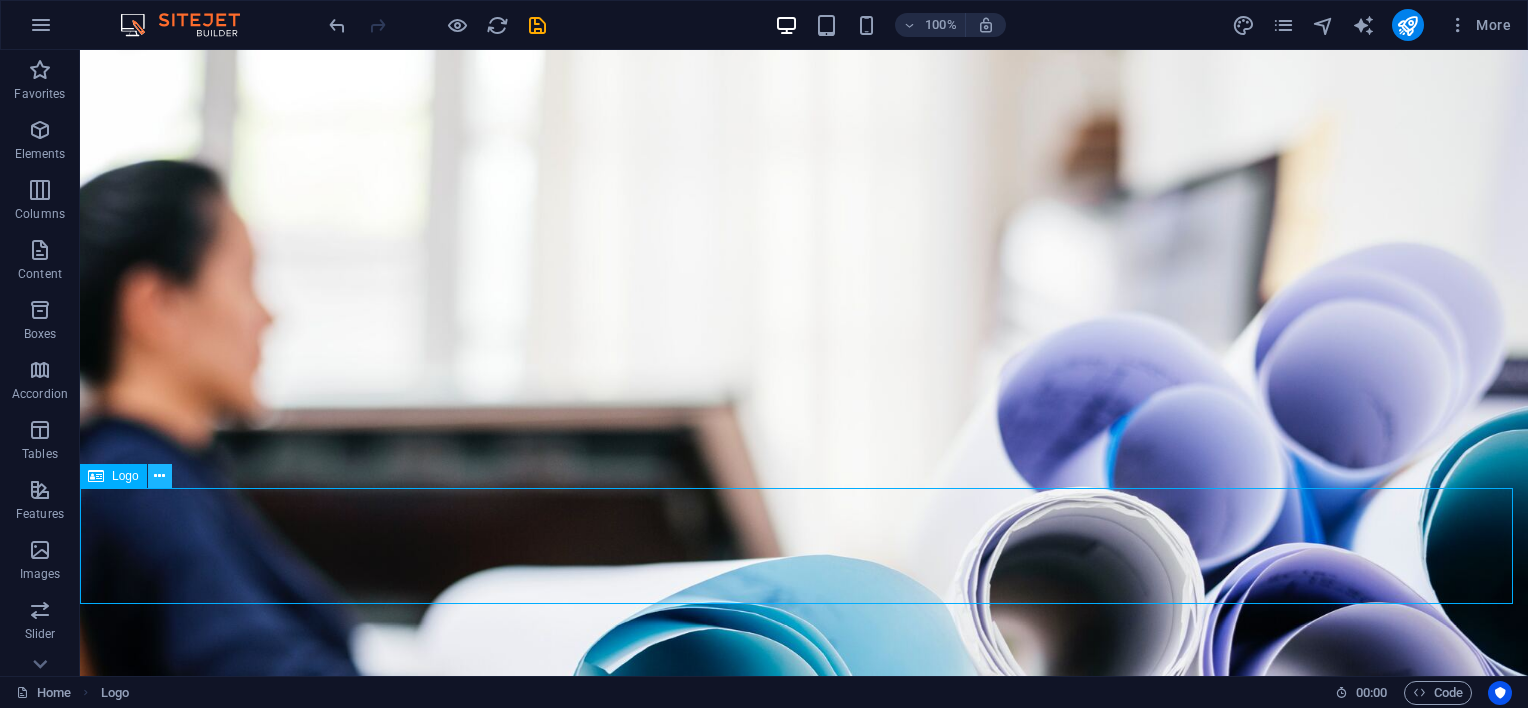 click at bounding box center [159, 476] 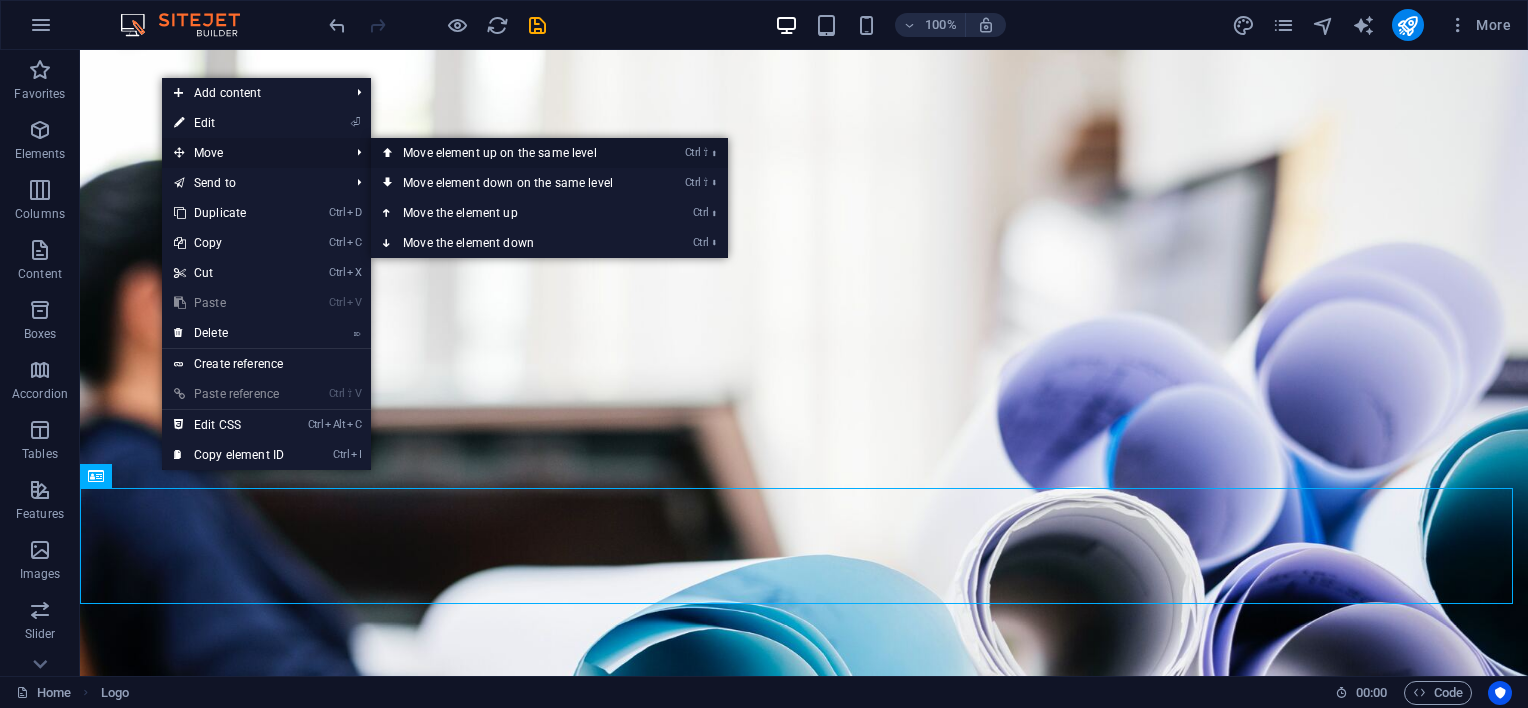 click on "Ctrl ⇧ ⬆  Move element up on the same level" at bounding box center (512, 153) 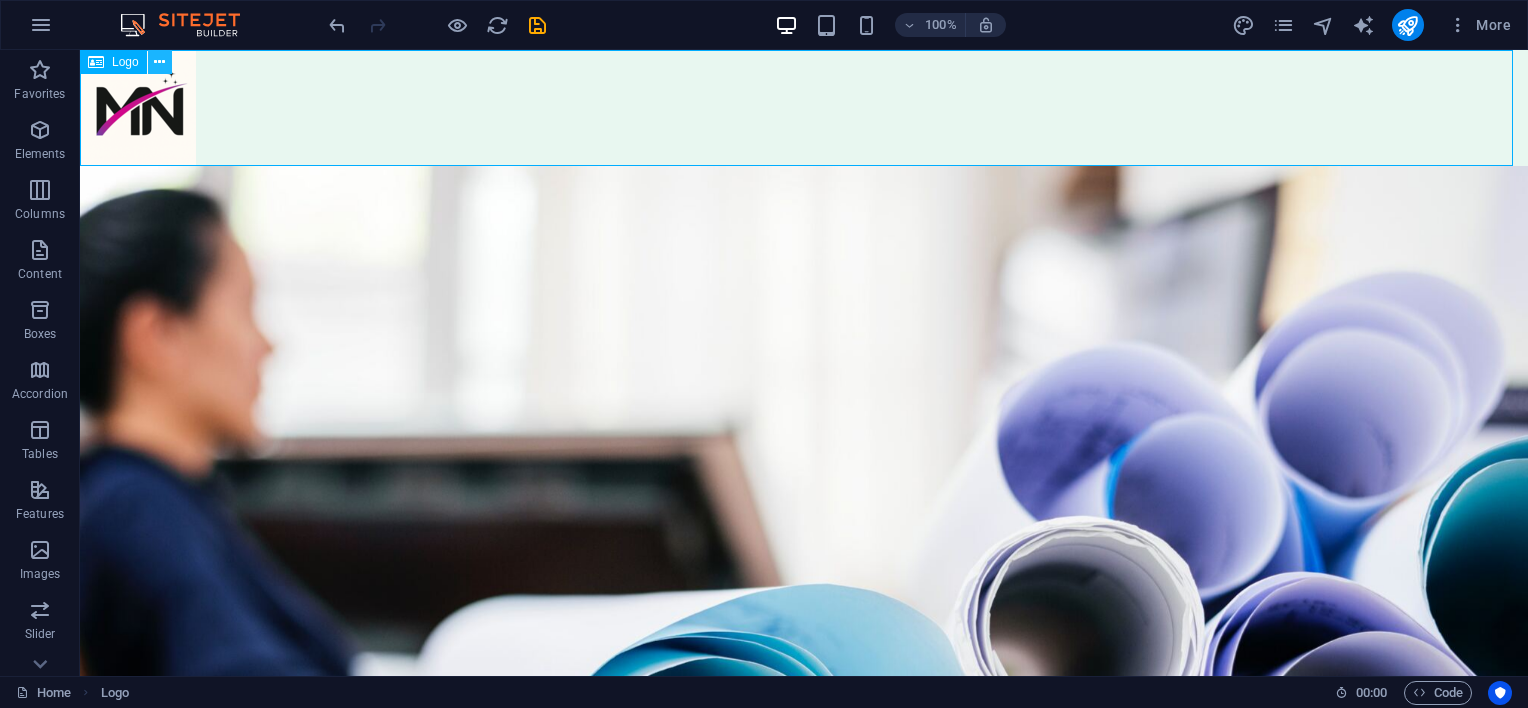 click at bounding box center [159, 62] 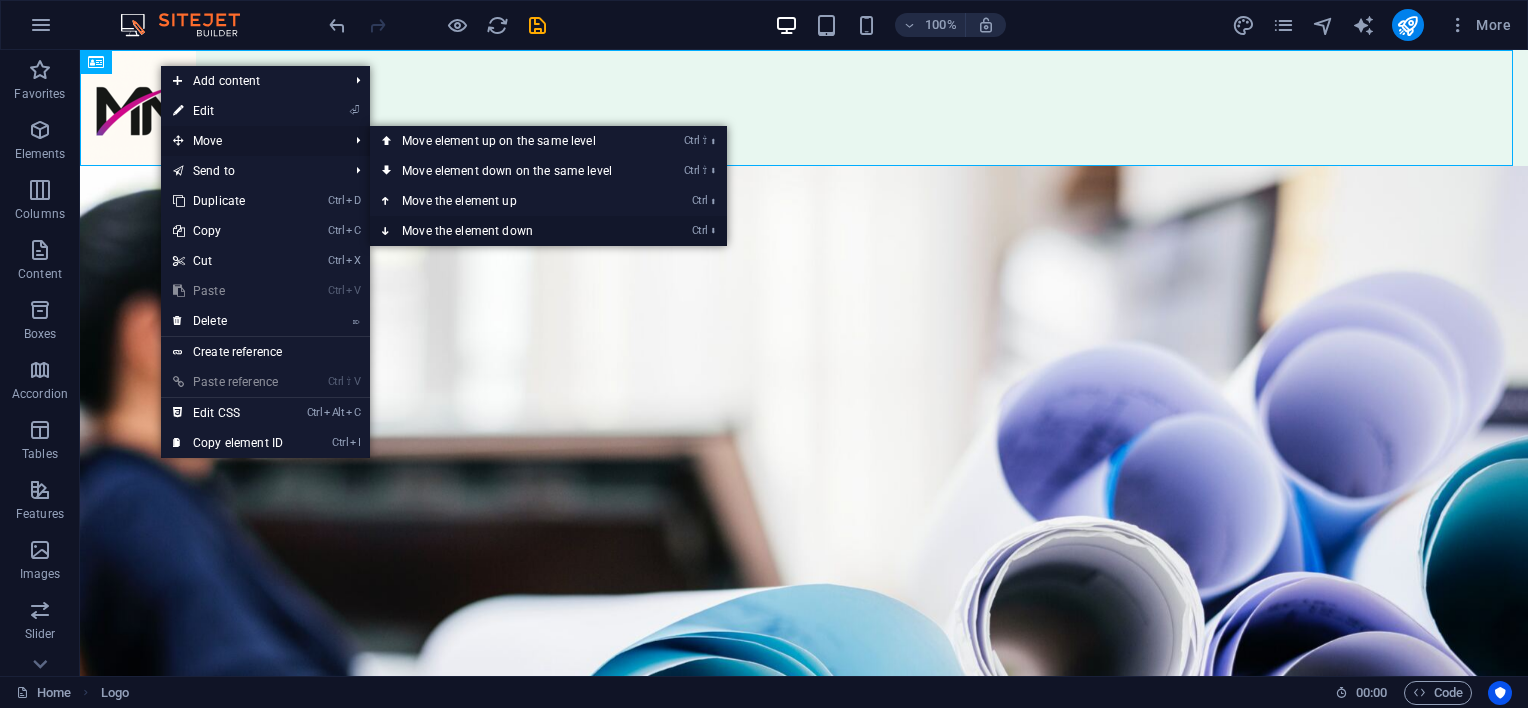 click on "Ctrl ⬇  Move the element down" at bounding box center (511, 231) 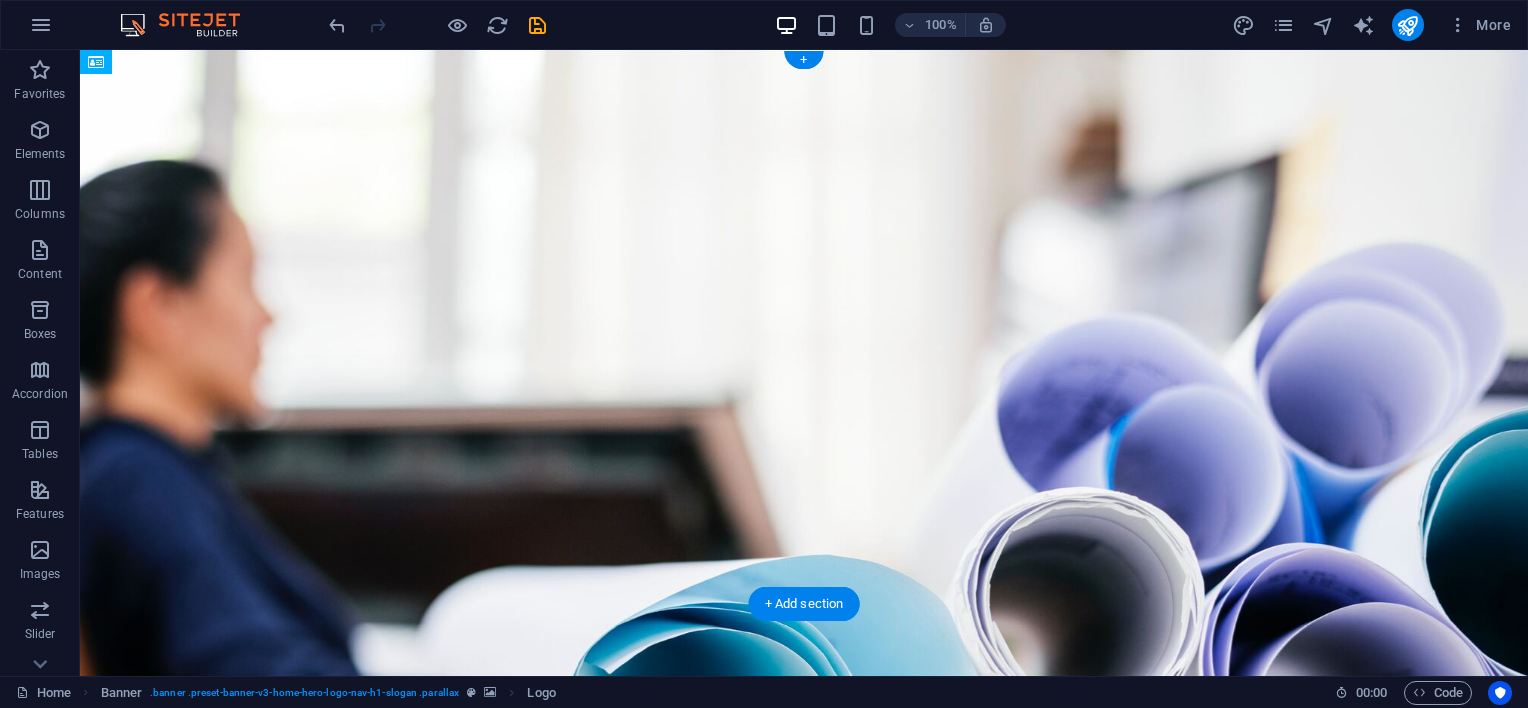 drag, startPoint x: 148, startPoint y: 108, endPoint x: 204, endPoint y: 374, distance: 271.83084 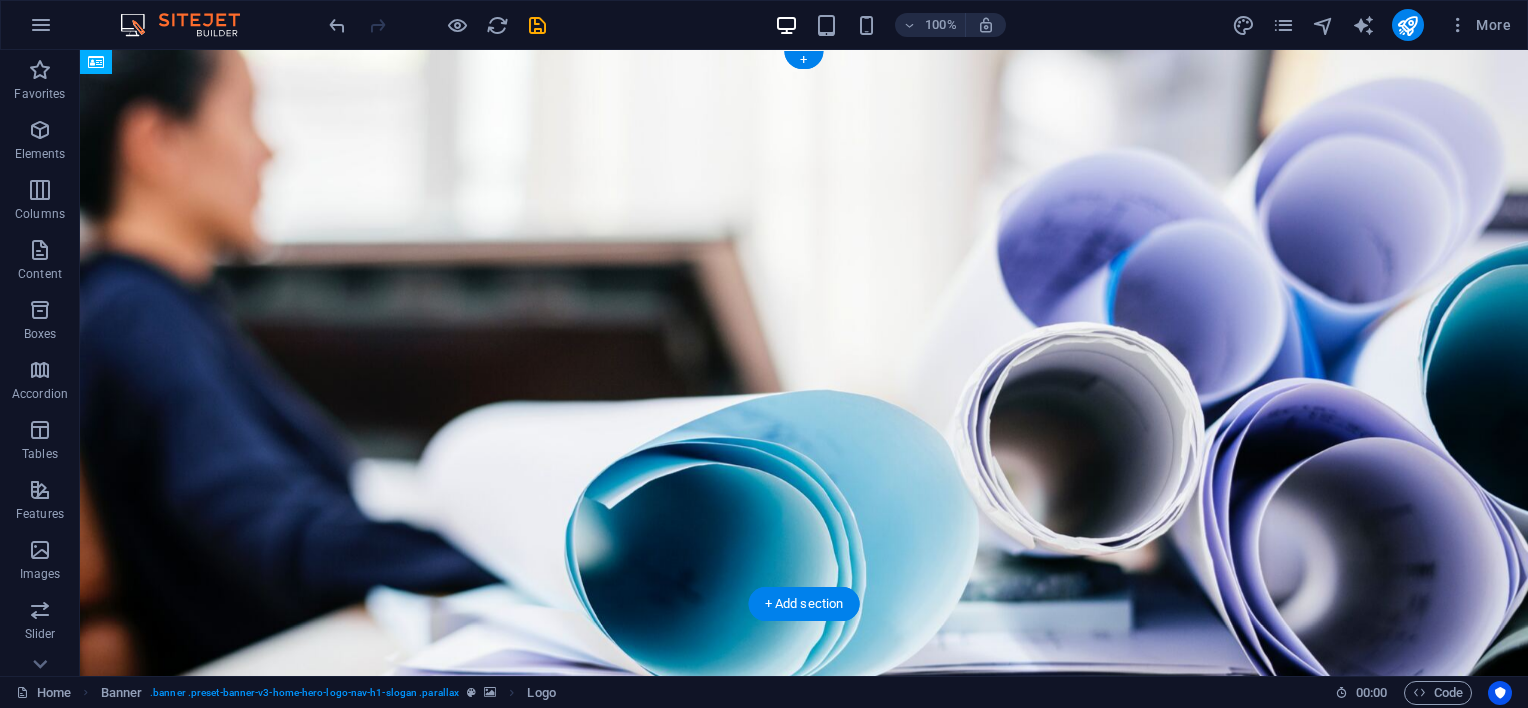 drag, startPoint x: 148, startPoint y: 453, endPoint x: 212, endPoint y: 271, distance: 192.92485 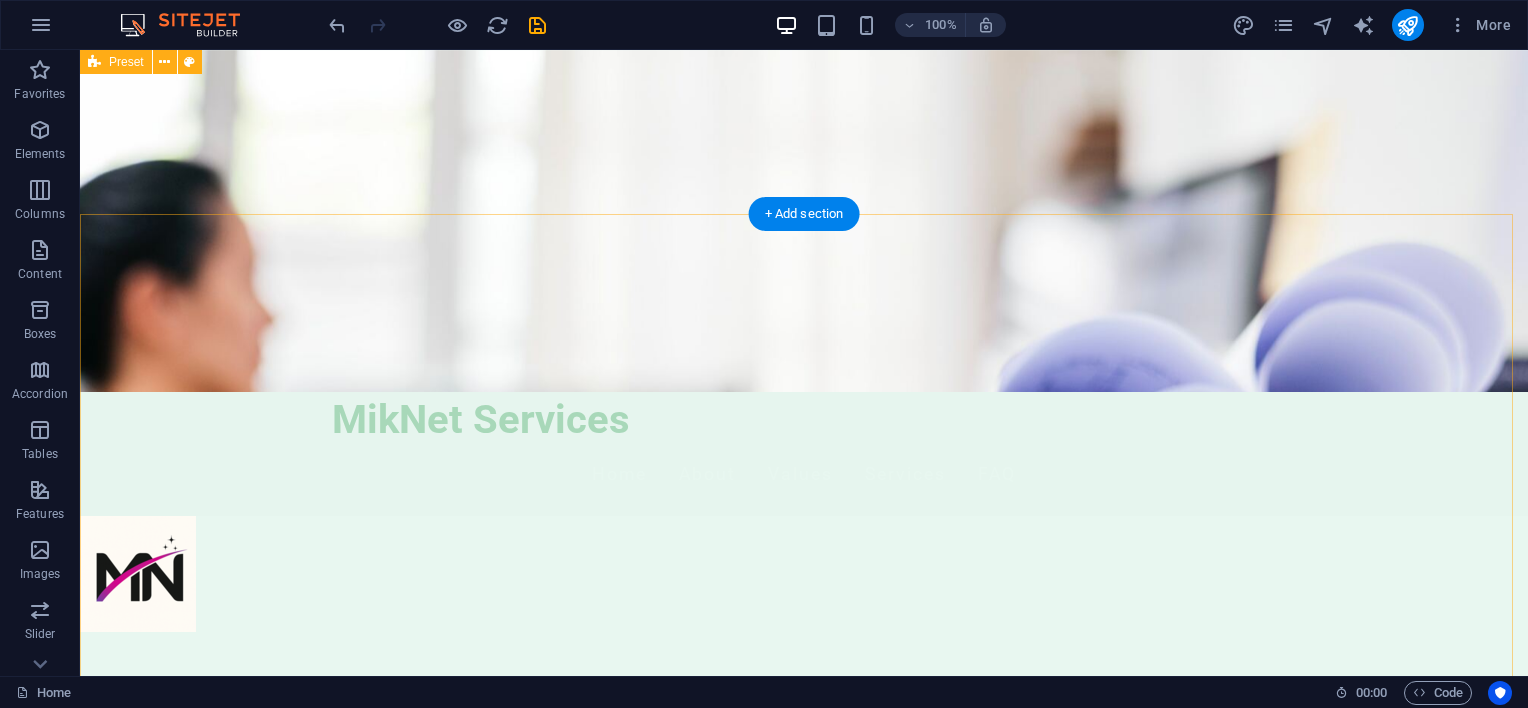 scroll, scrollTop: 0, scrollLeft: 0, axis: both 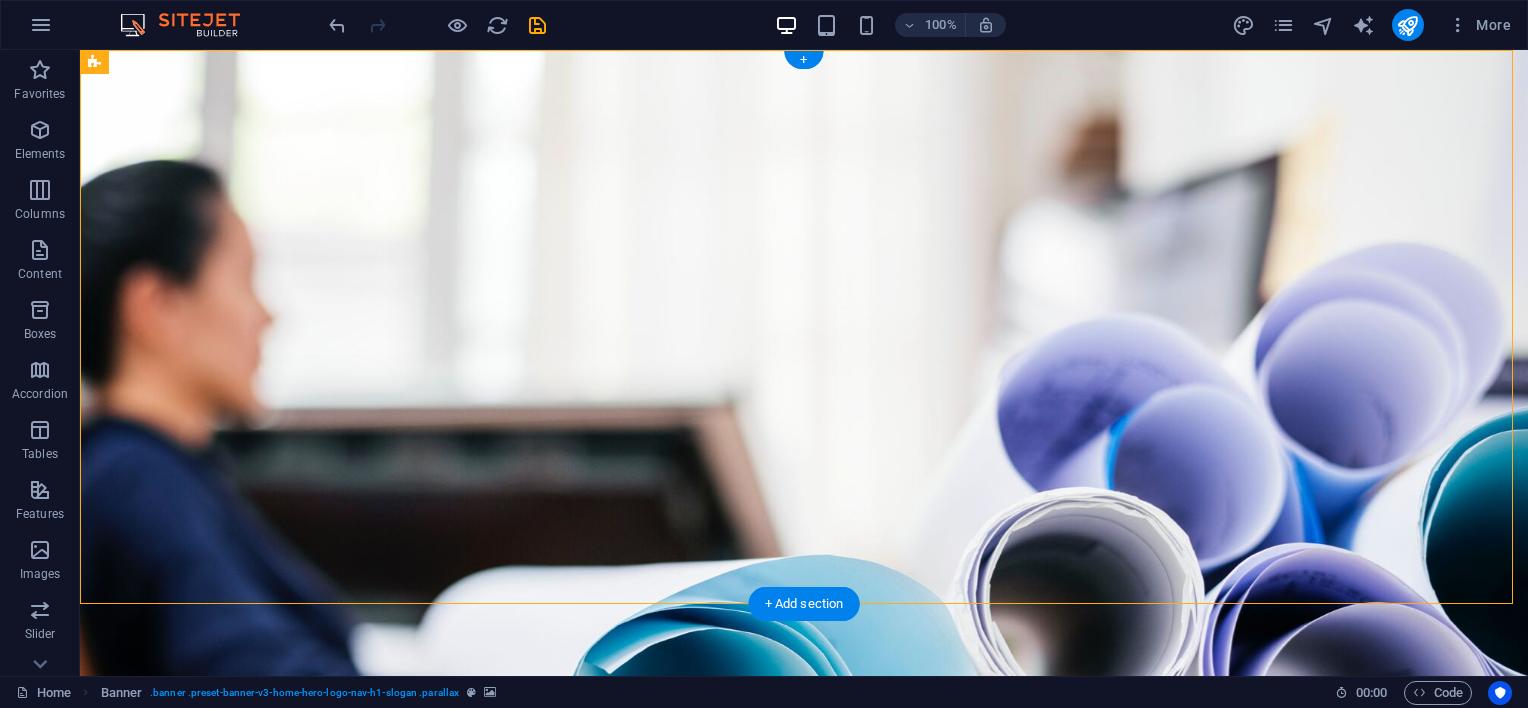 drag, startPoint x: 155, startPoint y: 189, endPoint x: 816, endPoint y: 204, distance: 661.17017 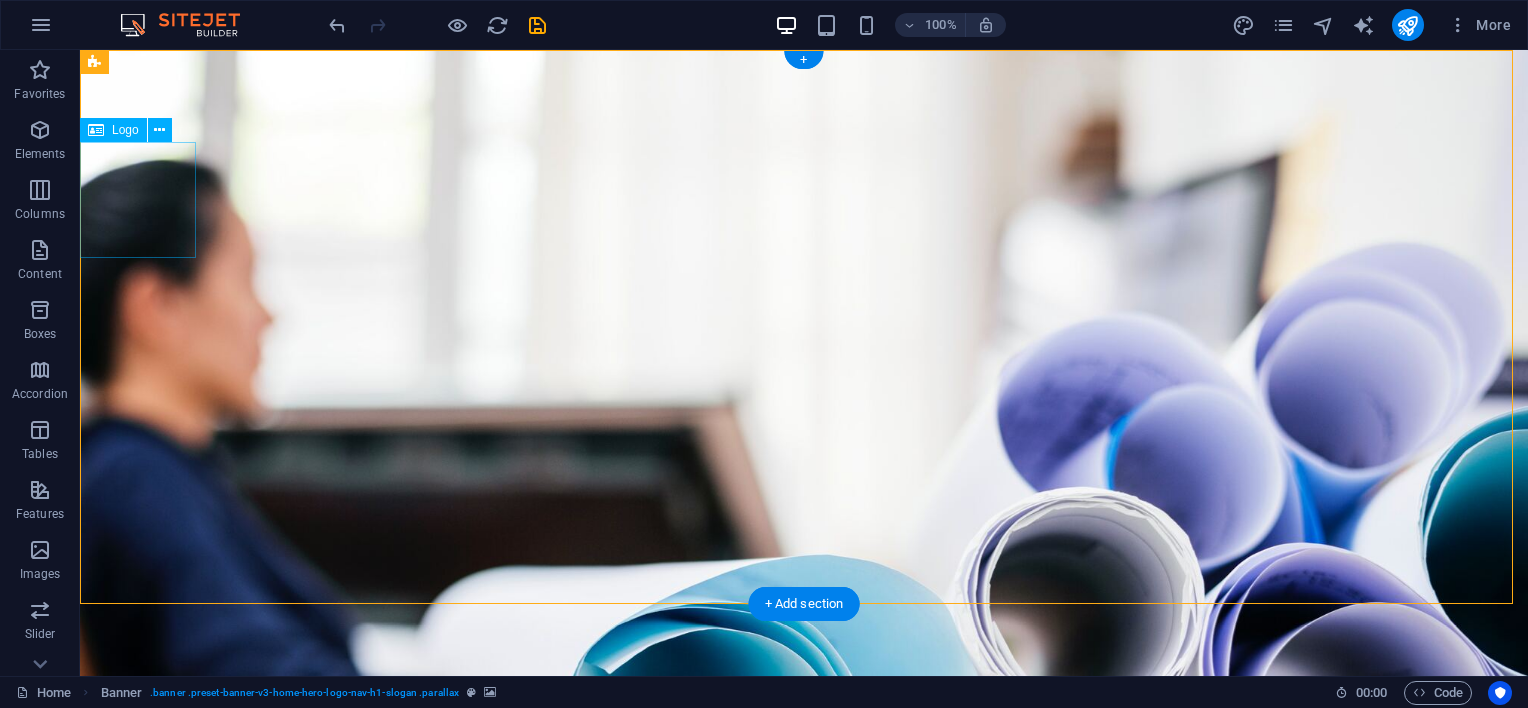 click at bounding box center [804, 858] 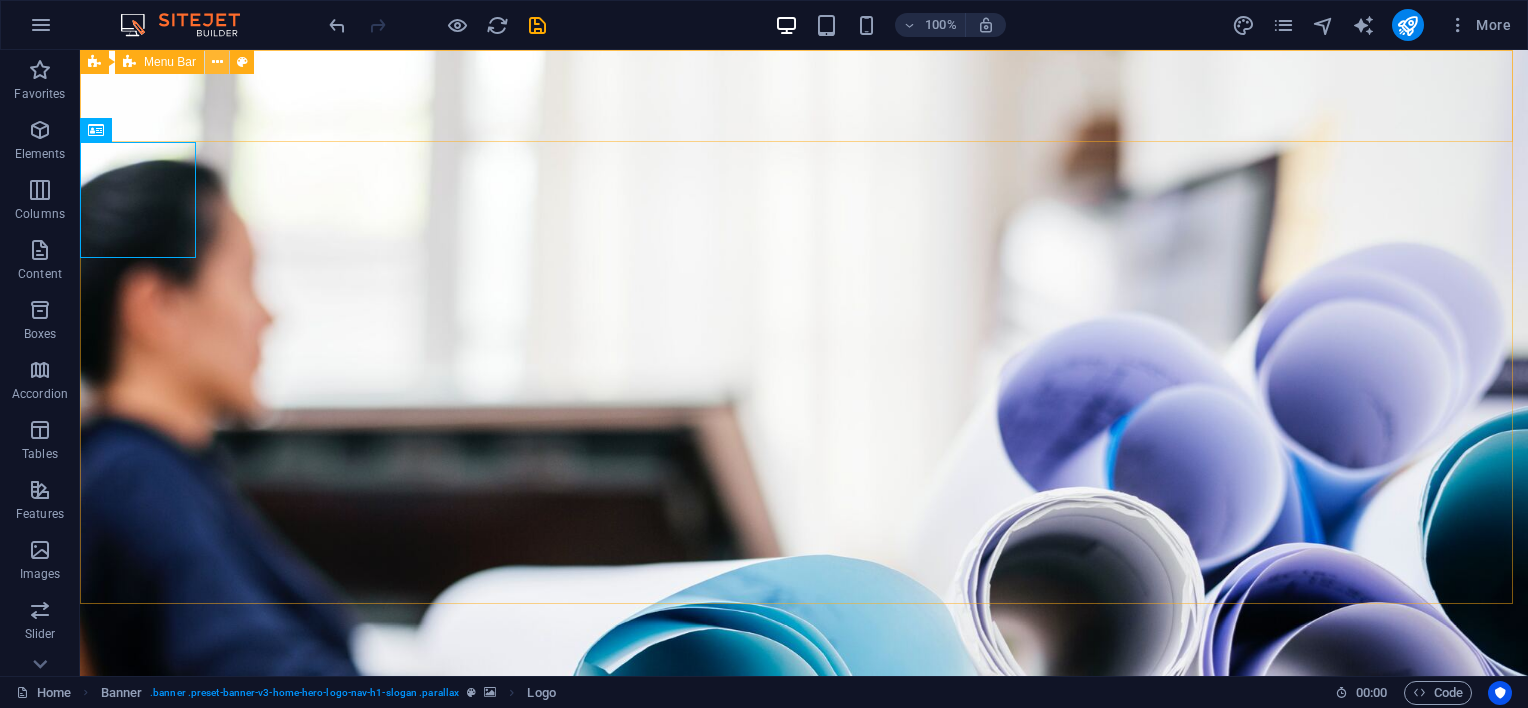 click at bounding box center [217, 62] 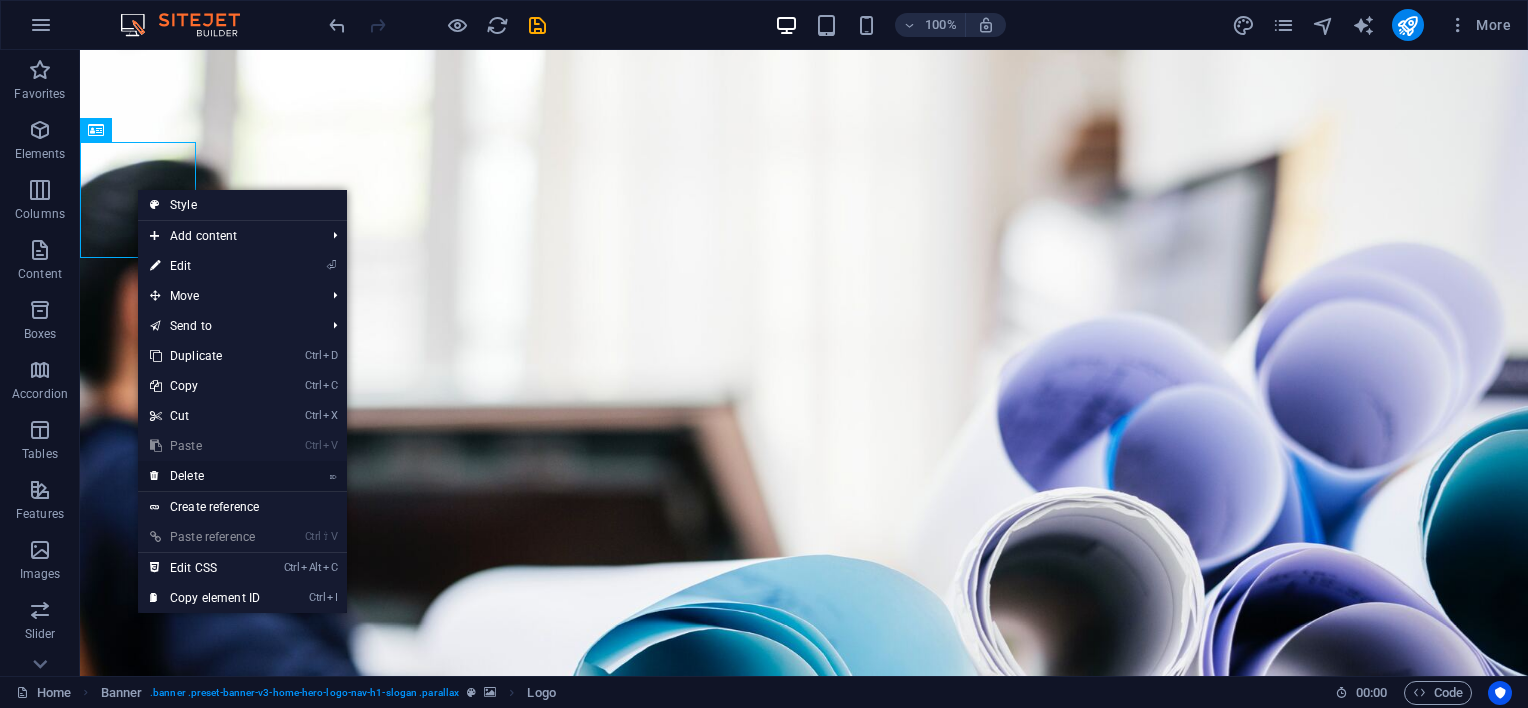 click on "⌦  Delete" at bounding box center (205, 476) 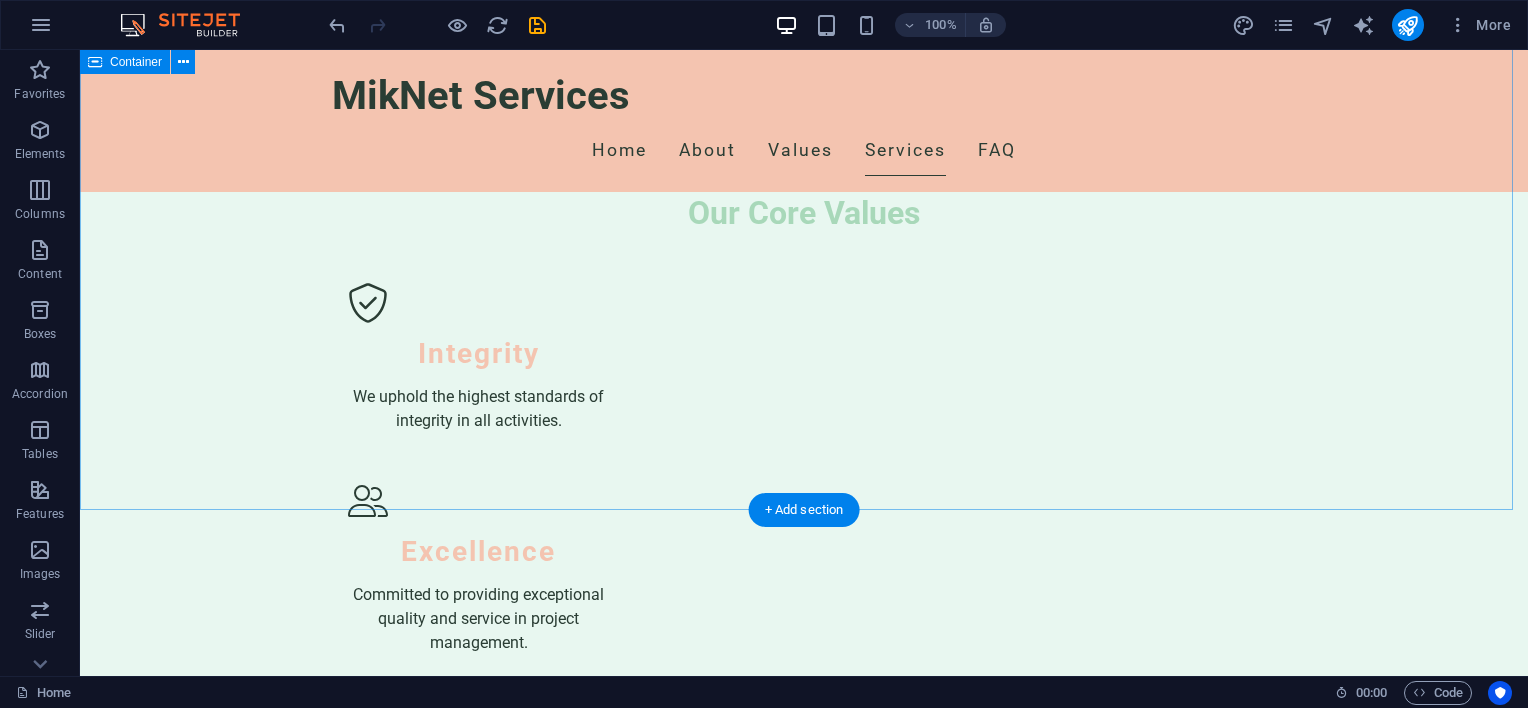 scroll, scrollTop: 1973, scrollLeft: 0, axis: vertical 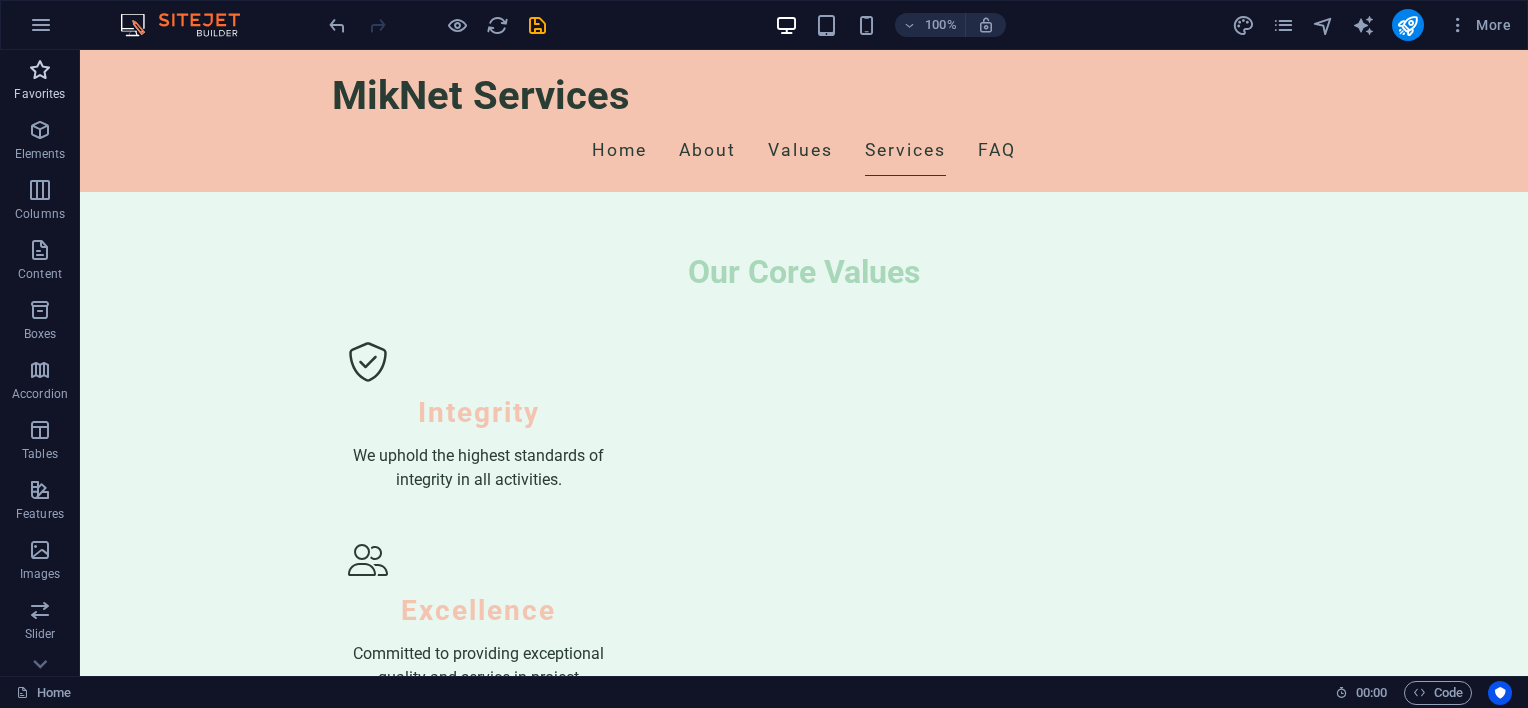 click at bounding box center [40, 70] 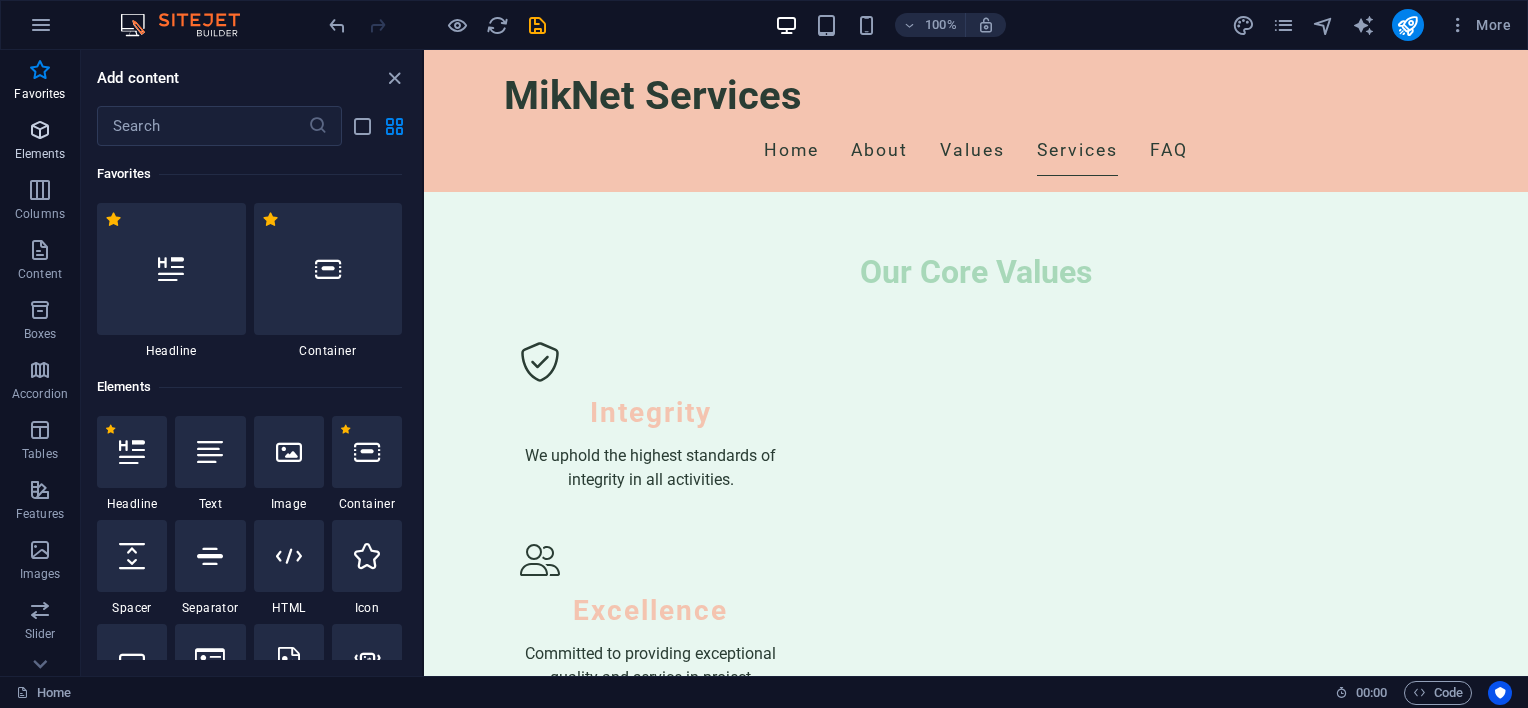 click at bounding box center (40, 130) 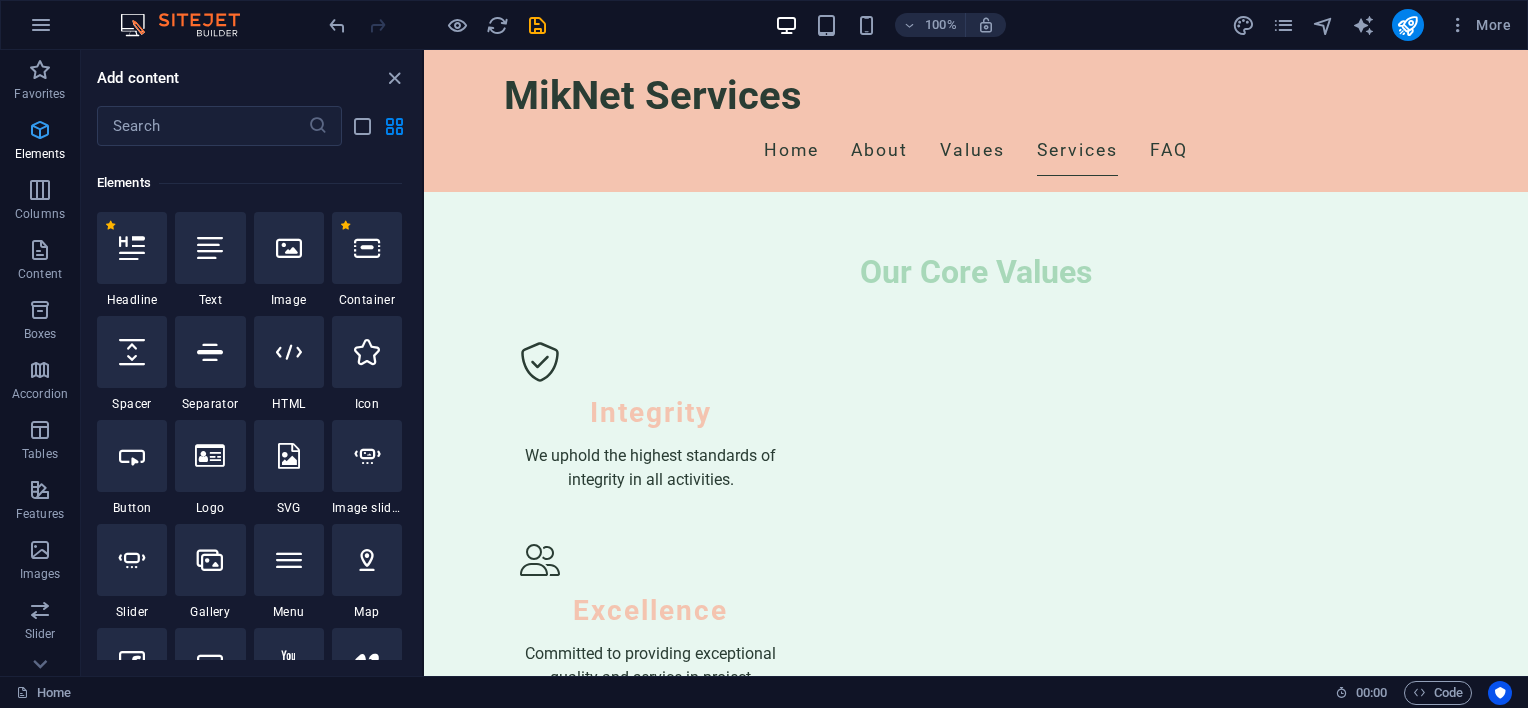 scroll, scrollTop: 212, scrollLeft: 0, axis: vertical 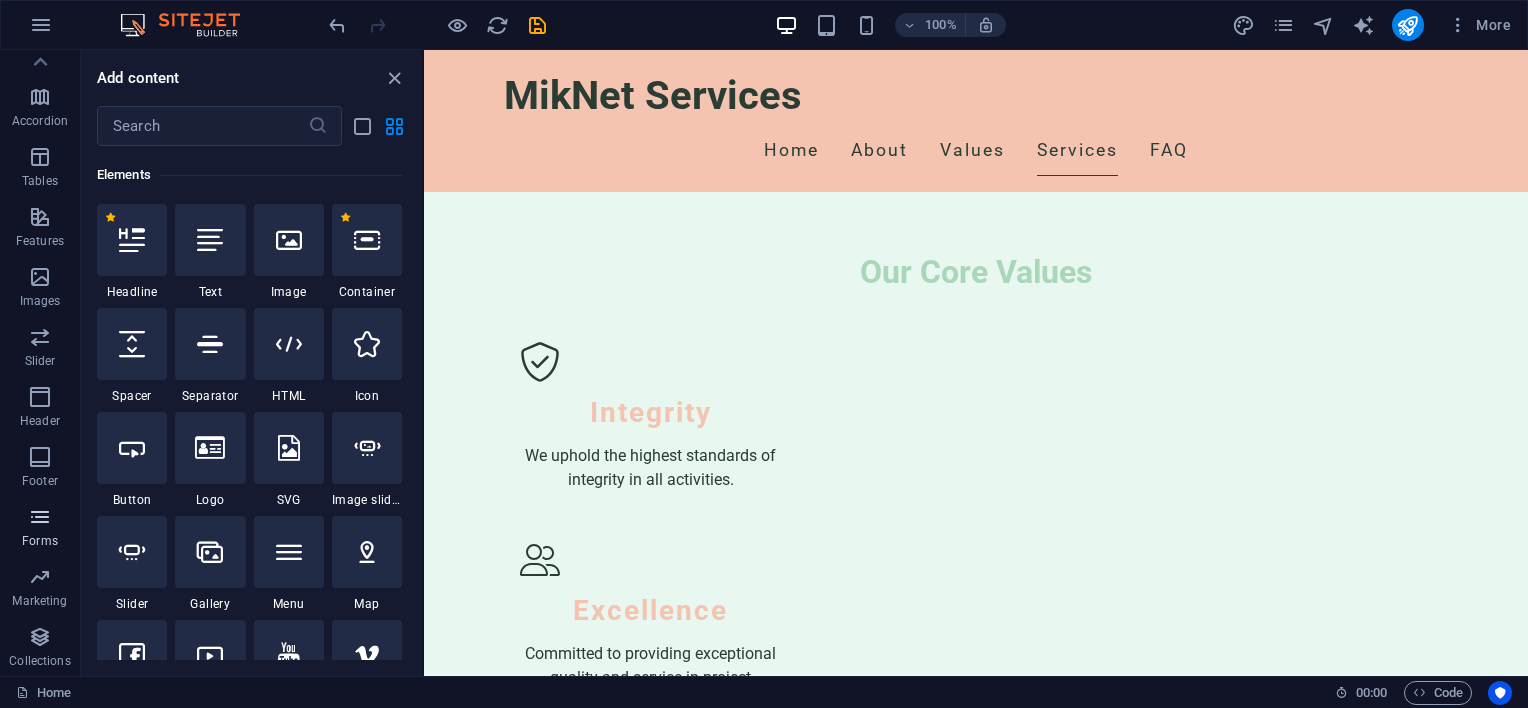 click at bounding box center [40, 517] 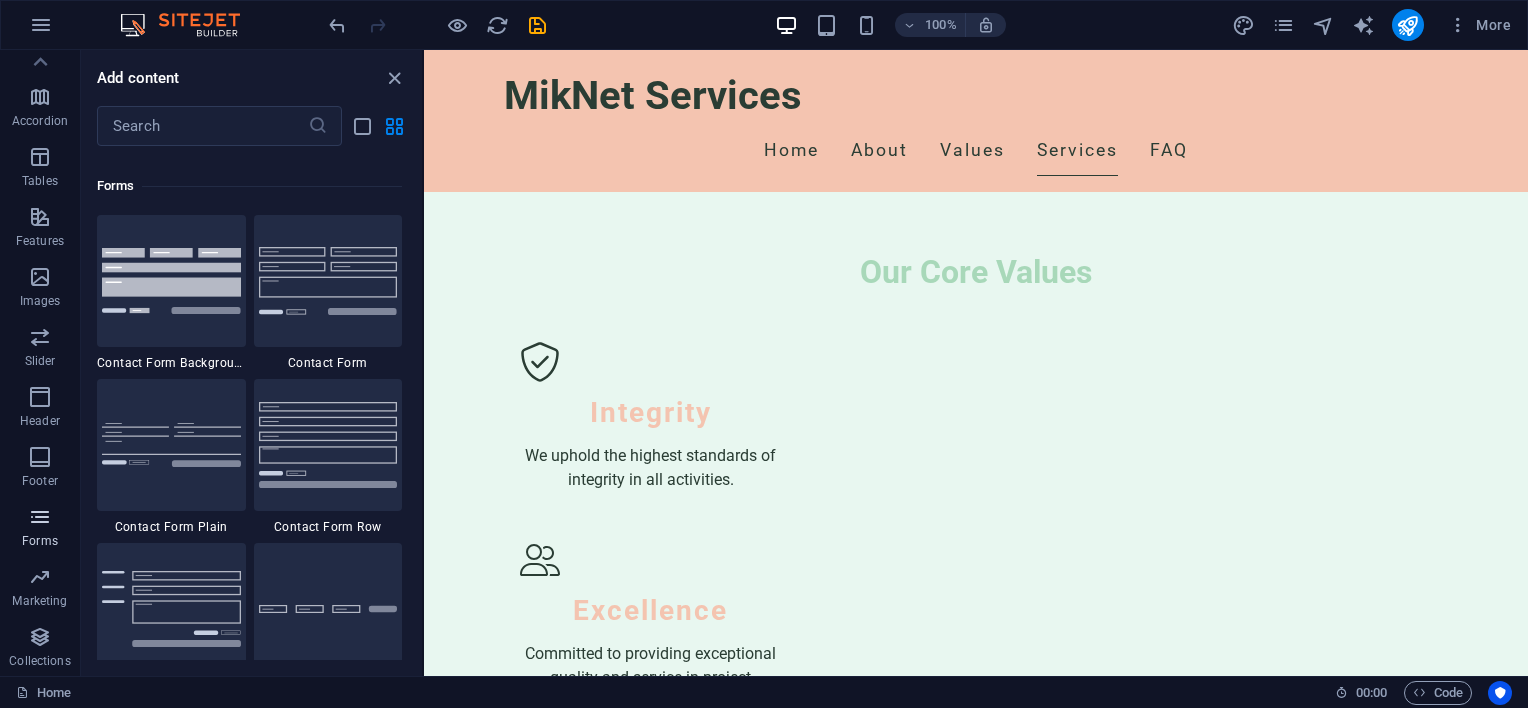 scroll, scrollTop: 14600, scrollLeft: 0, axis: vertical 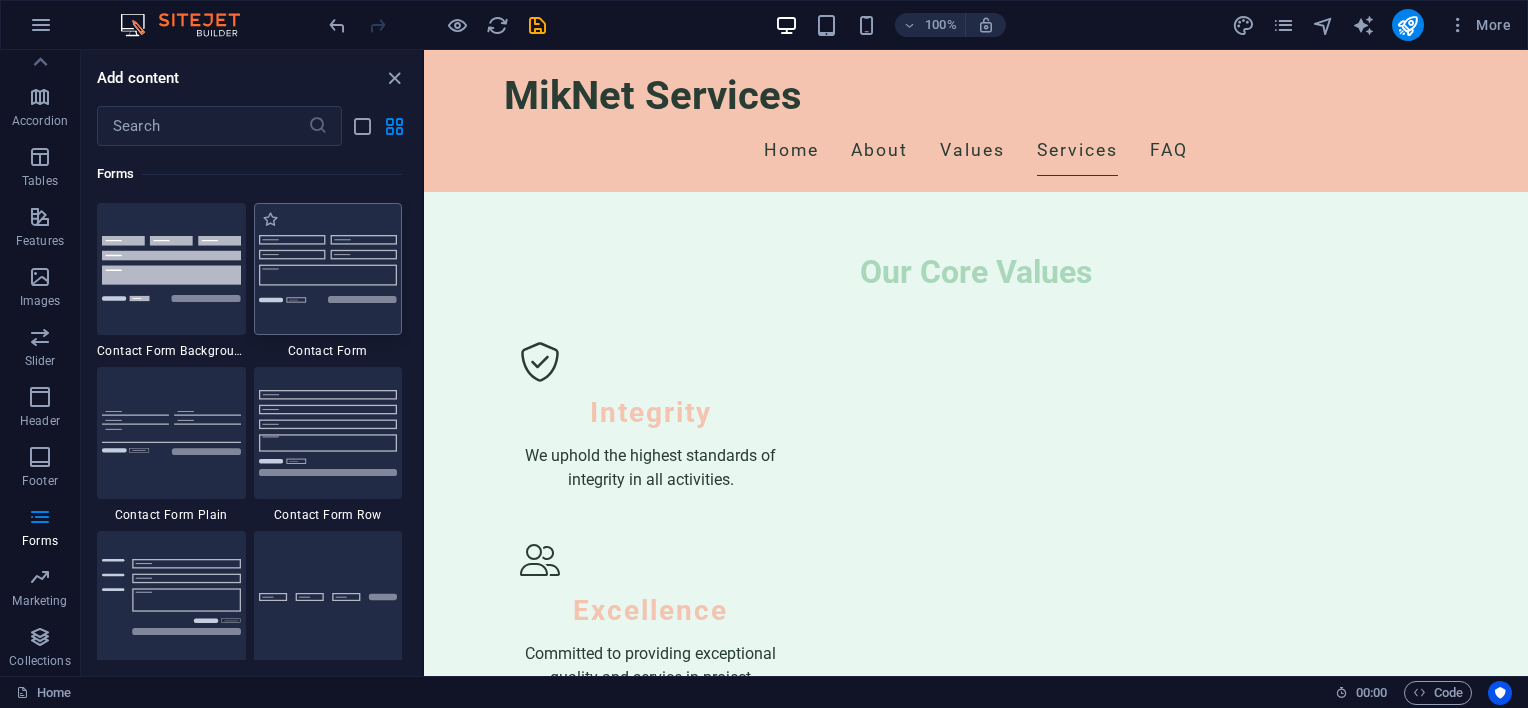 click at bounding box center [328, 268] 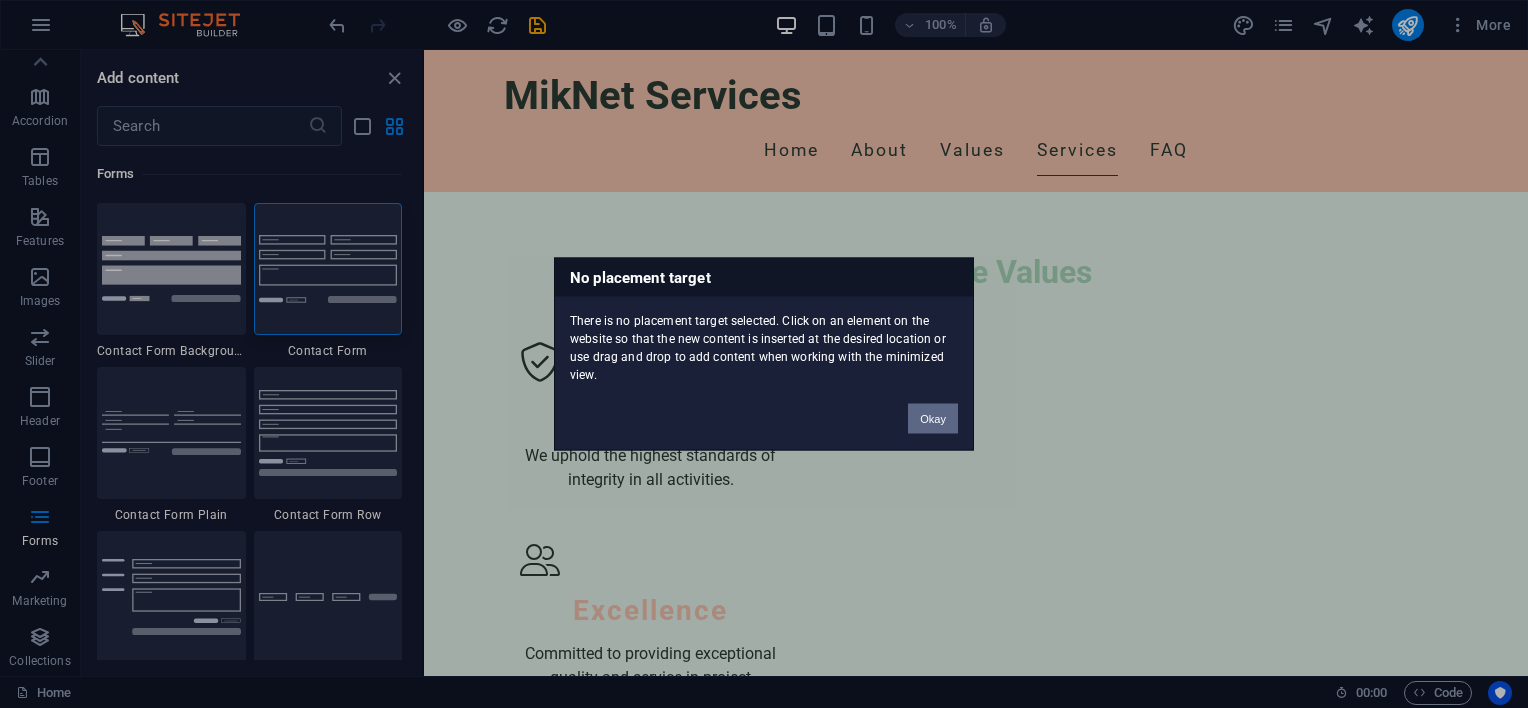 click on "Okay" at bounding box center [933, 419] 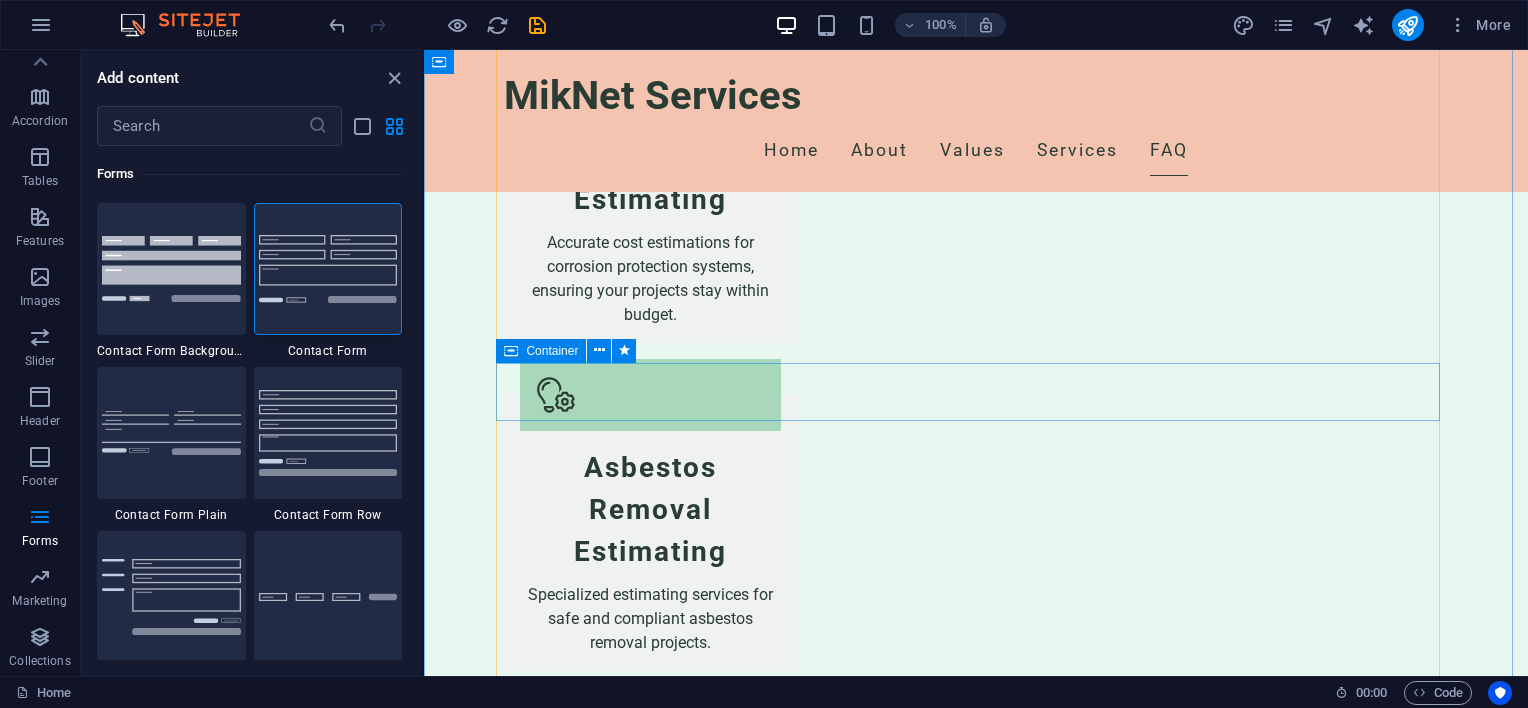 scroll, scrollTop: 3604, scrollLeft: 0, axis: vertical 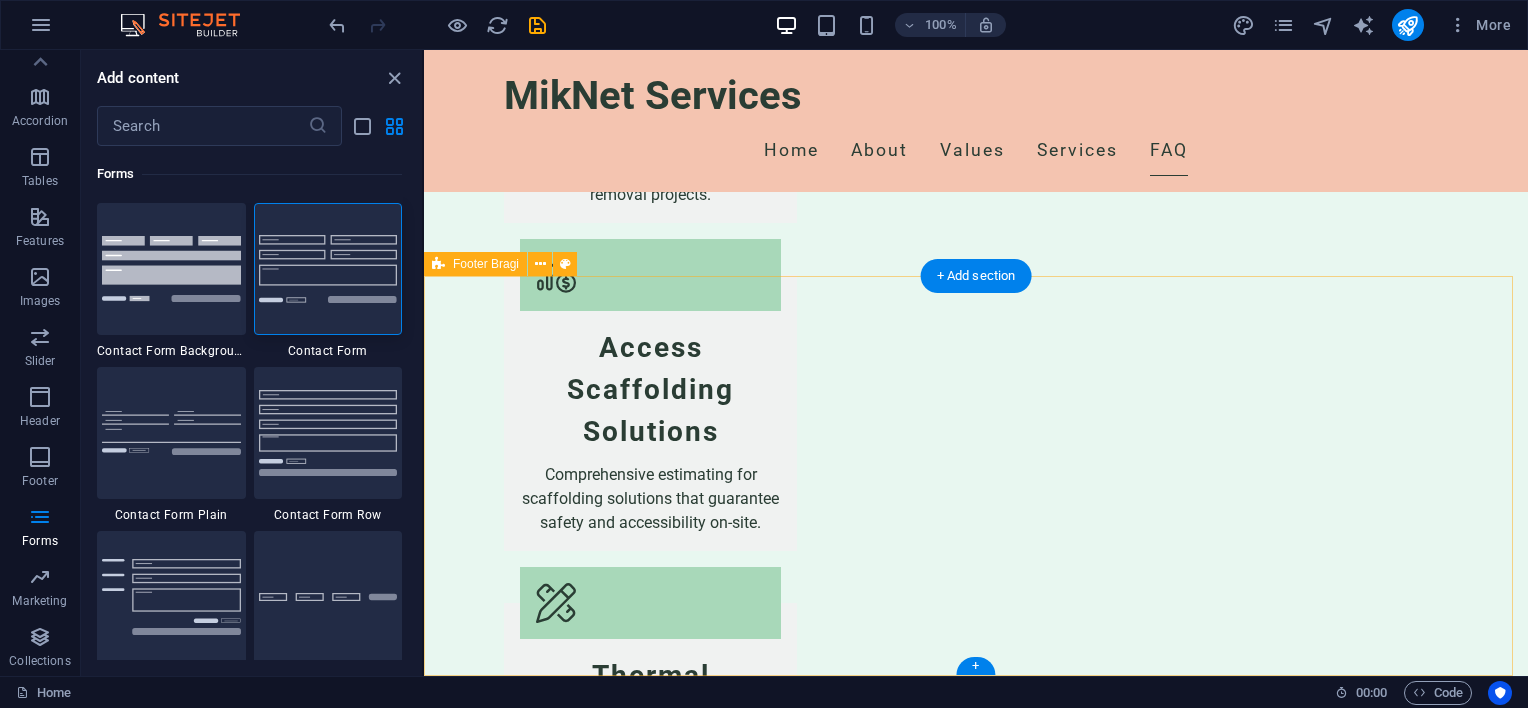 click on "Contact Us for Your Project Needs MikNet Services 17 [STREET_NAME] , [POSTAL_CODE] [CITY] [PHONE] [EMAIL] Legal Notice  |  Privacy Policy" at bounding box center [976, 3257] 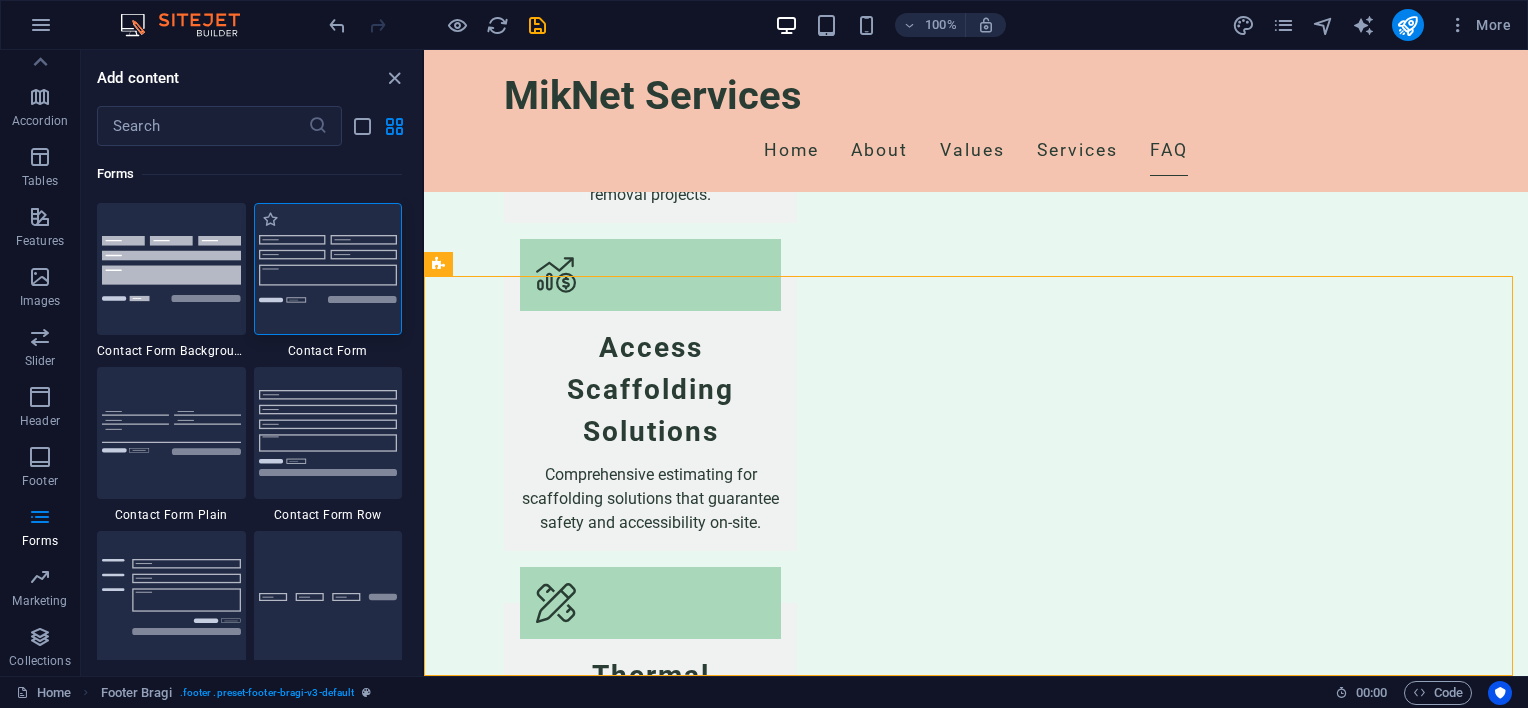 click at bounding box center [328, 268] 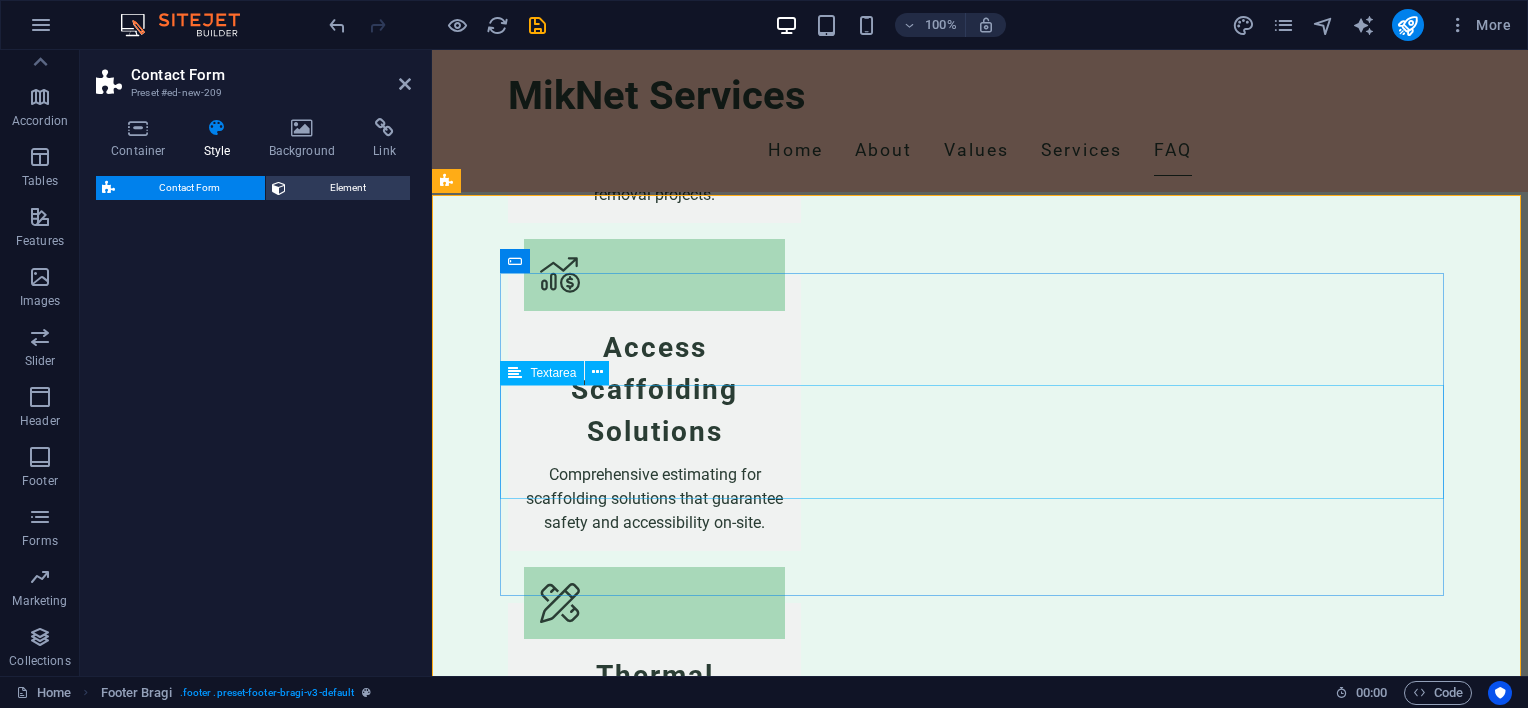 select on "rem" 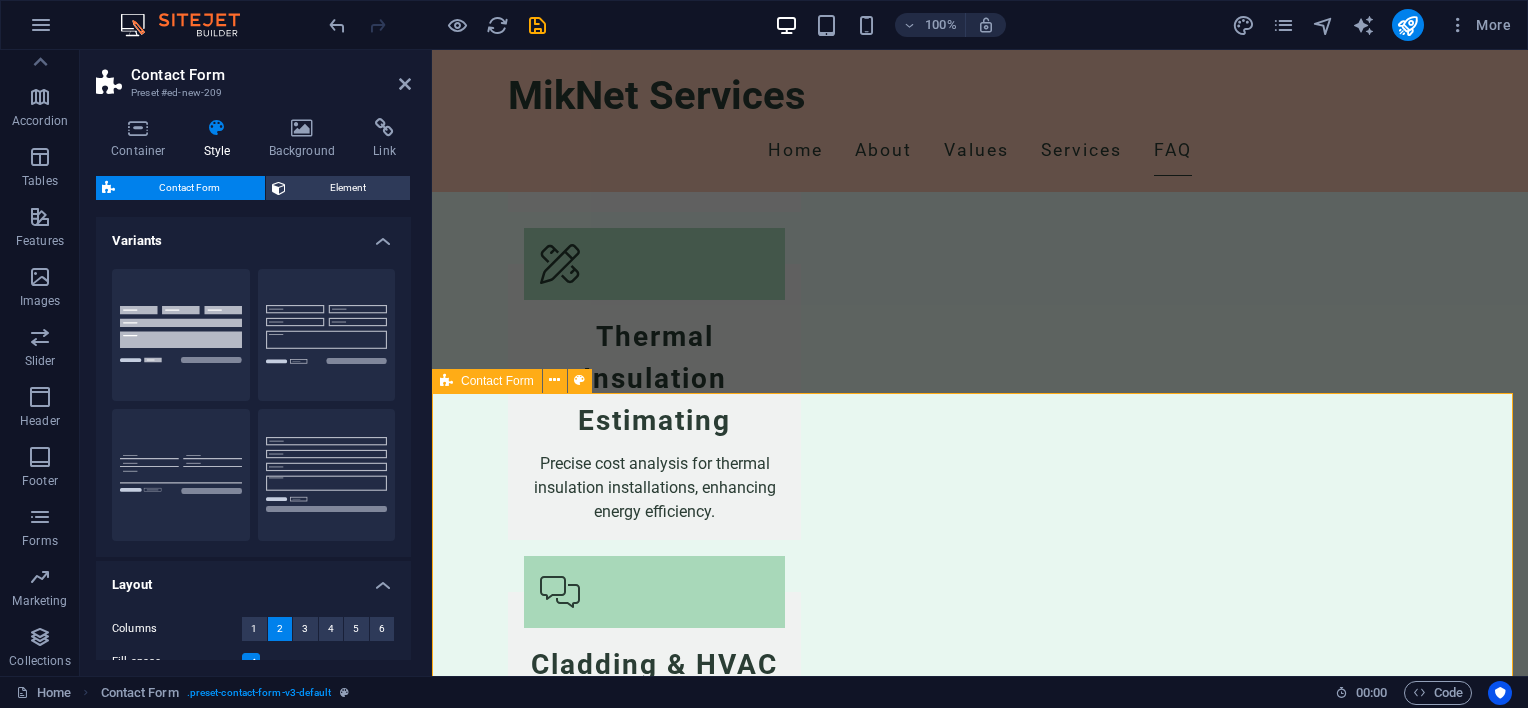 scroll, scrollTop: 3986, scrollLeft: 0, axis: vertical 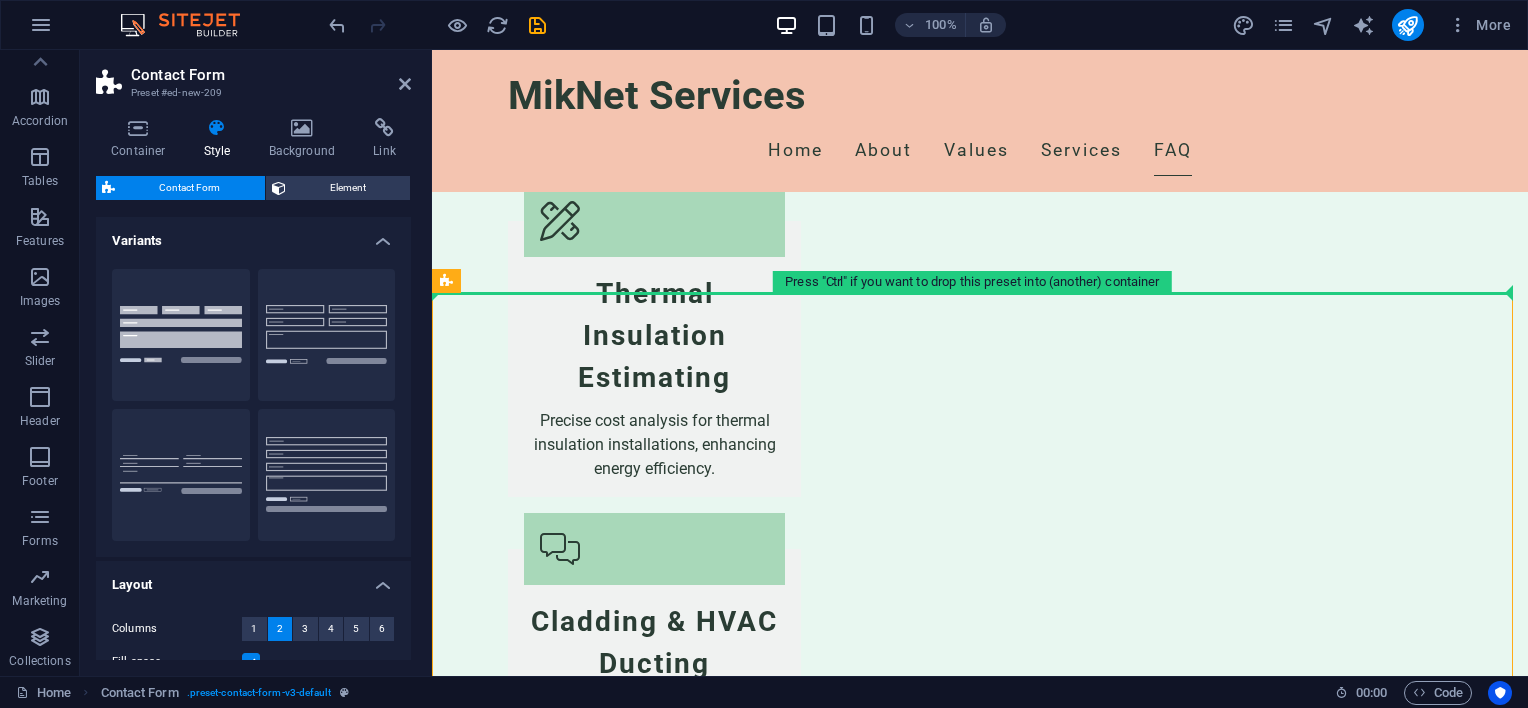 drag, startPoint x: 808, startPoint y: 320, endPoint x: 1269, endPoint y: 169, distance: 485.09998 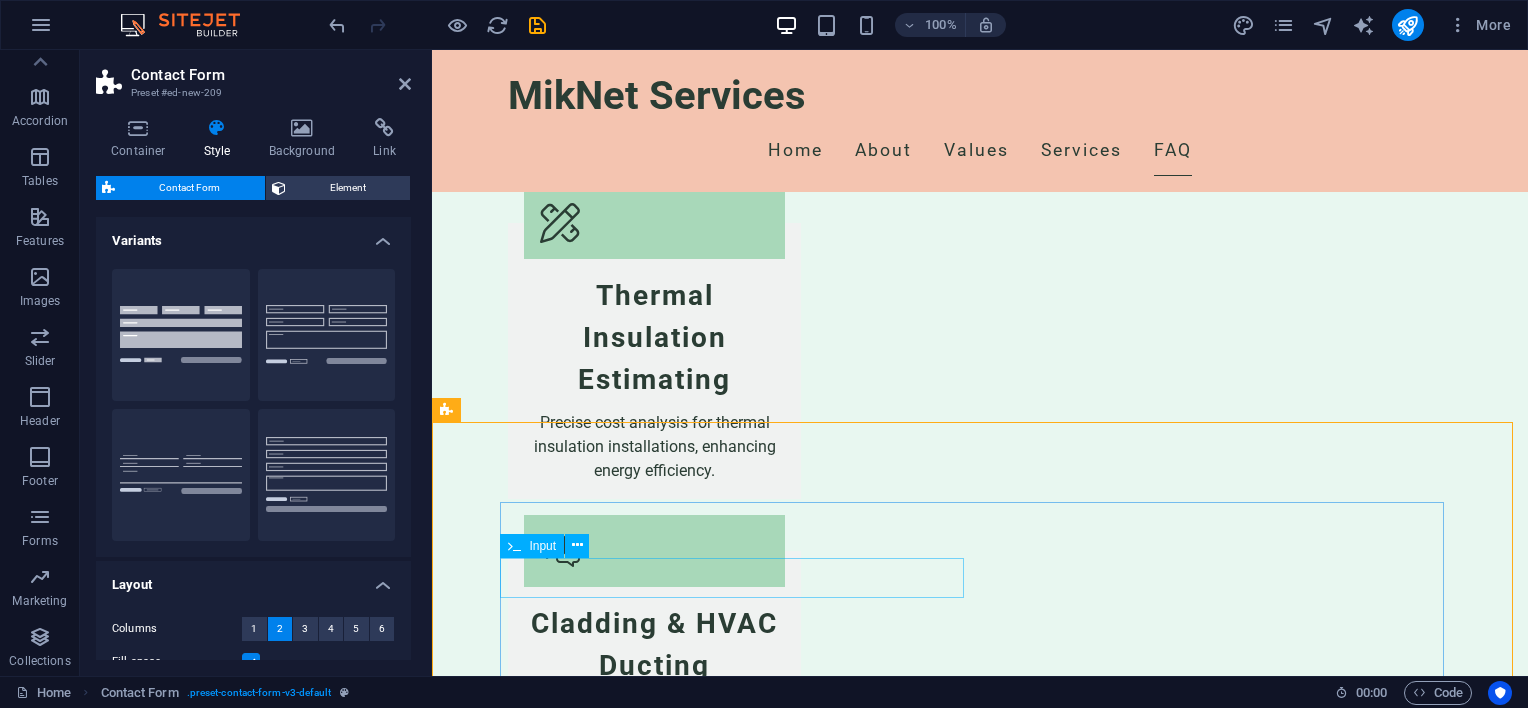 scroll, scrollTop: 4086, scrollLeft: 0, axis: vertical 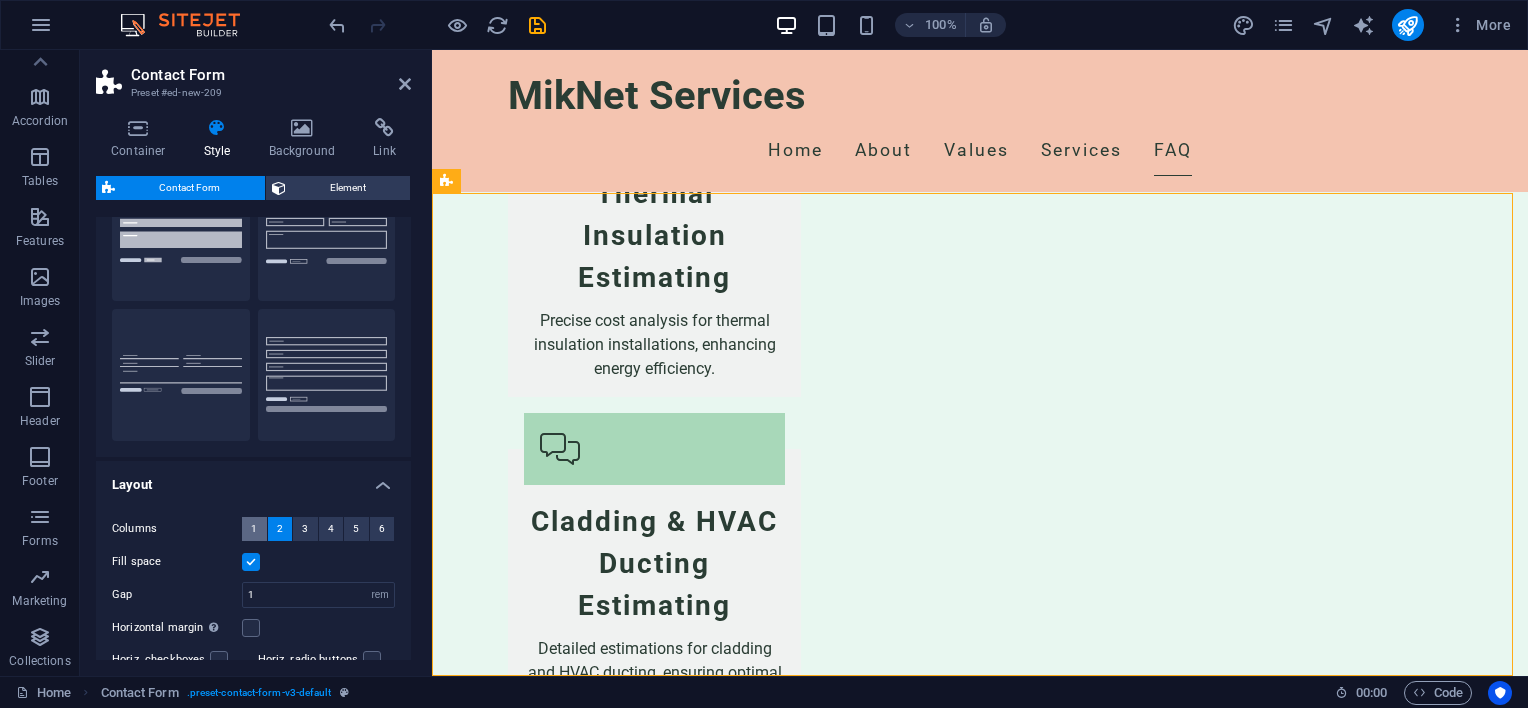 click on "1" at bounding box center [254, 529] 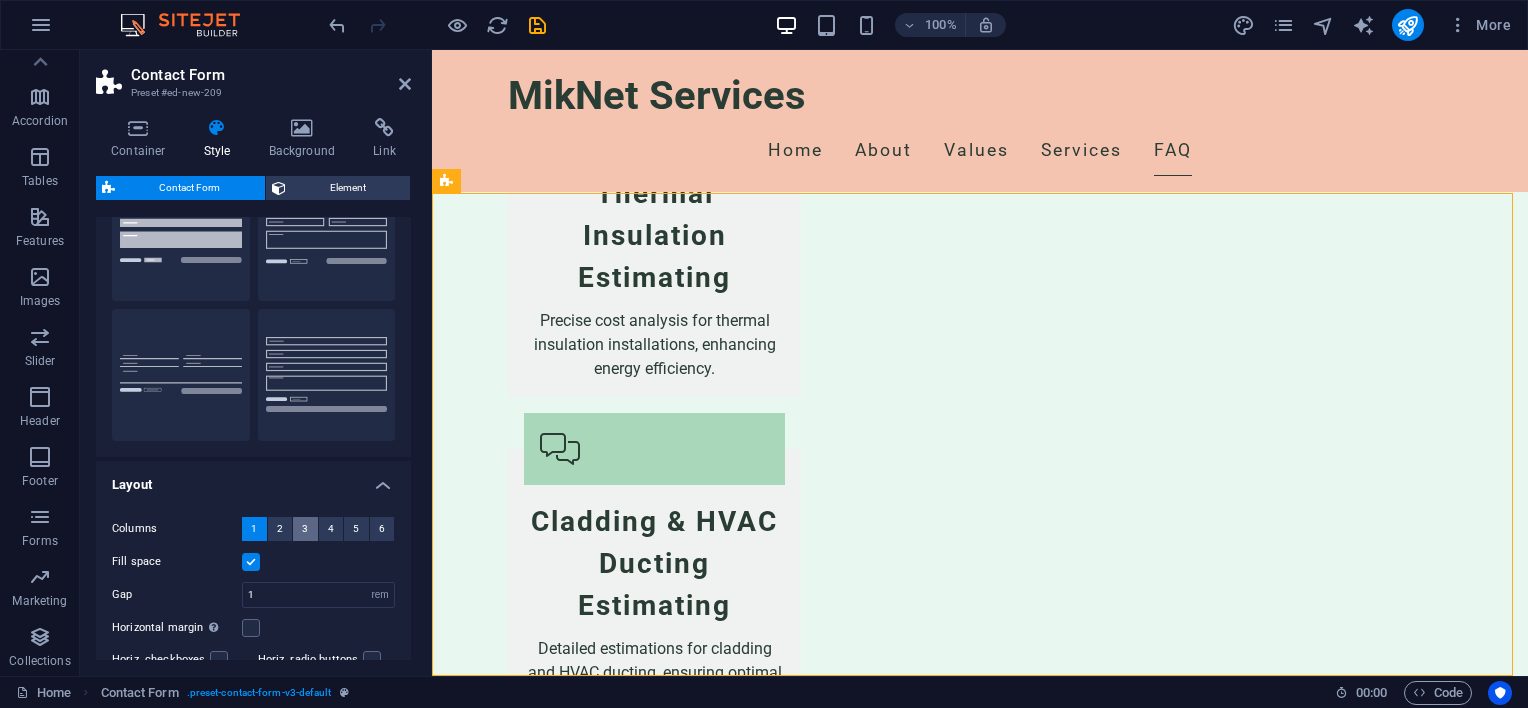 click on "3" at bounding box center (305, 529) 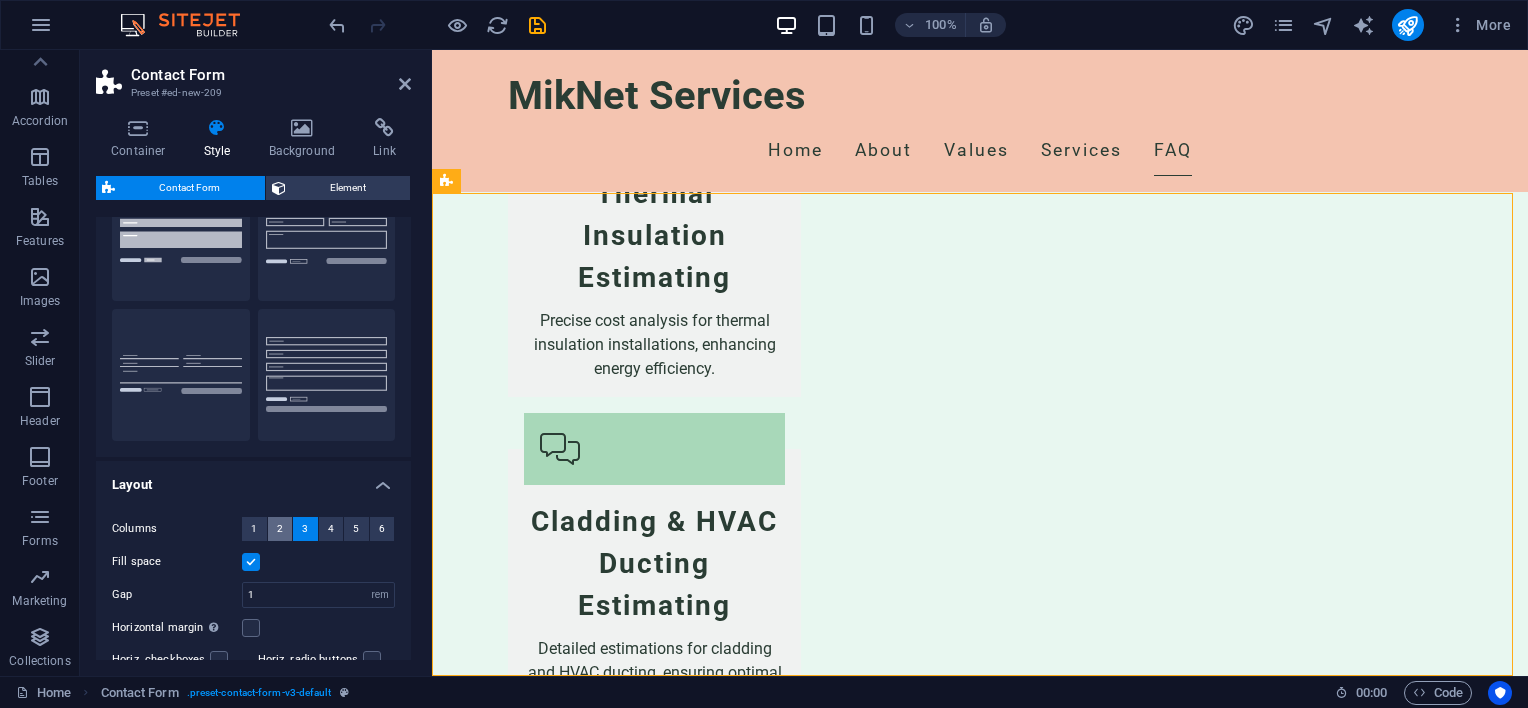 click on "2" at bounding box center (280, 529) 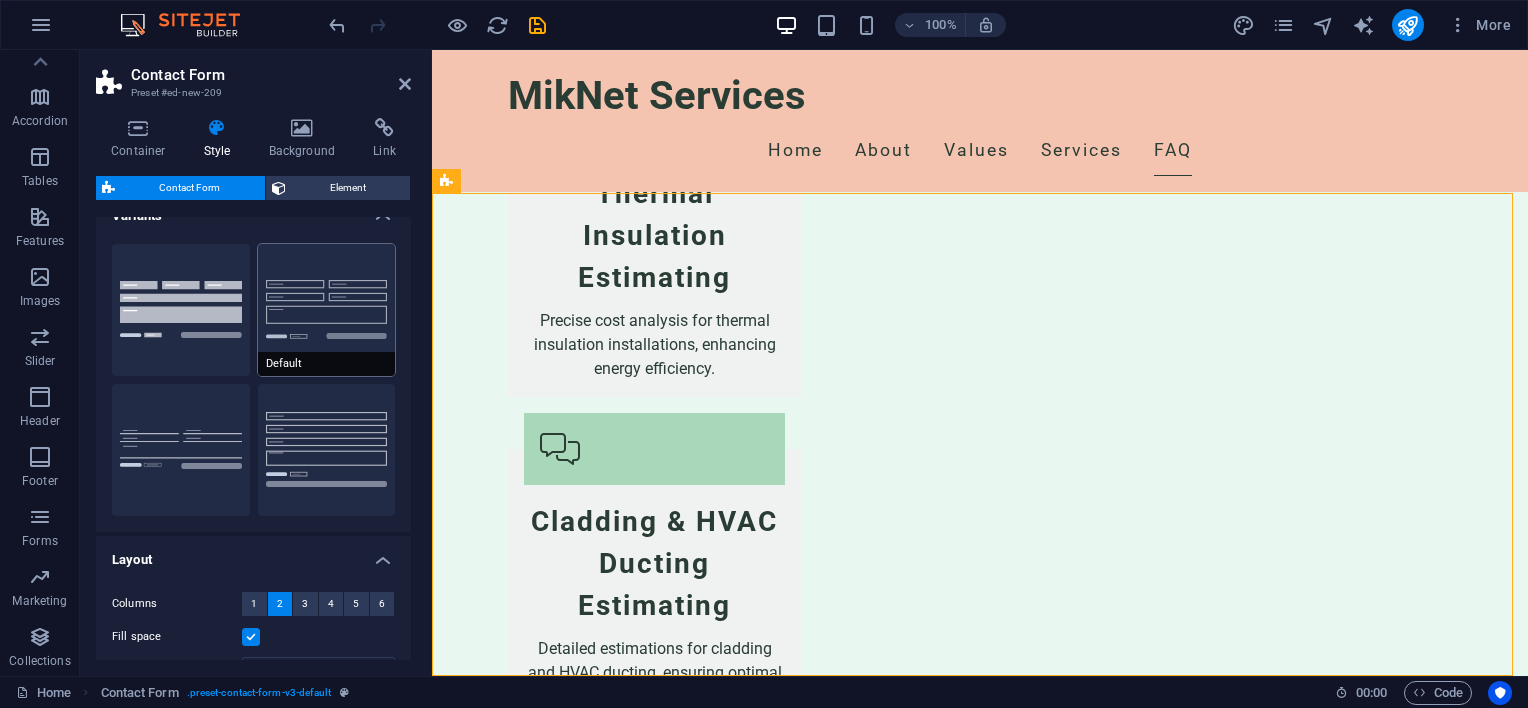 scroll, scrollTop: 0, scrollLeft: 0, axis: both 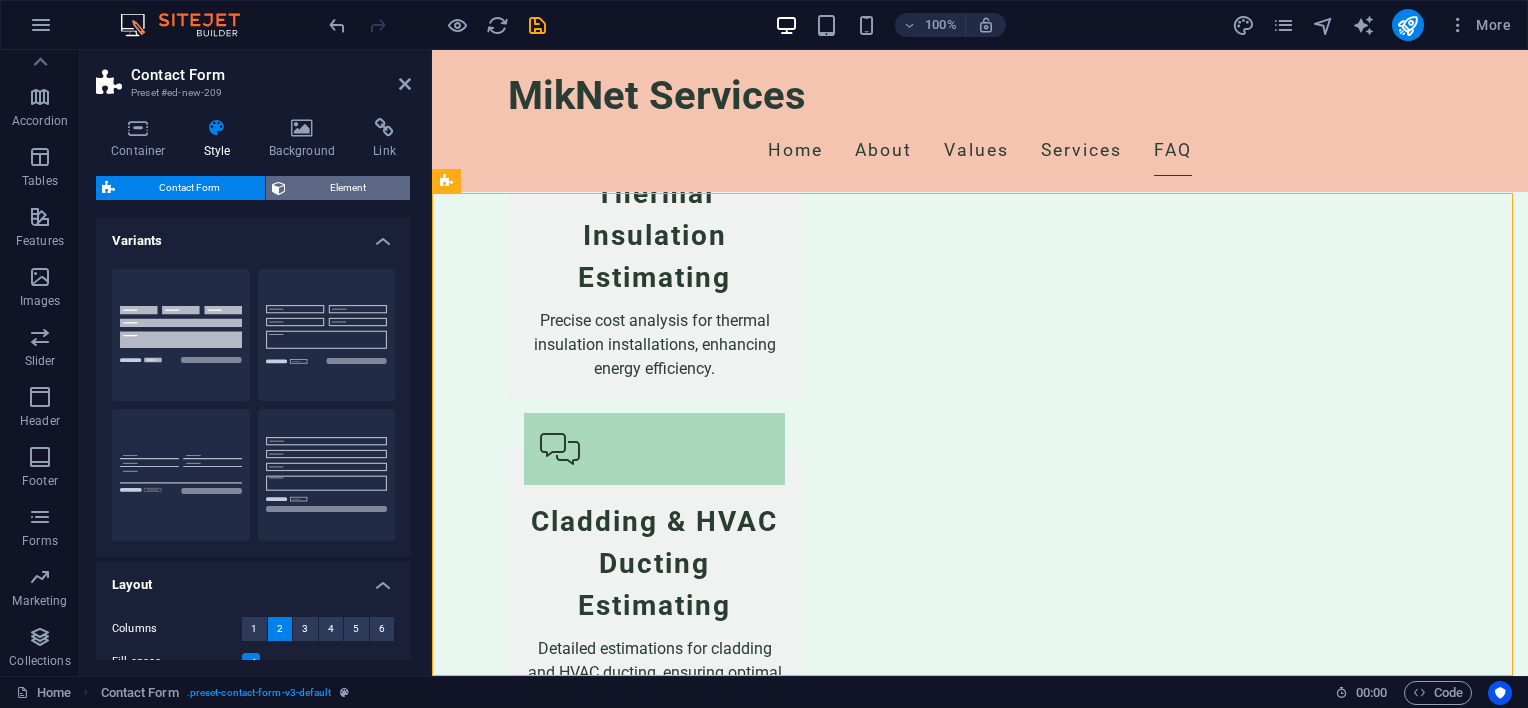 click on "Element" at bounding box center (348, 188) 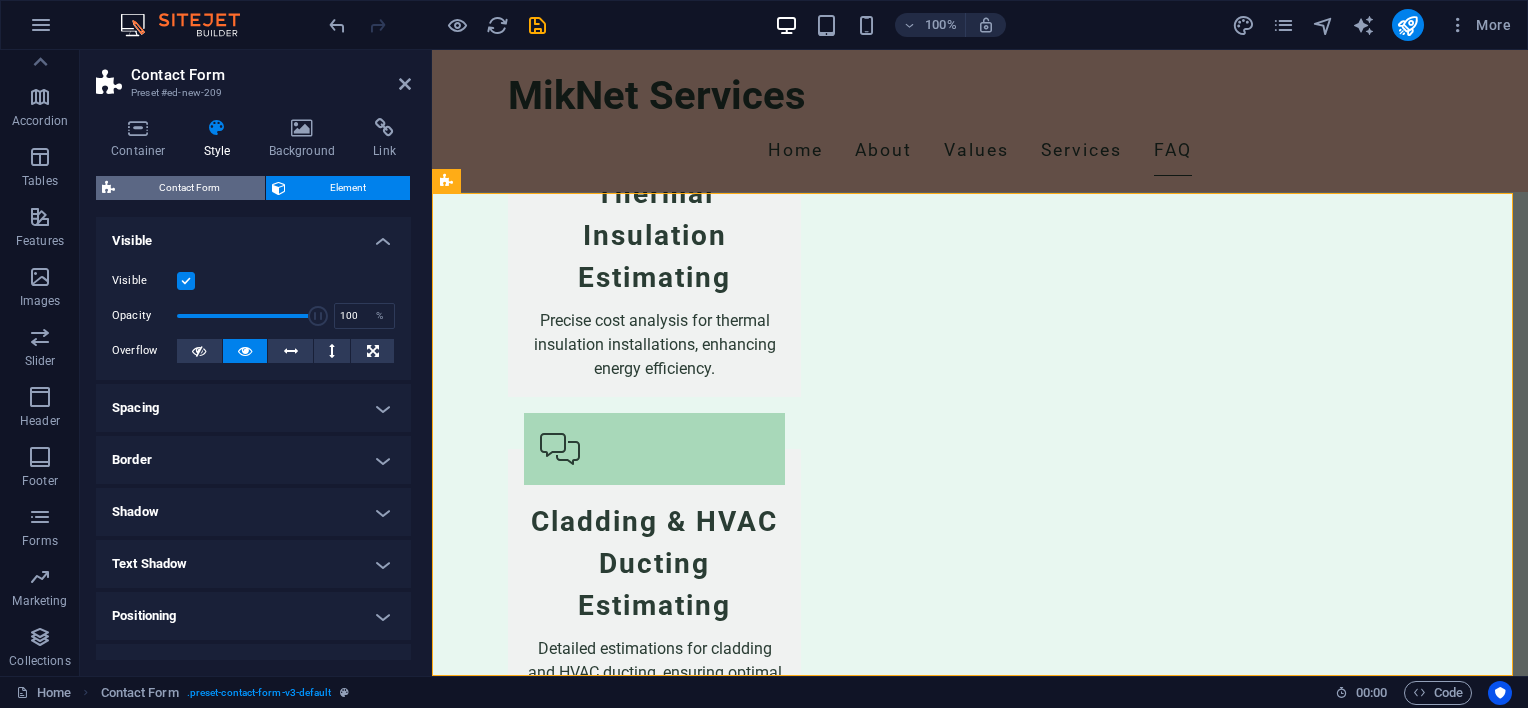 click on "Contact Form" at bounding box center (190, 188) 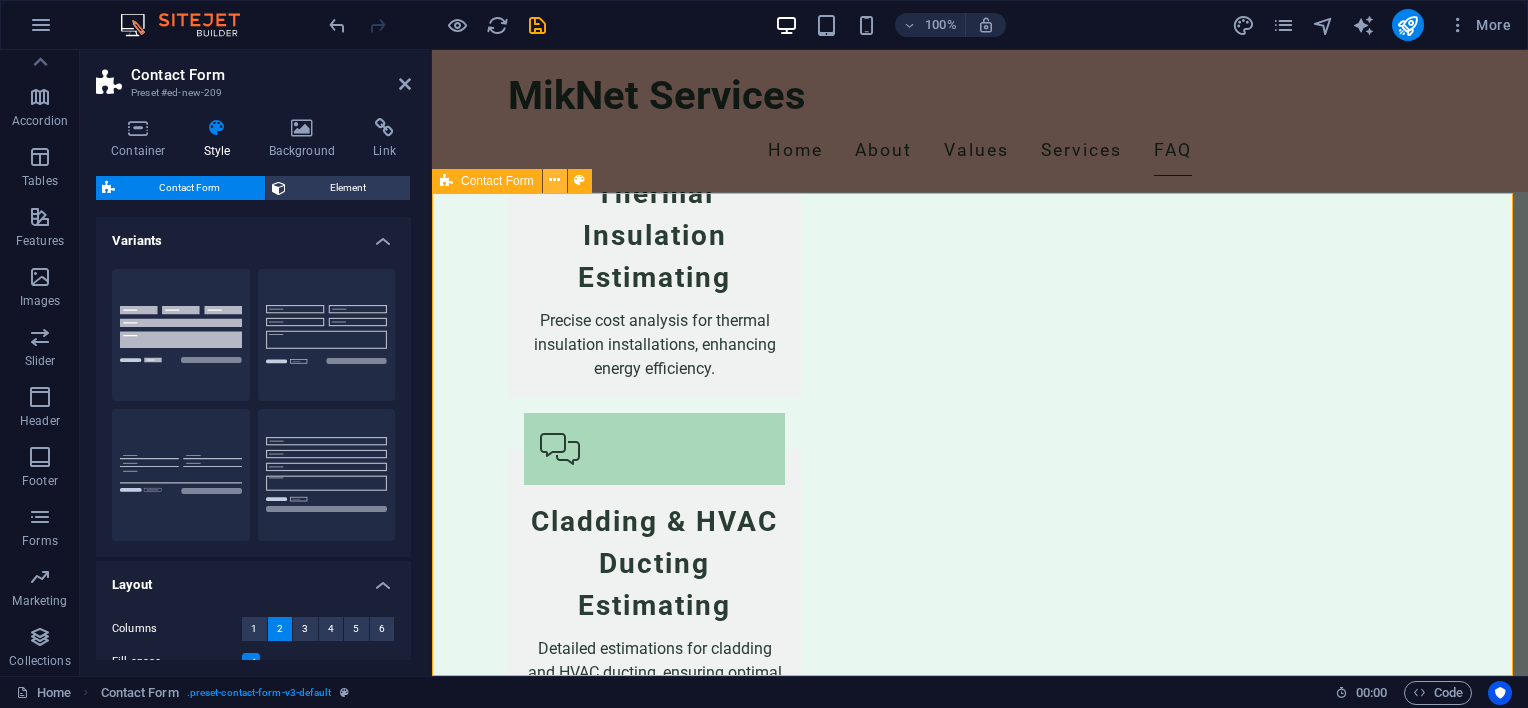 click at bounding box center (554, 180) 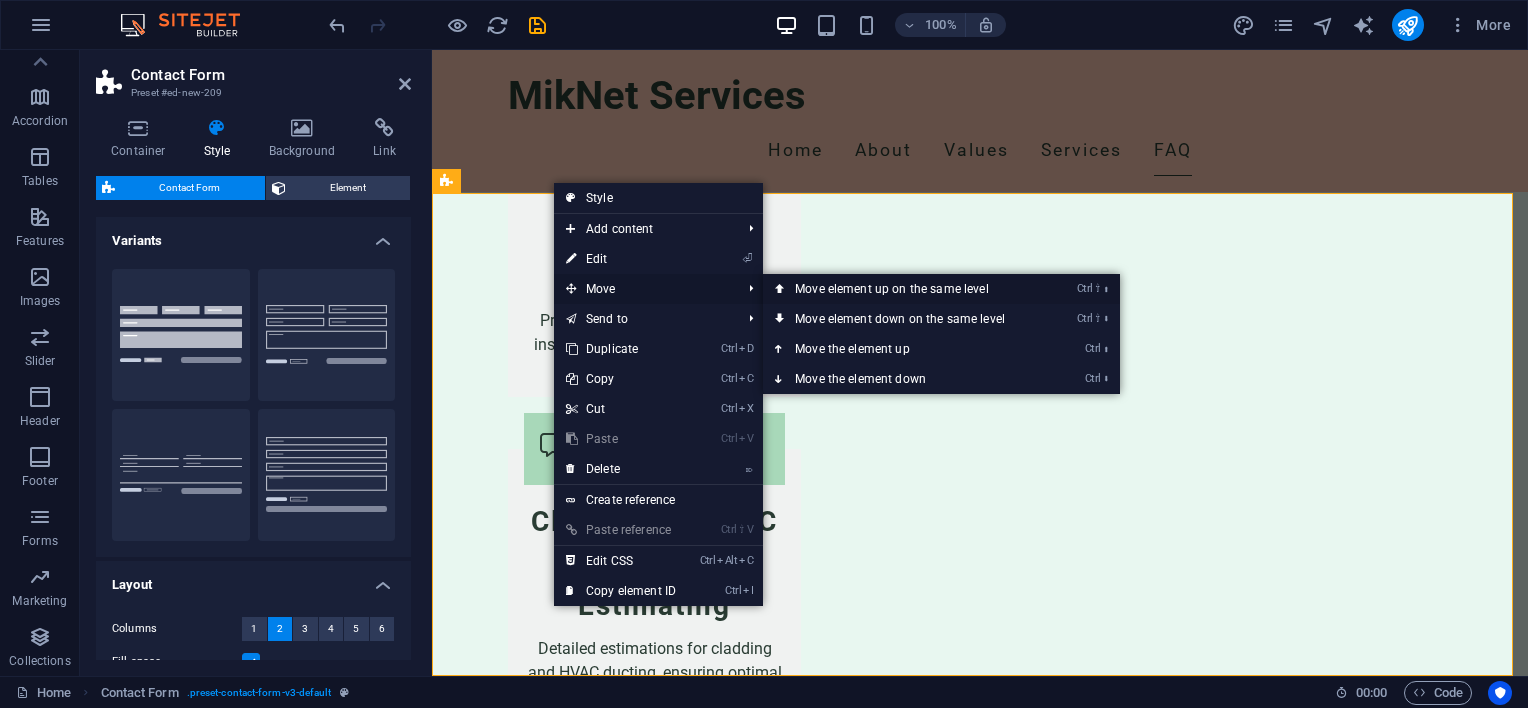 click on "Ctrl ⇧ ⬆  Move element up on the same level" at bounding box center [904, 289] 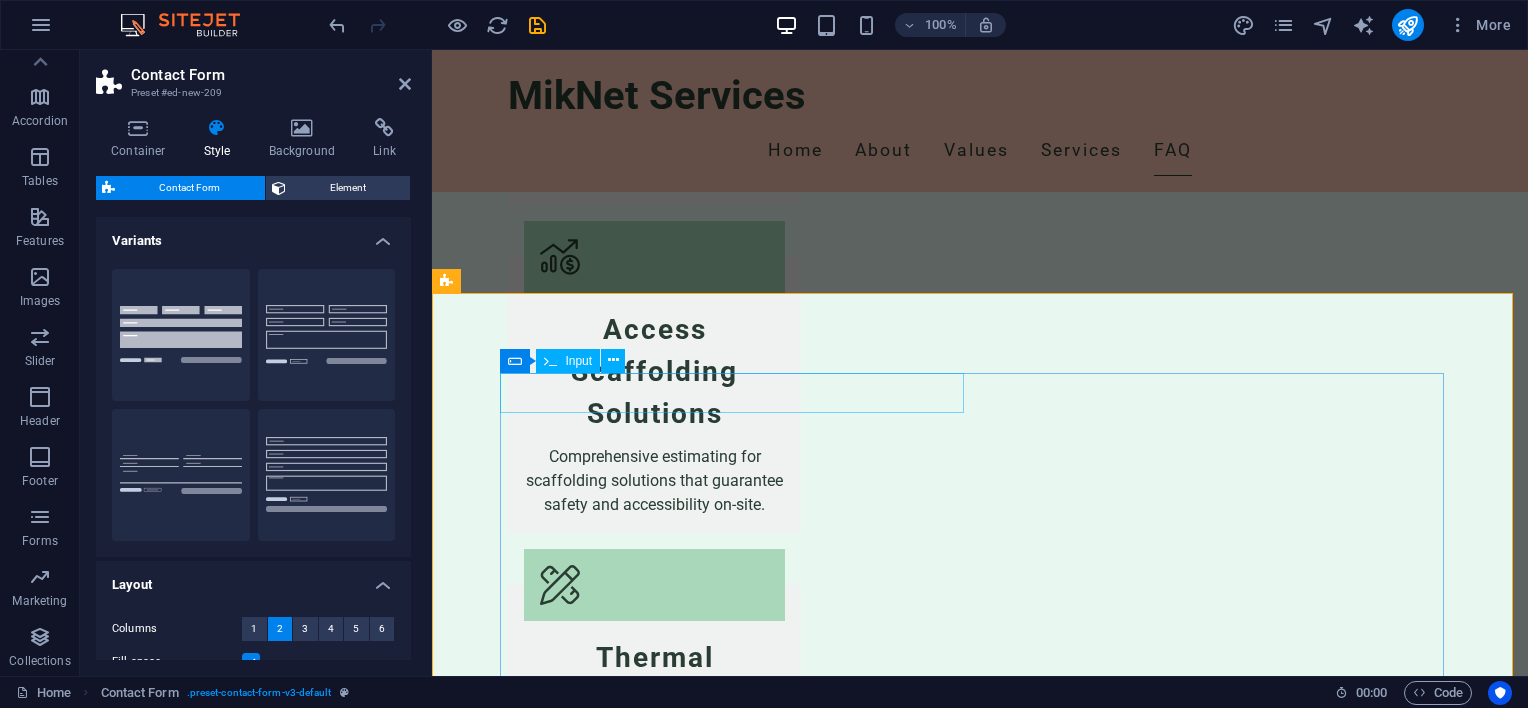 scroll, scrollTop: 3586, scrollLeft: 0, axis: vertical 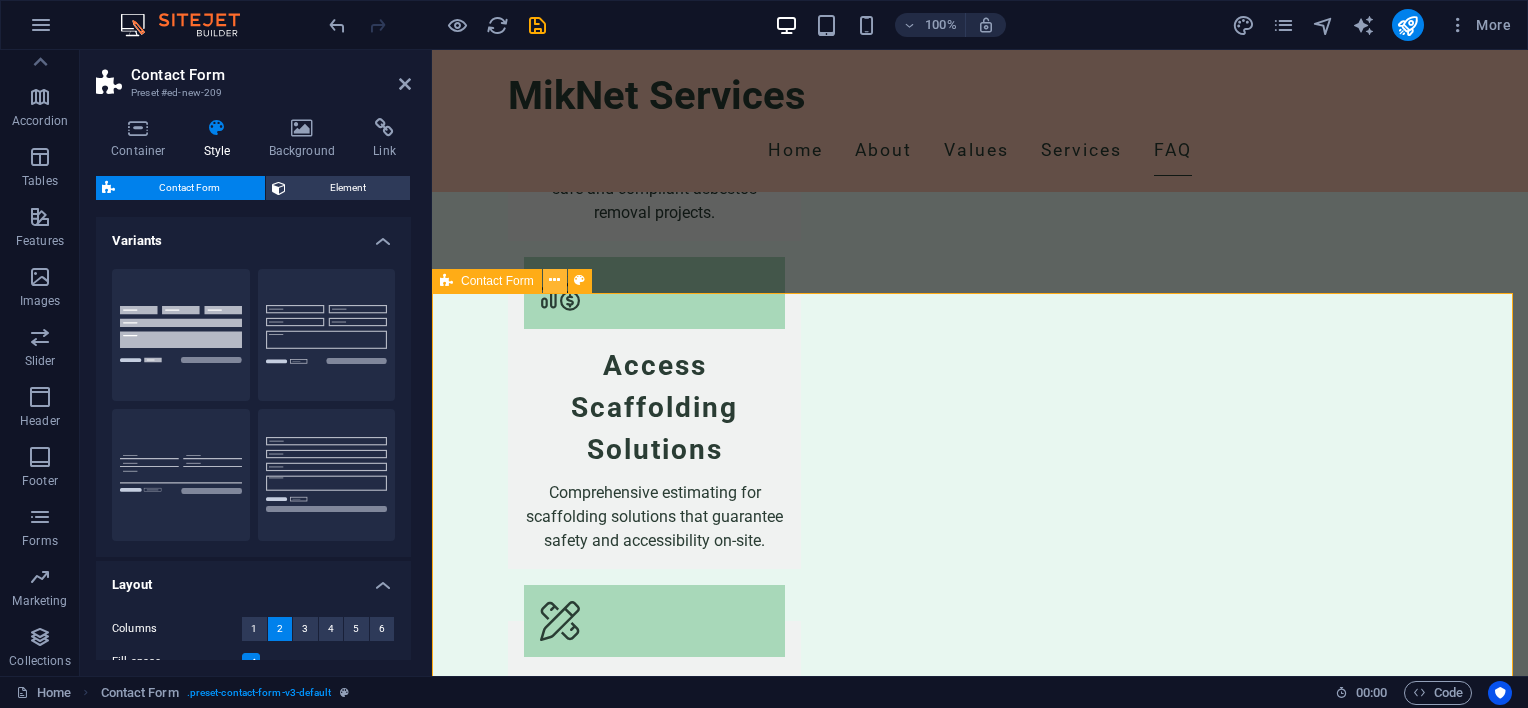 click at bounding box center (554, 280) 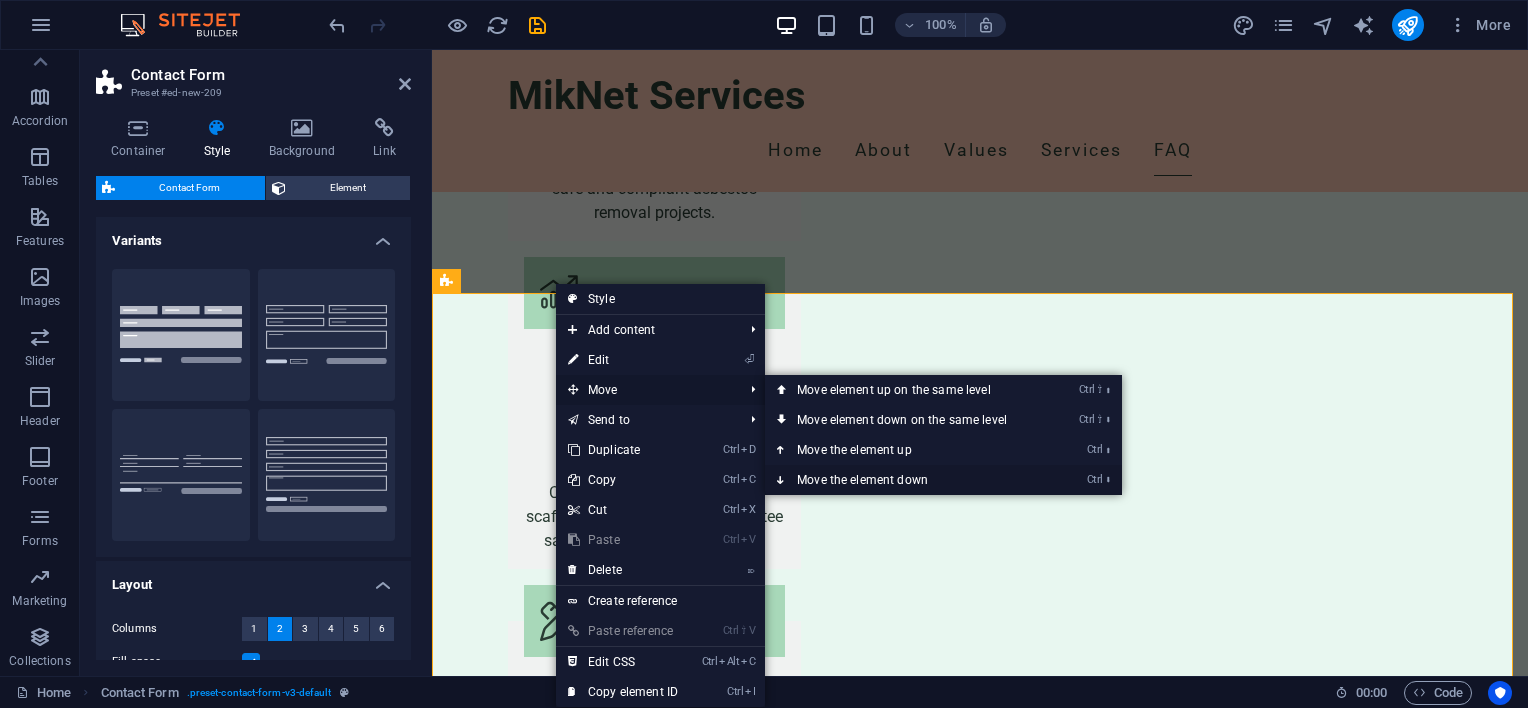 click on "Ctrl ⬇  Move the element down" at bounding box center [906, 480] 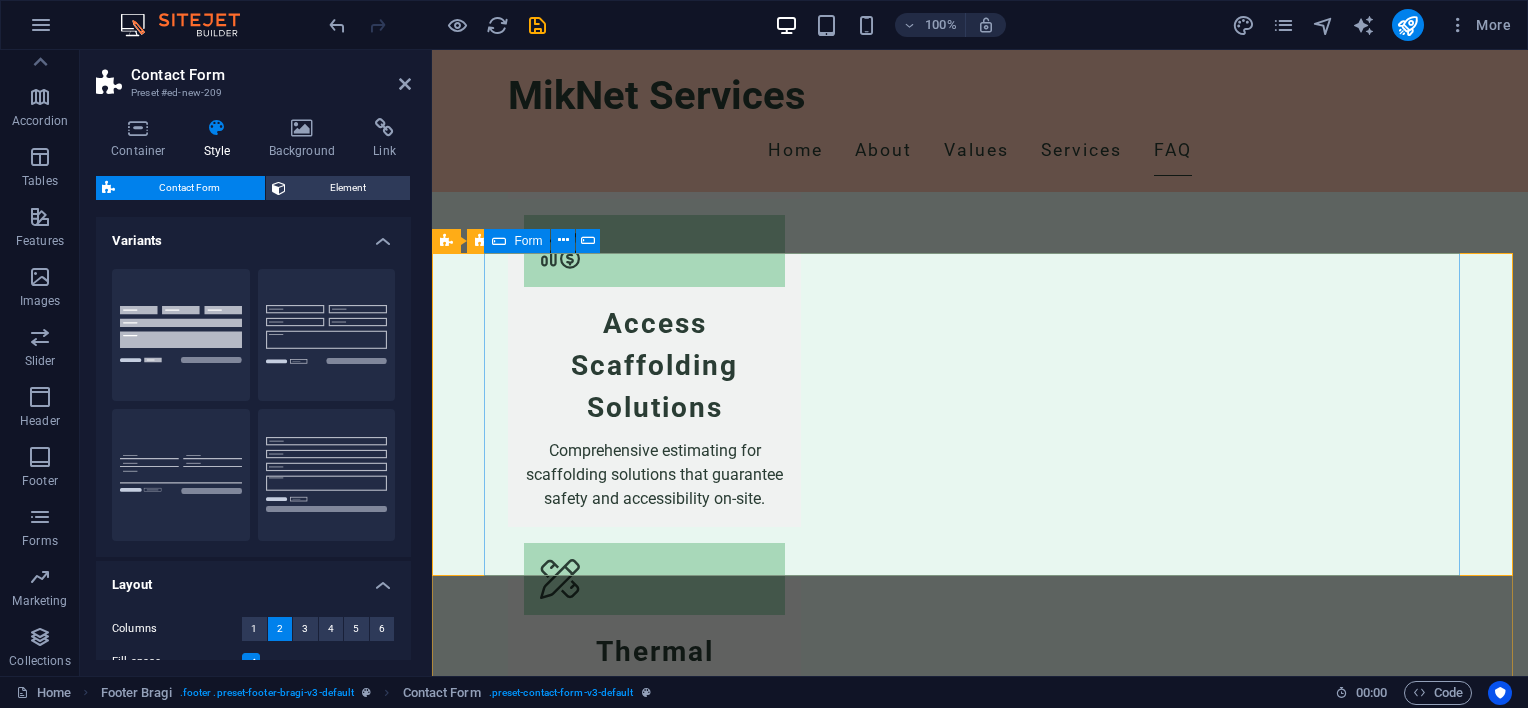 scroll, scrollTop: 3626, scrollLeft: 0, axis: vertical 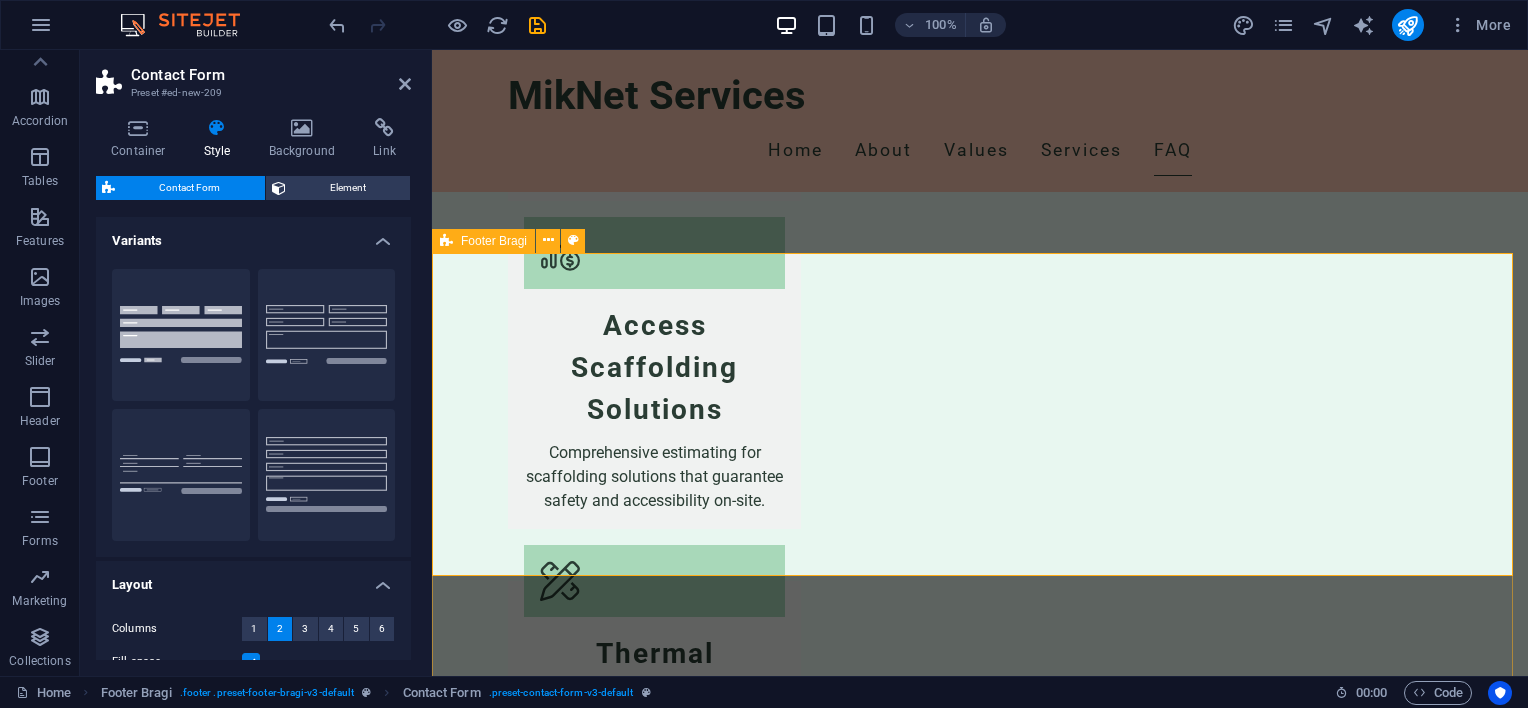 click on "{{ 'content.forms.privacy'|trans }} Unreadable? Load new Submit Contact Us for Your Project Needs MikNet Services 17 [STREET_NAME] , [POSTAL_CODE] [CITY] [PHONE] [EMAIL] Legal Notice  |  Privacy Policy" at bounding box center [980, 3397] 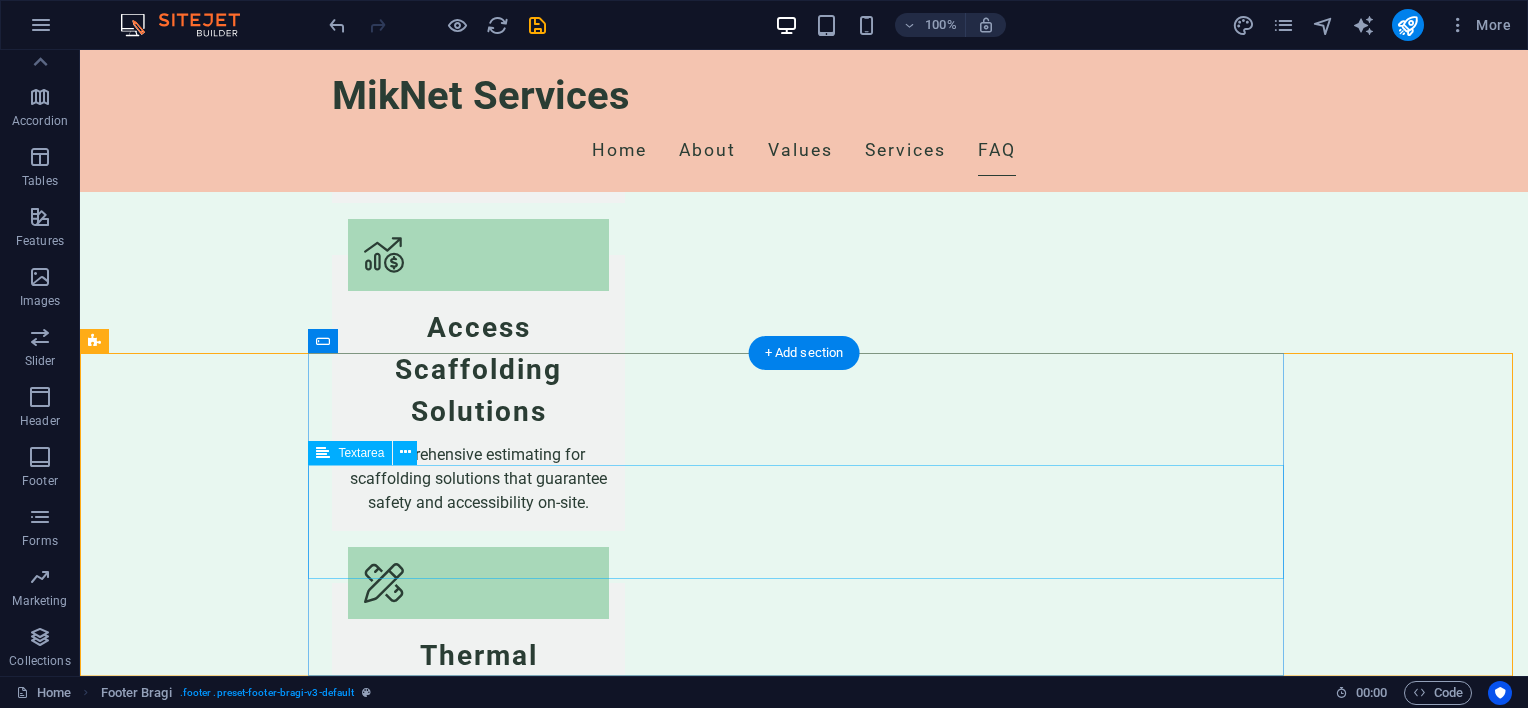 scroll, scrollTop: 3596, scrollLeft: 0, axis: vertical 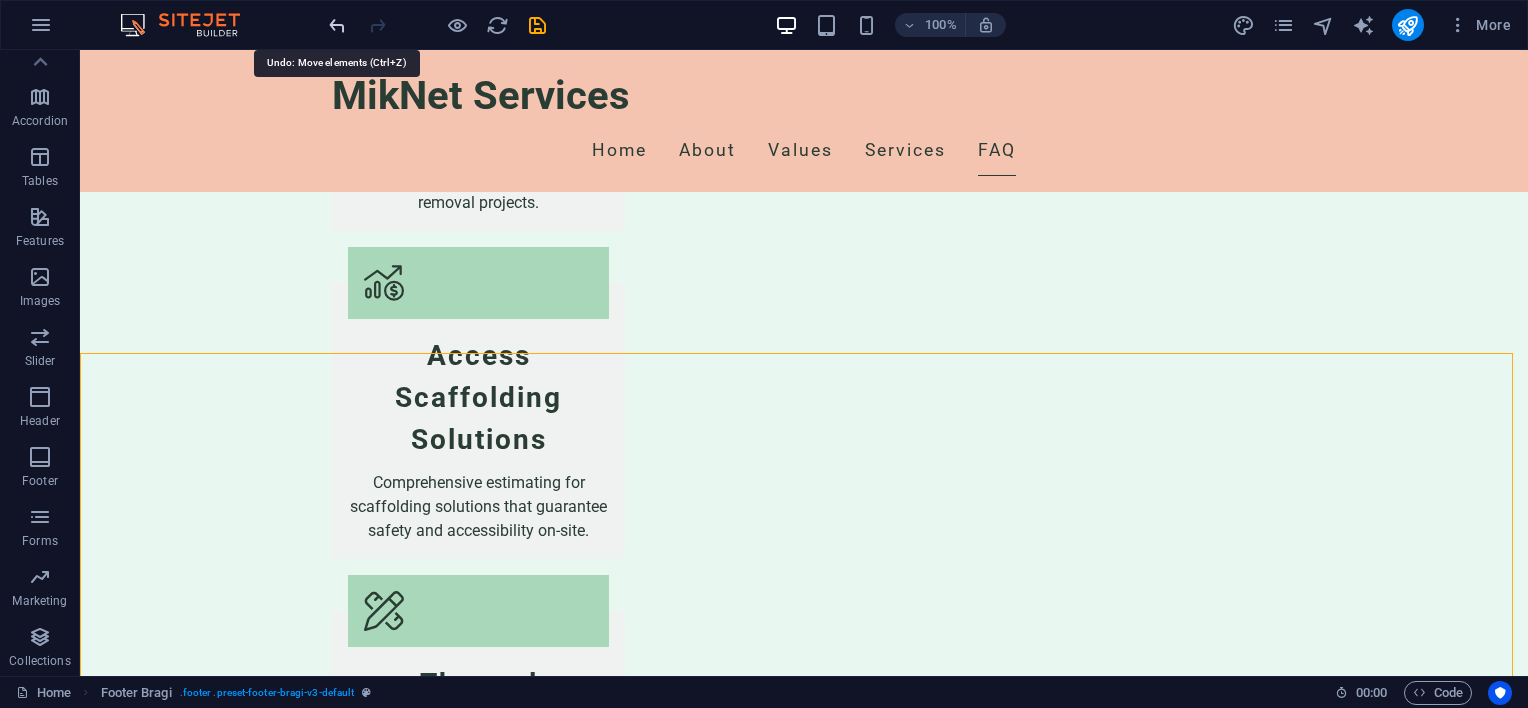 click at bounding box center (337, 25) 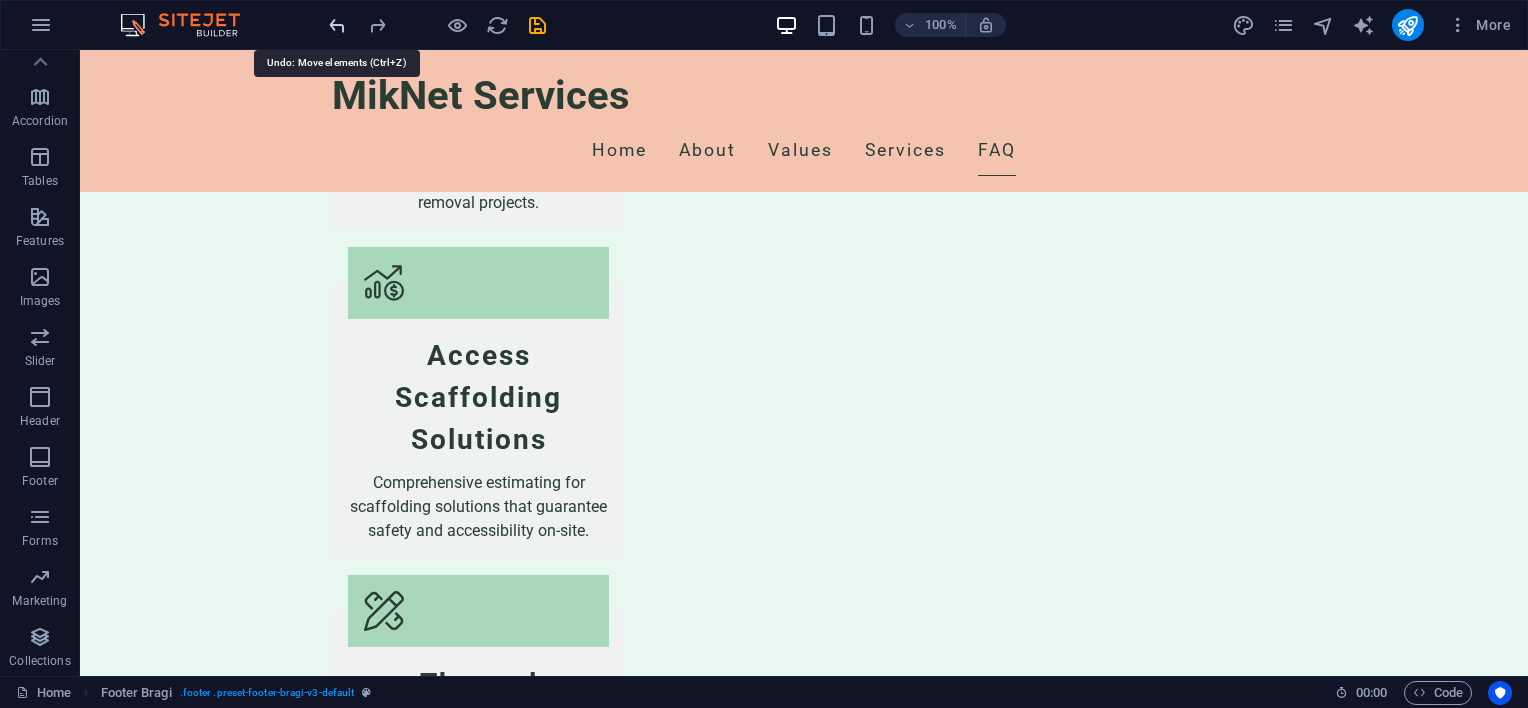 click at bounding box center [337, 25] 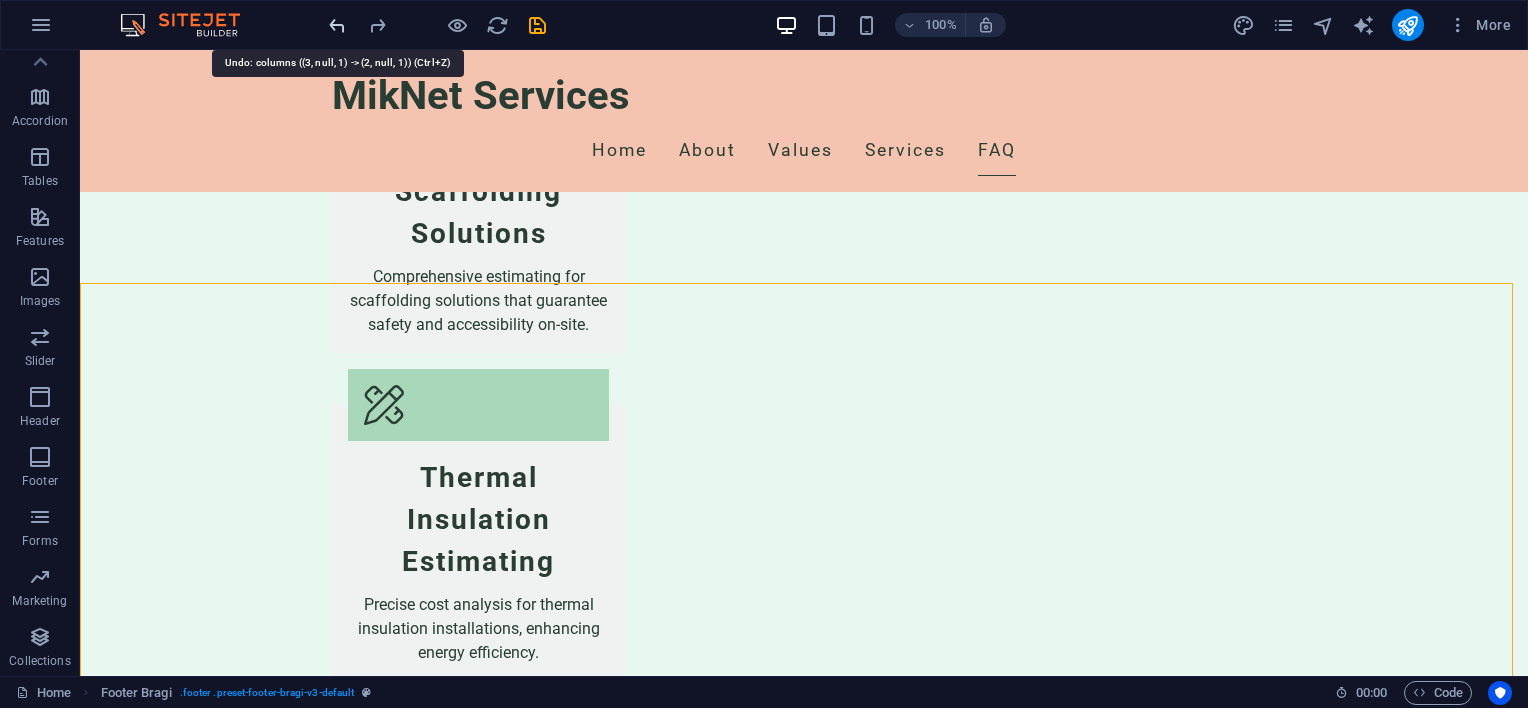 scroll, scrollTop: 4156, scrollLeft: 0, axis: vertical 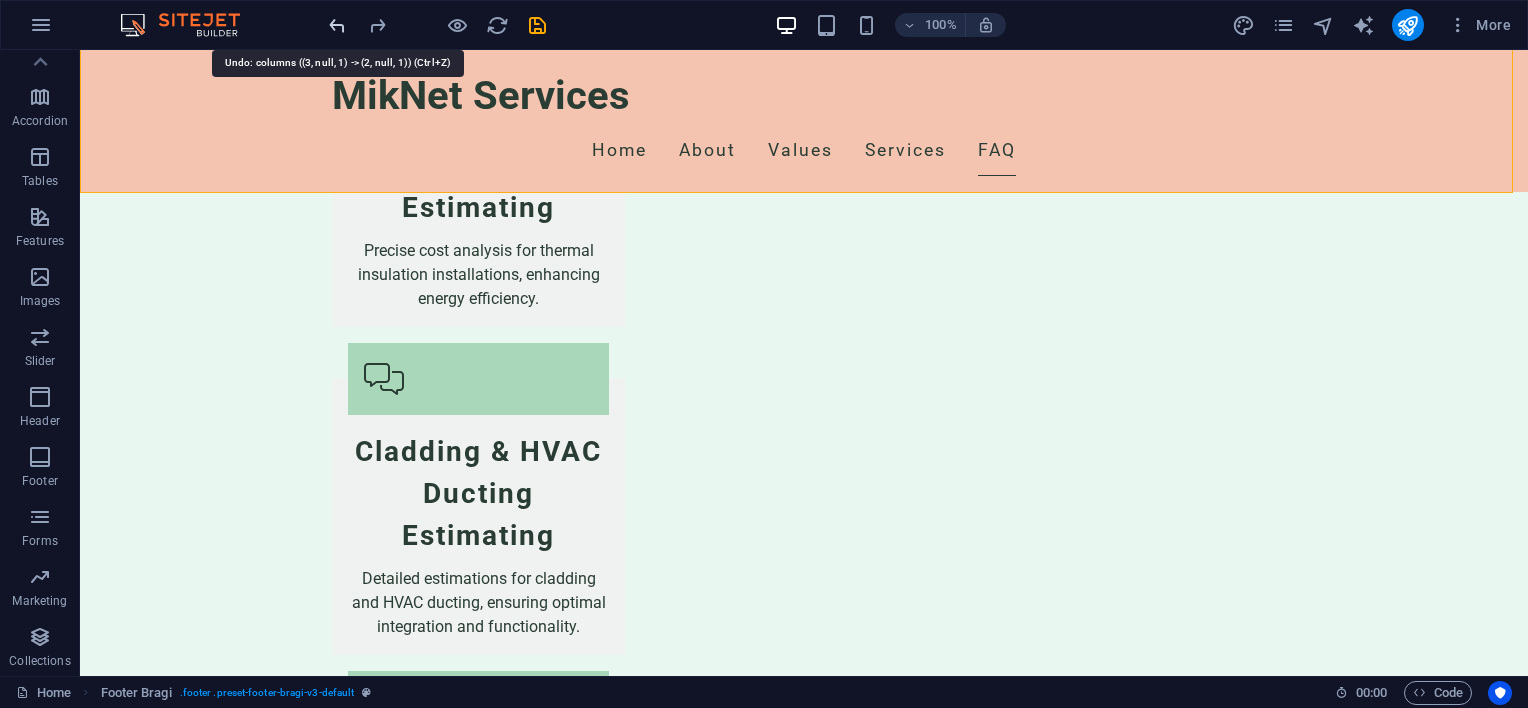 click at bounding box center (337, 25) 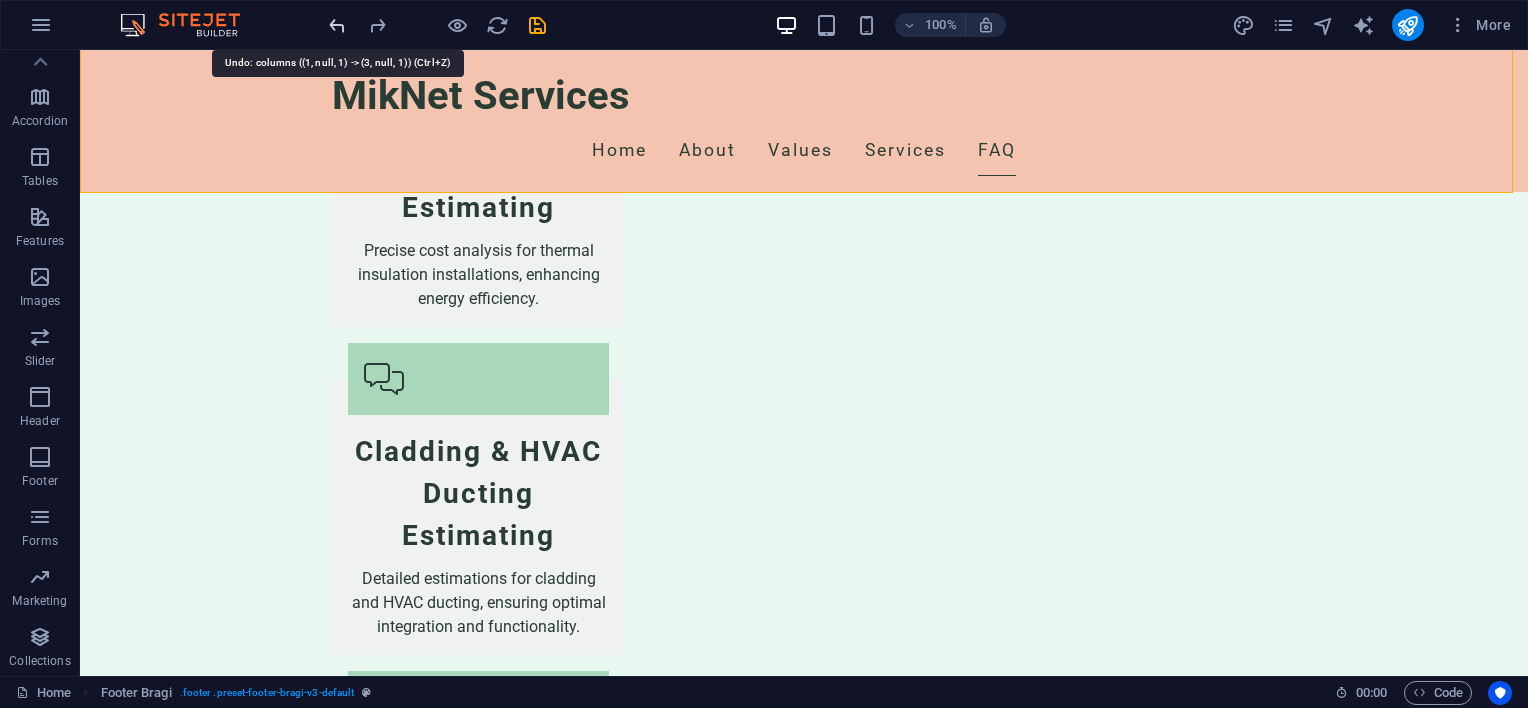 click at bounding box center [337, 25] 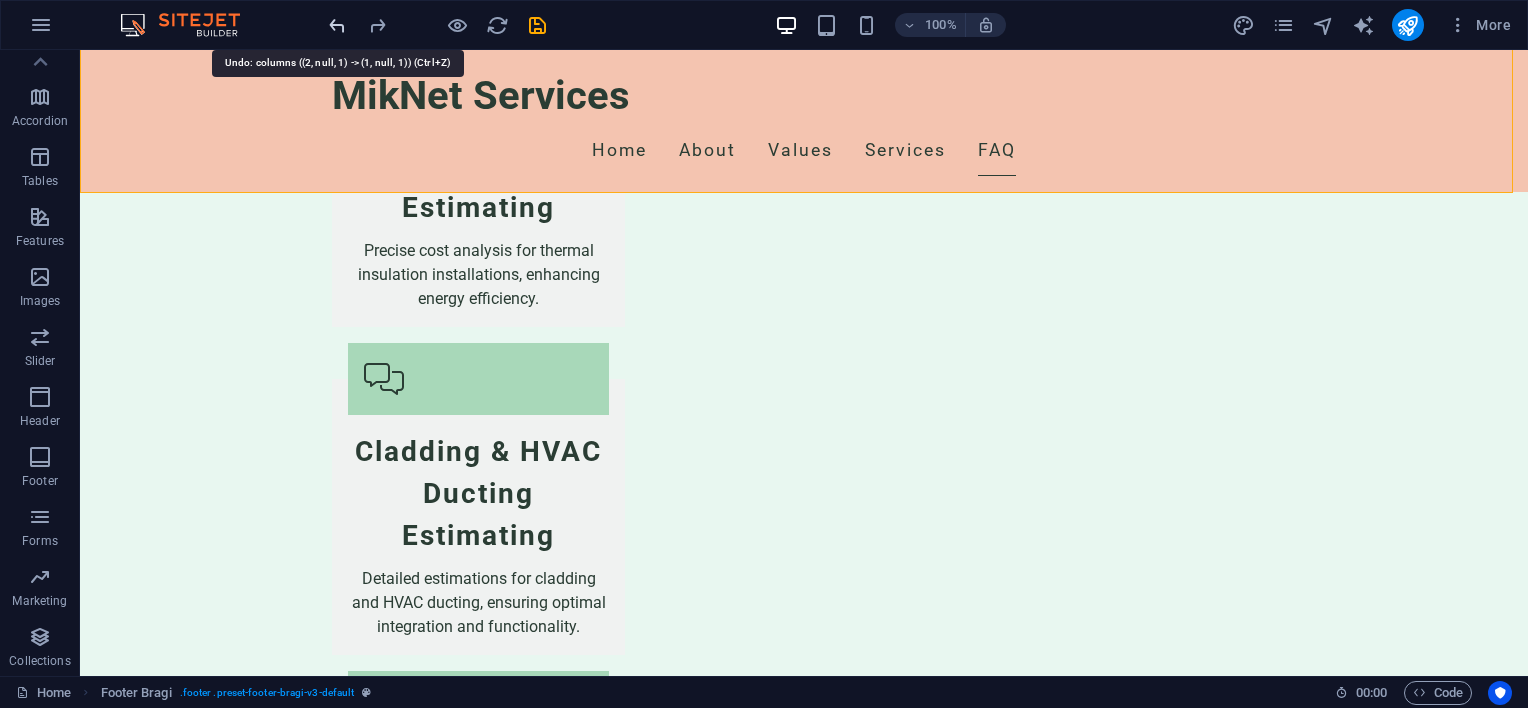 click at bounding box center (337, 25) 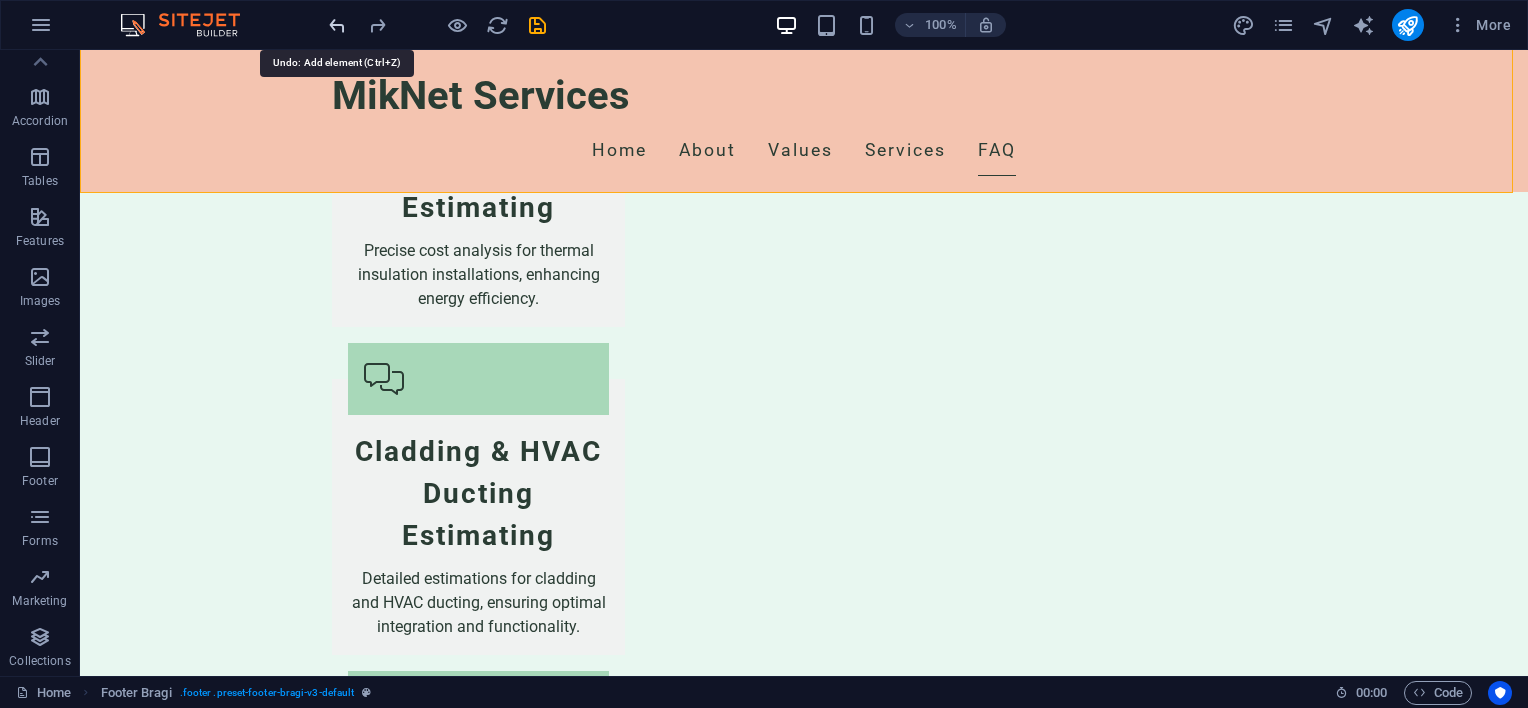 click at bounding box center [337, 25] 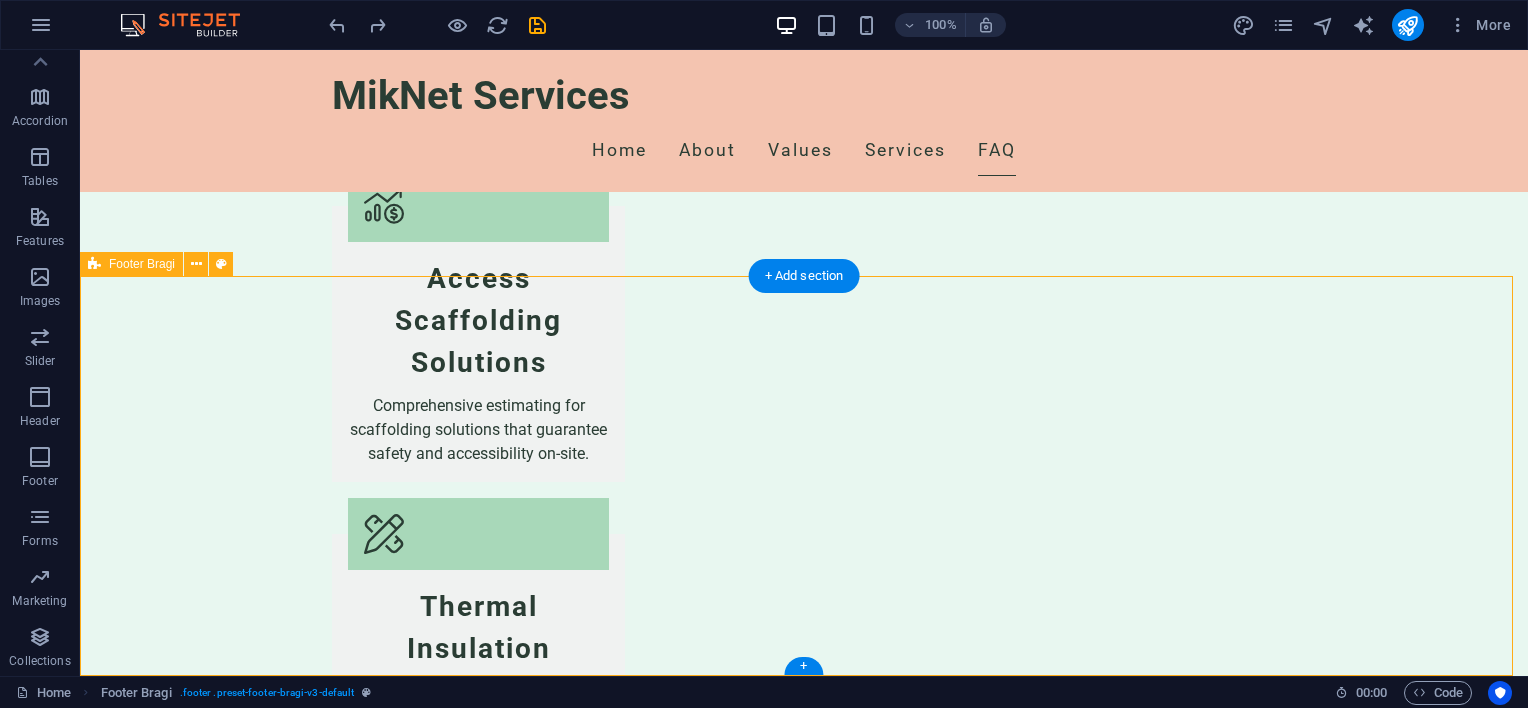 click on "Contact Us for Your Project Needs MikNet Services 17 [STREET_NAME] , [POSTAL_CODE] [CITY] [PHONE] [EMAIL] Legal Notice  |  Privacy Policy" at bounding box center (804, 3257) 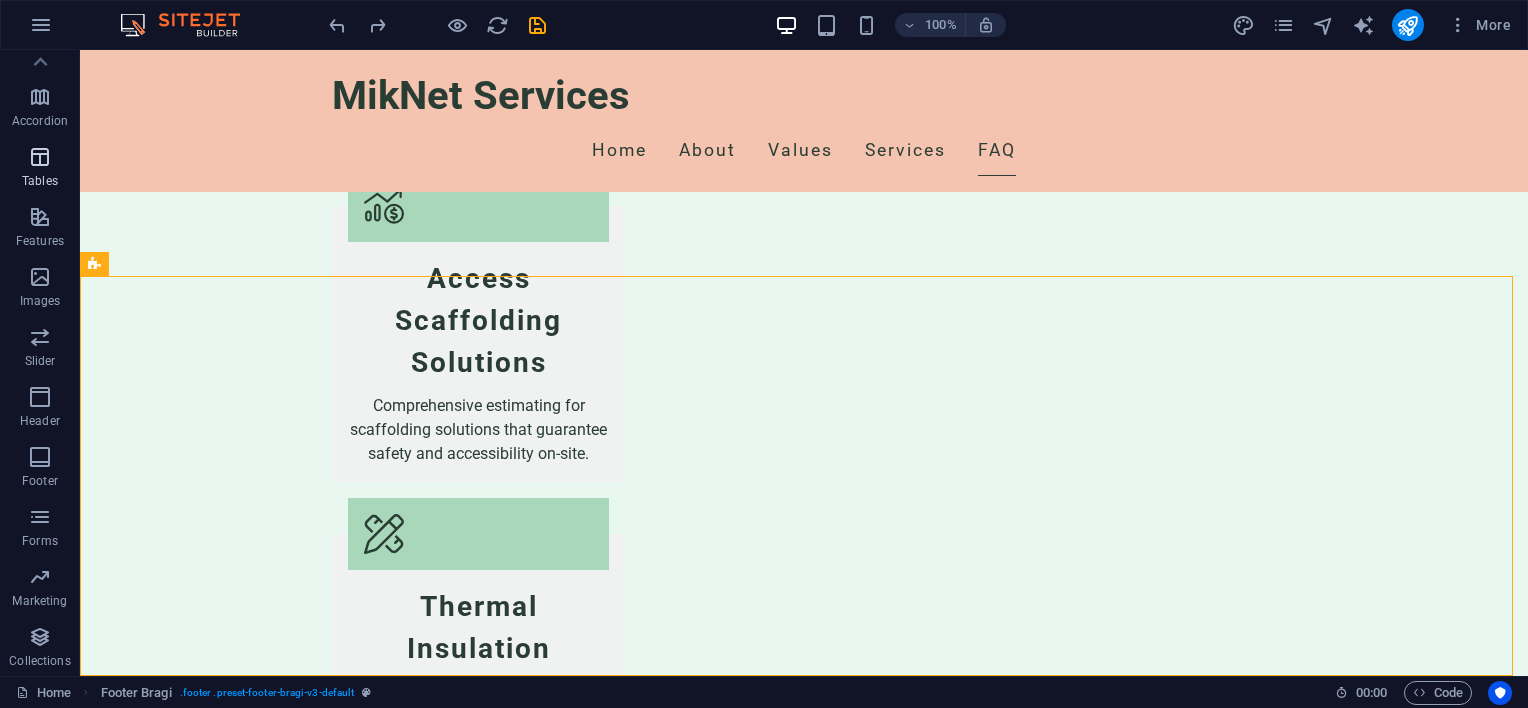 click at bounding box center [40, 157] 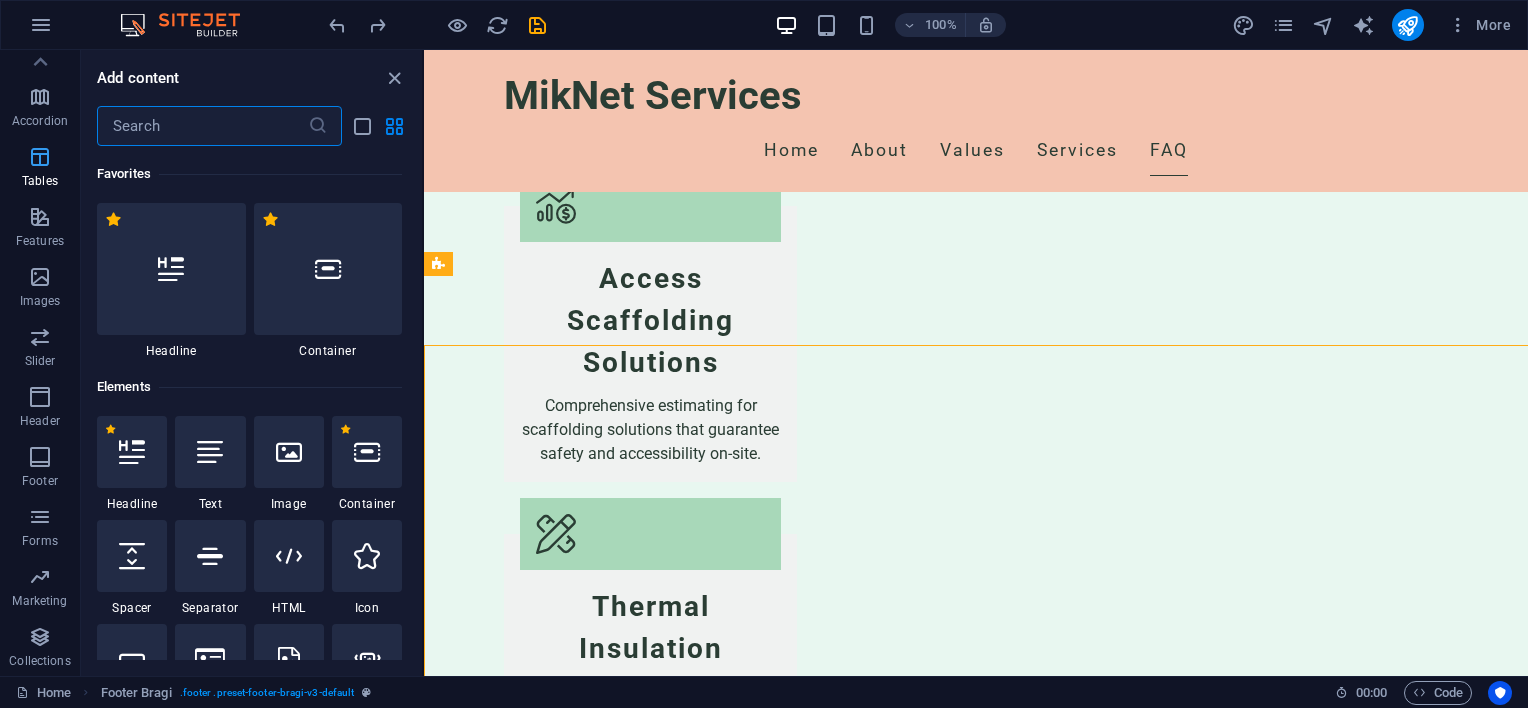 scroll, scrollTop: 3604, scrollLeft: 0, axis: vertical 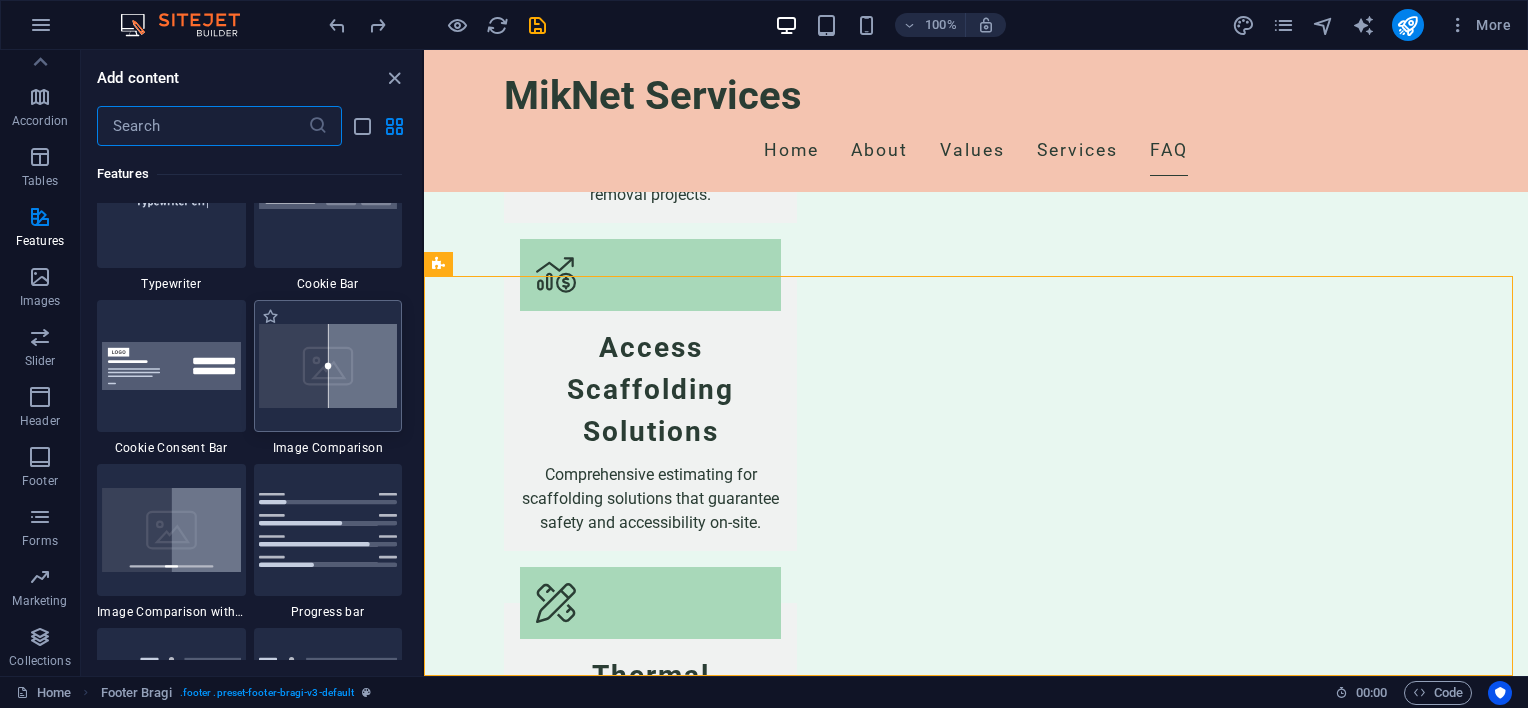 click at bounding box center [328, 366] 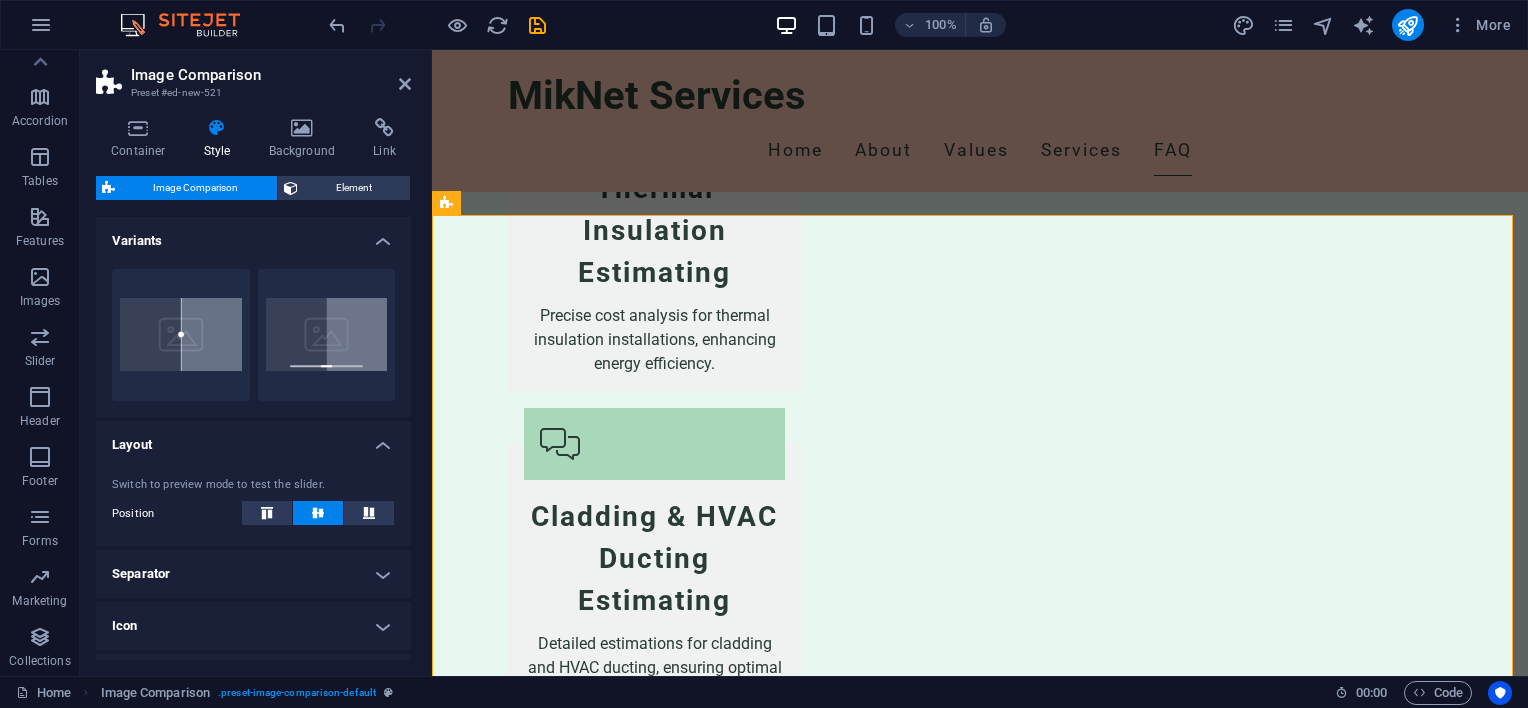 scroll, scrollTop: 4101, scrollLeft: 0, axis: vertical 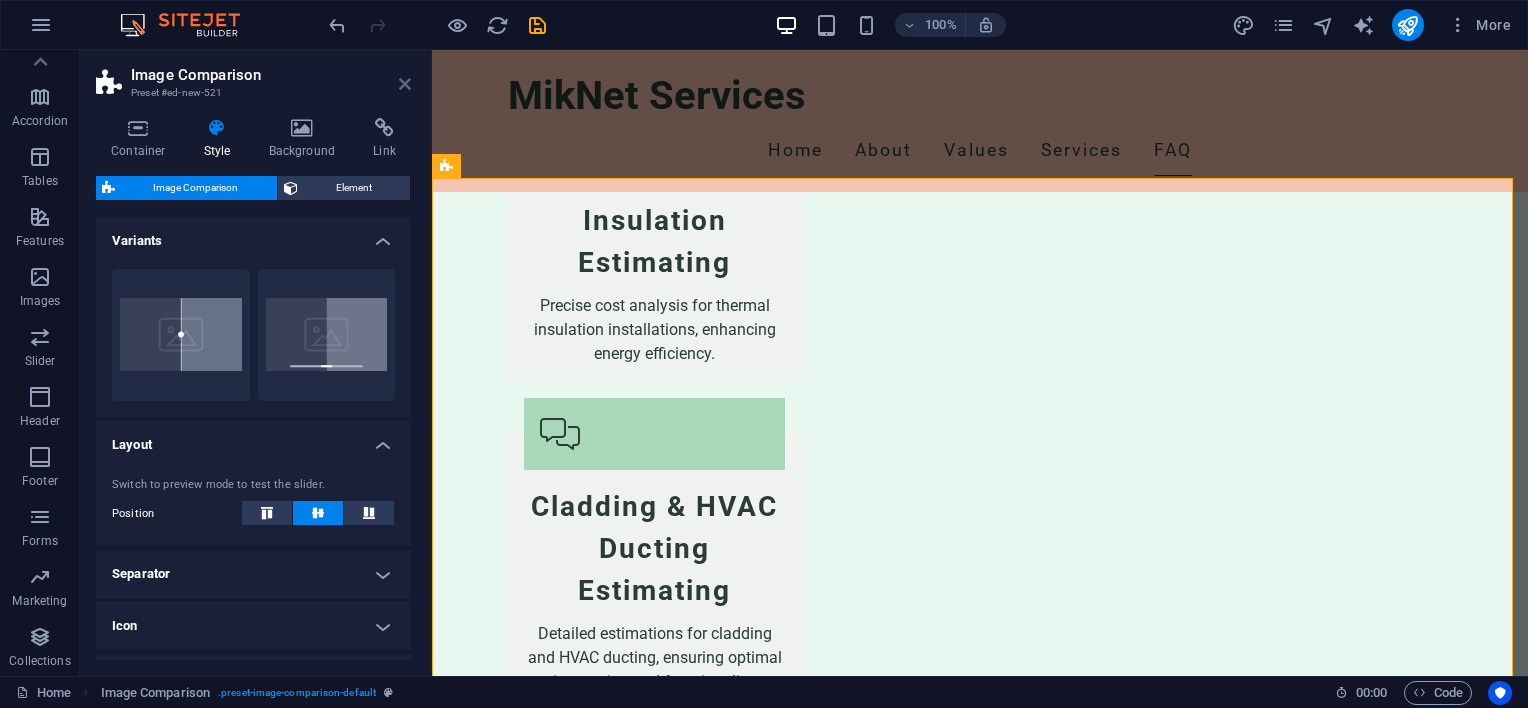 click at bounding box center [405, 84] 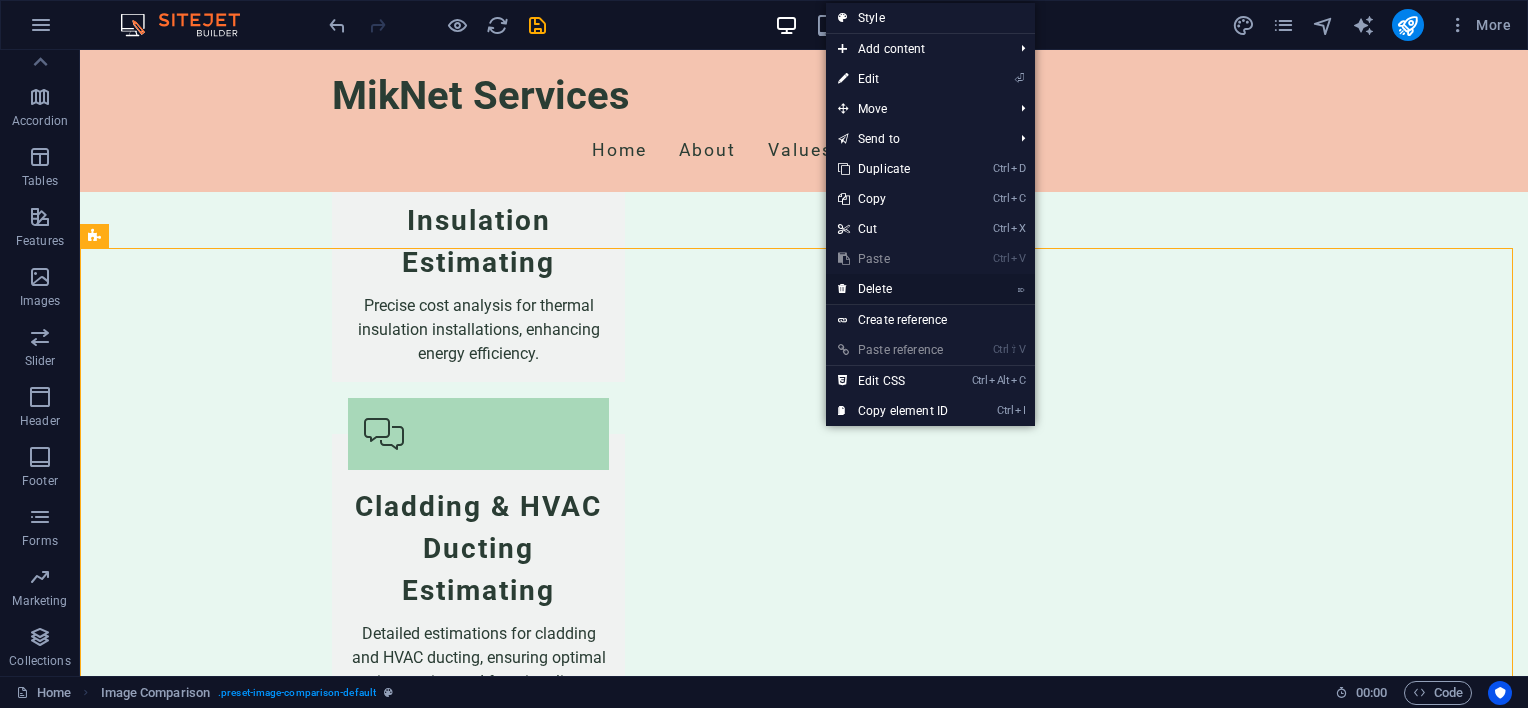 click on "⌦  Delete" at bounding box center (893, 289) 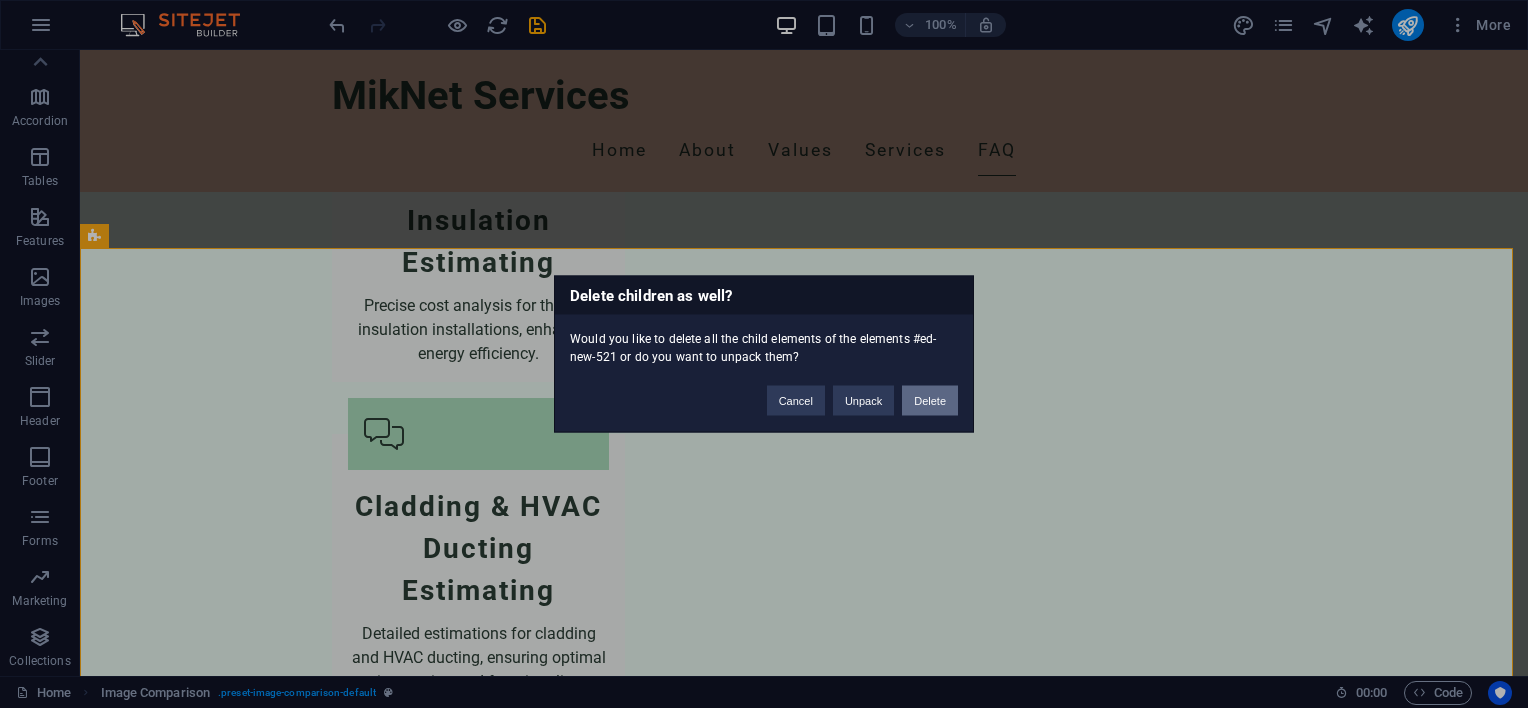 click on "Delete" at bounding box center (930, 401) 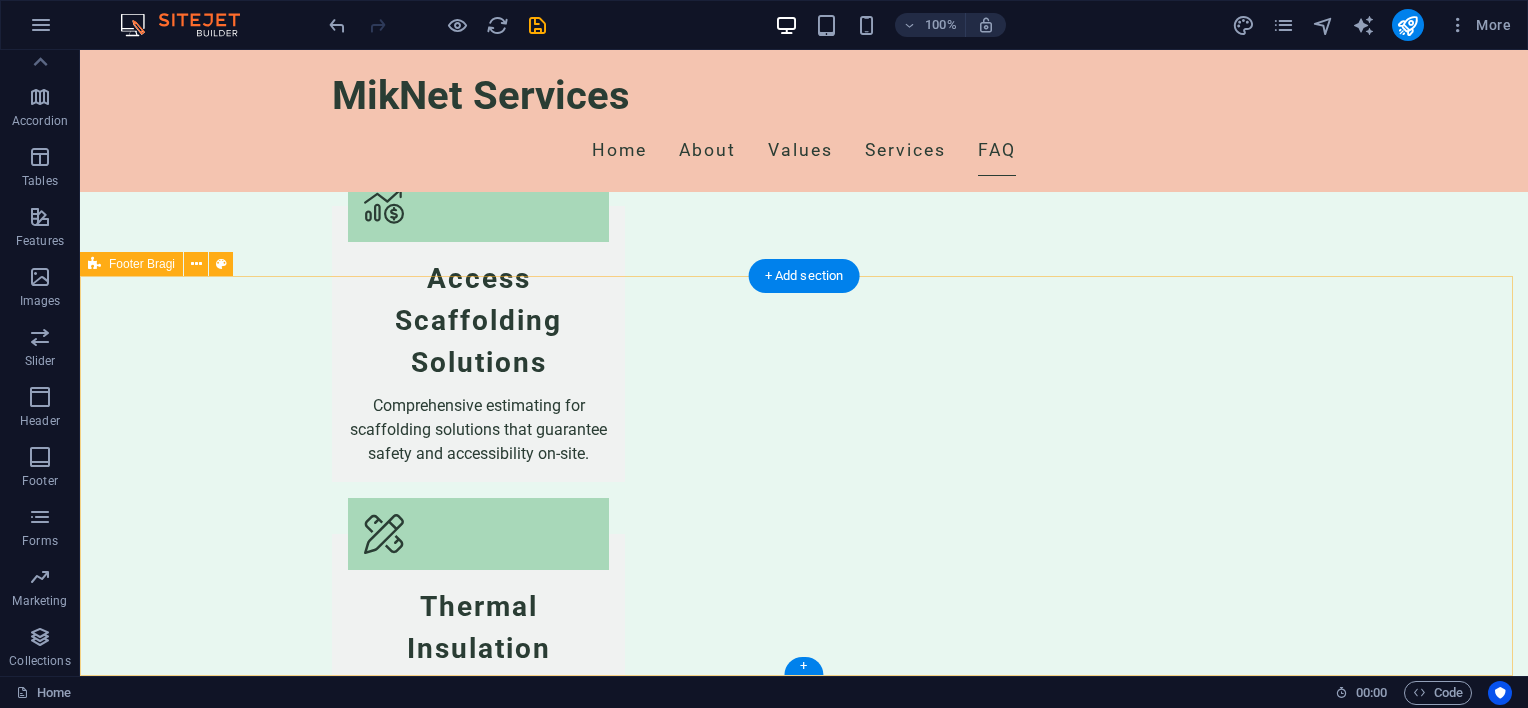 scroll, scrollTop: 3473, scrollLeft: 0, axis: vertical 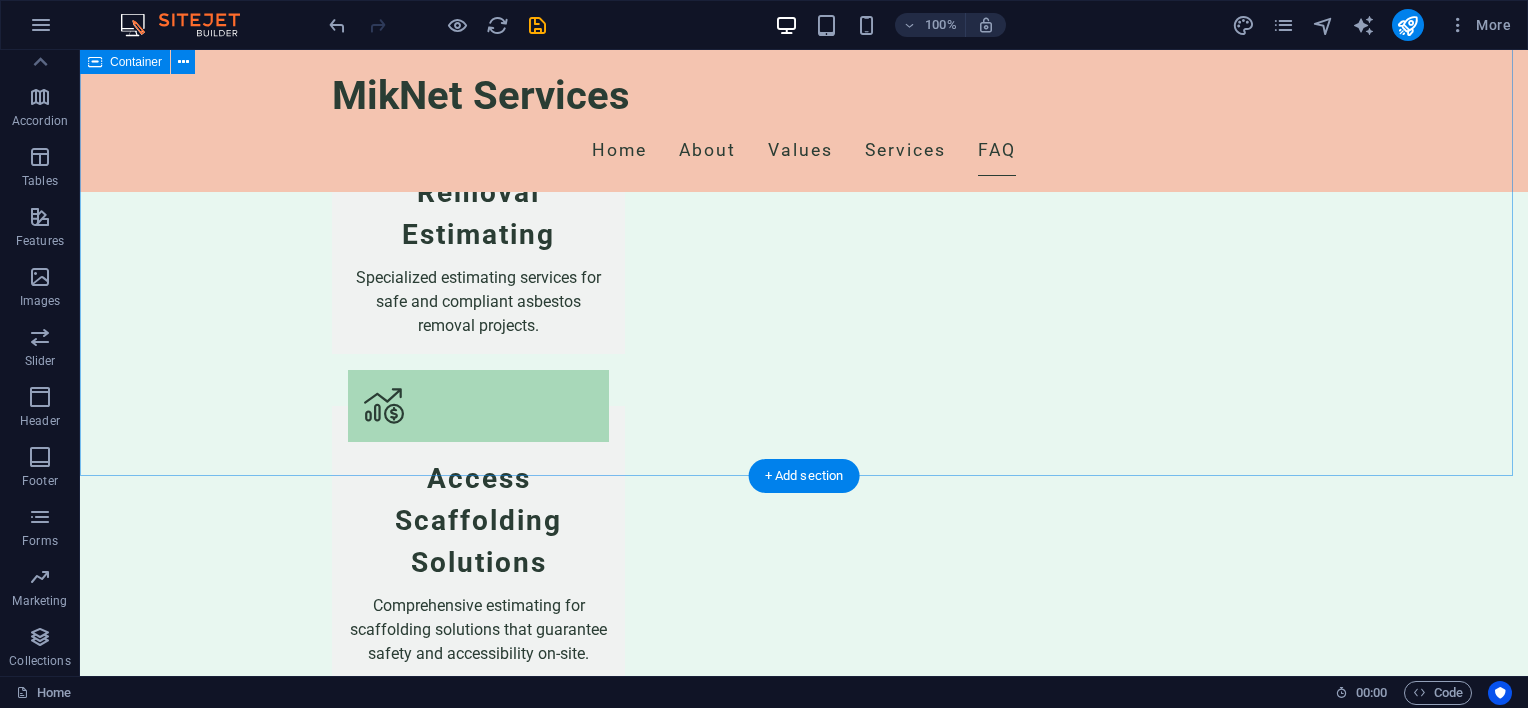 click on "FAQs What types of services does MikNet Services offer? We specialize in estimating for corrosion protection, asbestos removal, access scaffolding, thermal insulation, cladding, and HVAC ducting. How can I get a quote for my project? You can contact us via email or phone, and we will be happy to provide a detailed quote. Do you offer consultations for project management? Yes, we offer initial consultations to discuss your project needs and how we can assist. Is MikNet Services licensed? Yes, we are fully licensed and insured to operate in the project management and estimating sector. What is your turnaround time for estimates? Typically, we provide estimates within 5-7 business days, depending on project complexity. Can you handle large industrial projects? Absolutely, we have experience managing large-scale industrial projects effectively." at bounding box center [804, 2625] 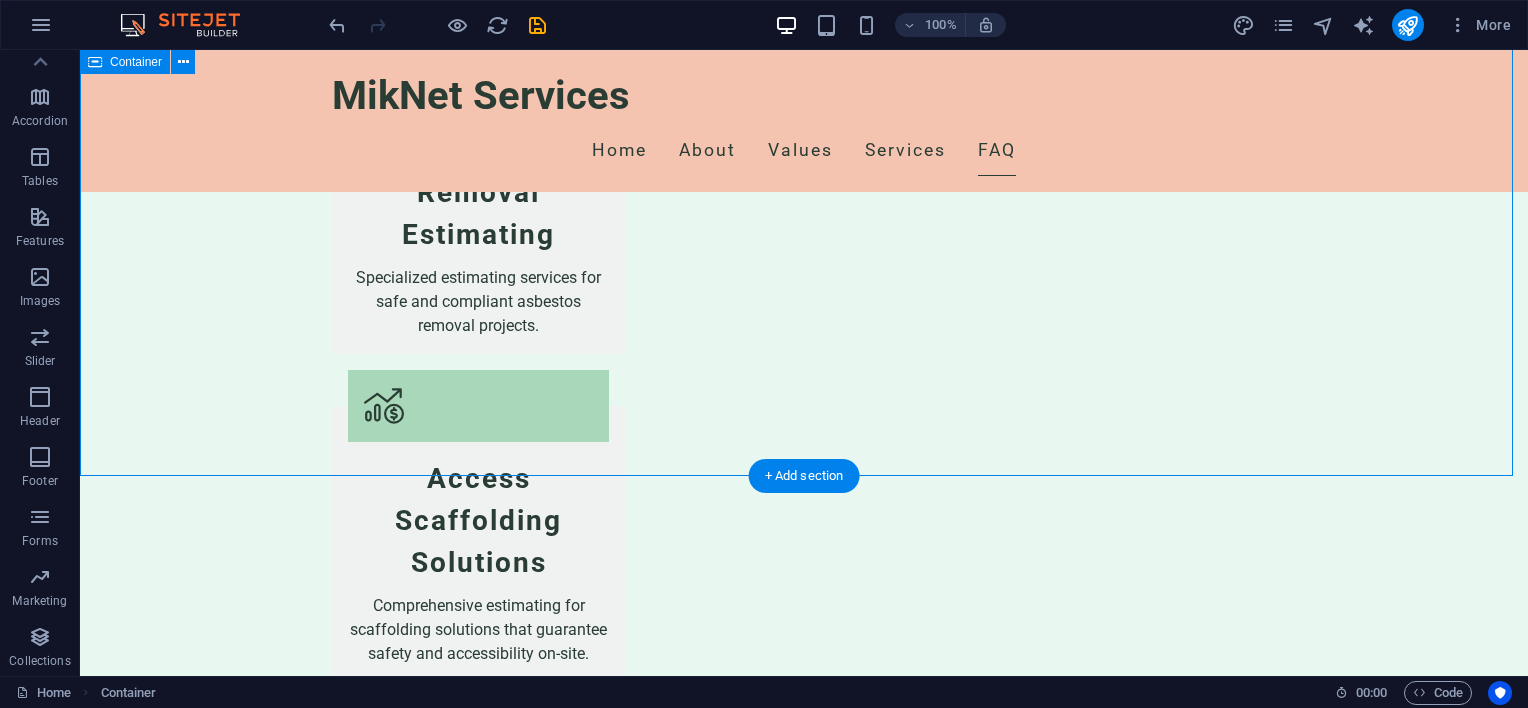 scroll, scrollTop: 3673, scrollLeft: 0, axis: vertical 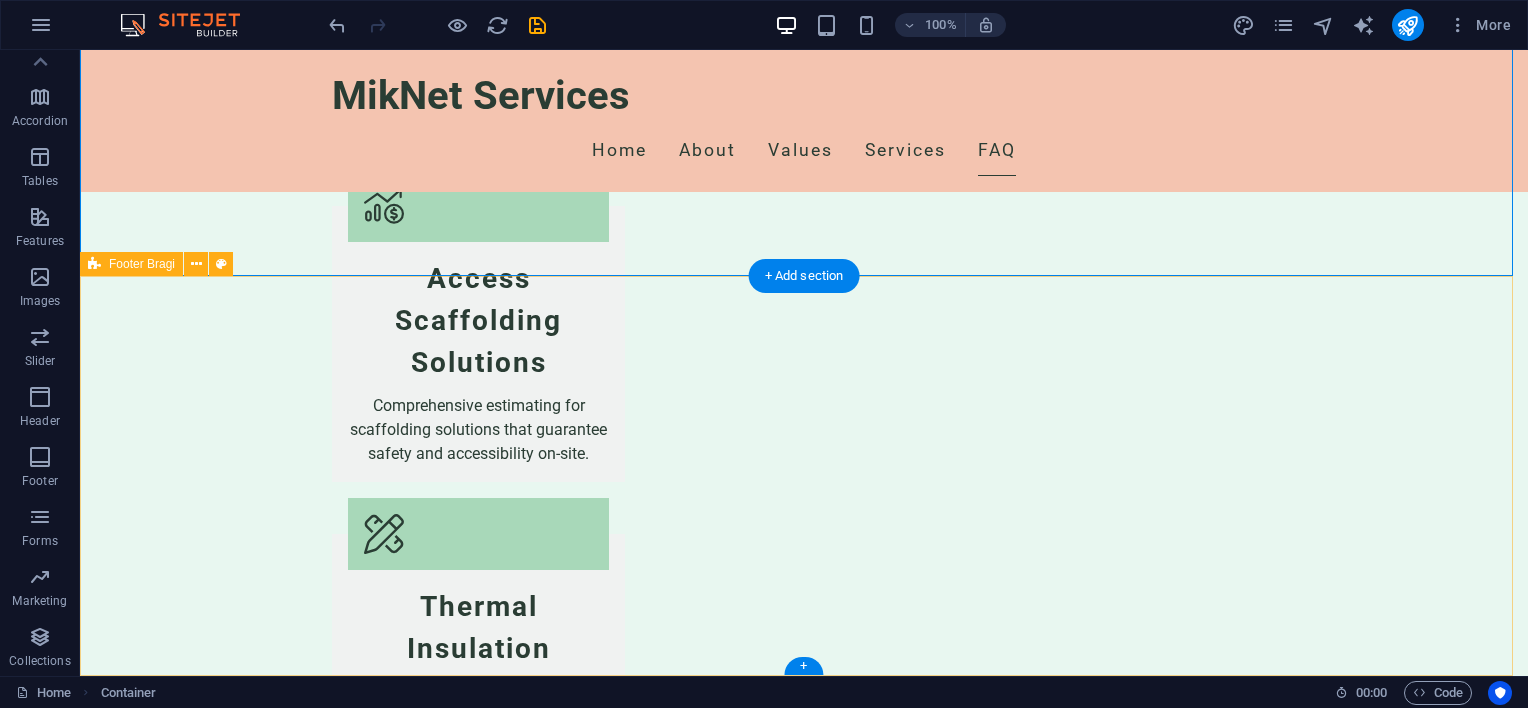 click on "Contact Us for Your Project Needs MikNet Services 17 [STREET_NAME] , [POSTAL_CODE] [CITY] [PHONE] [EMAIL] Legal Notice  |  Privacy Policy" at bounding box center [804, 3257] 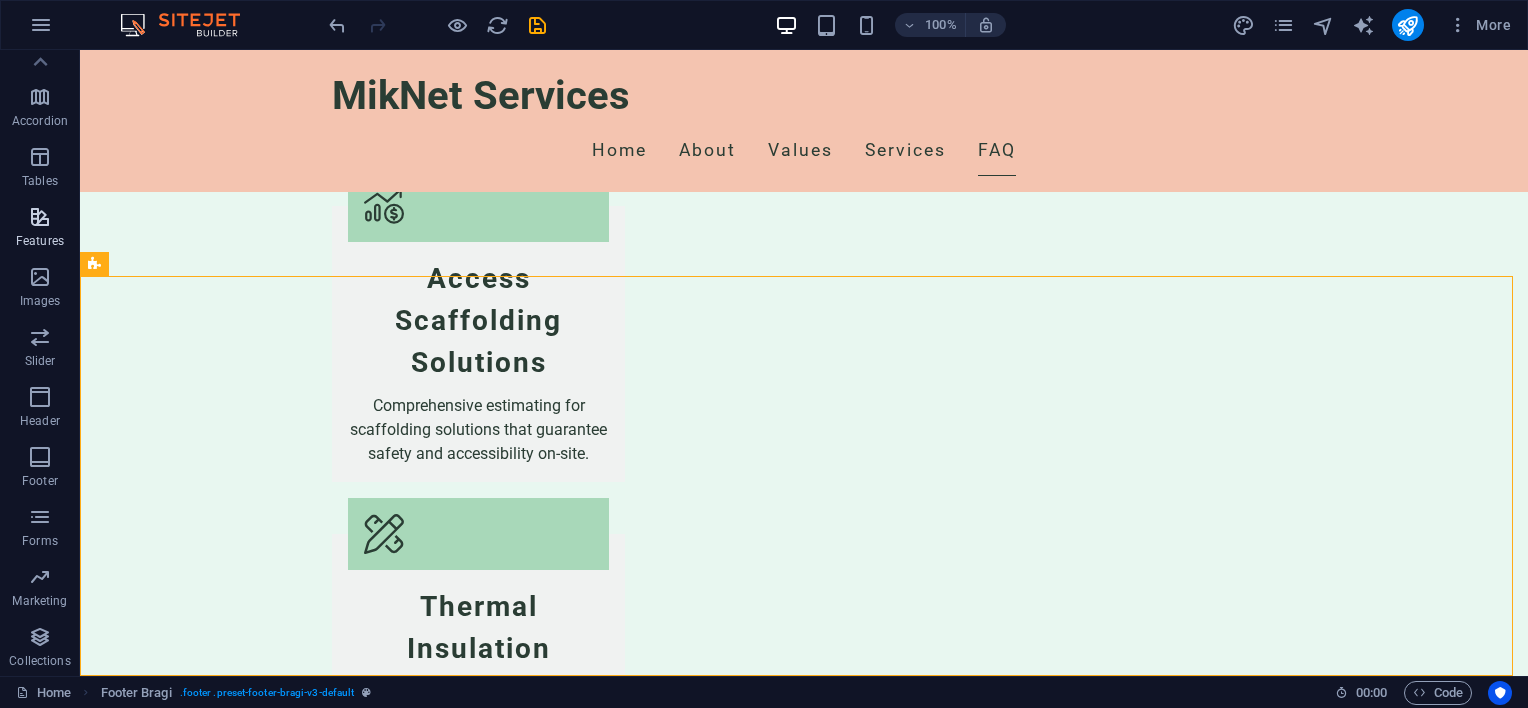 click at bounding box center (40, 217) 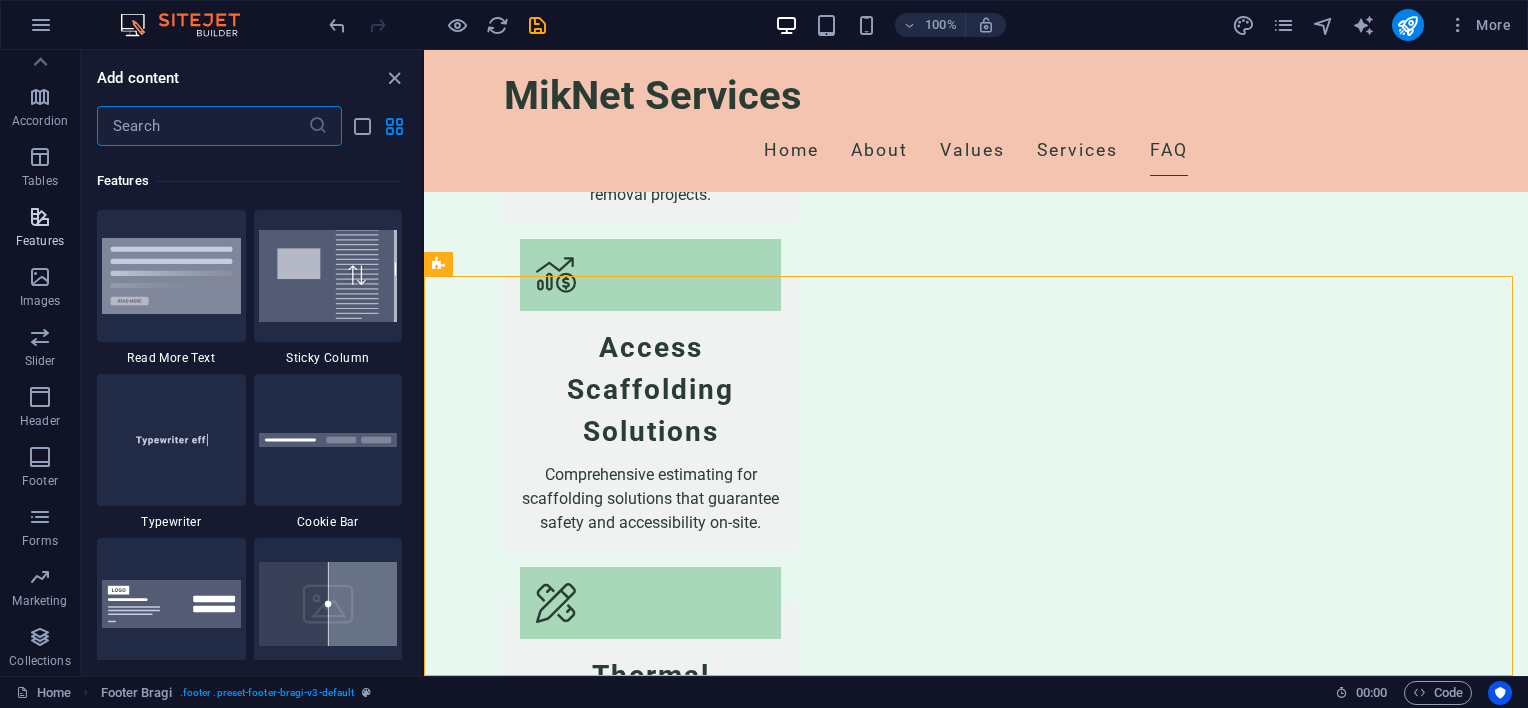 scroll, scrollTop: 7795, scrollLeft: 0, axis: vertical 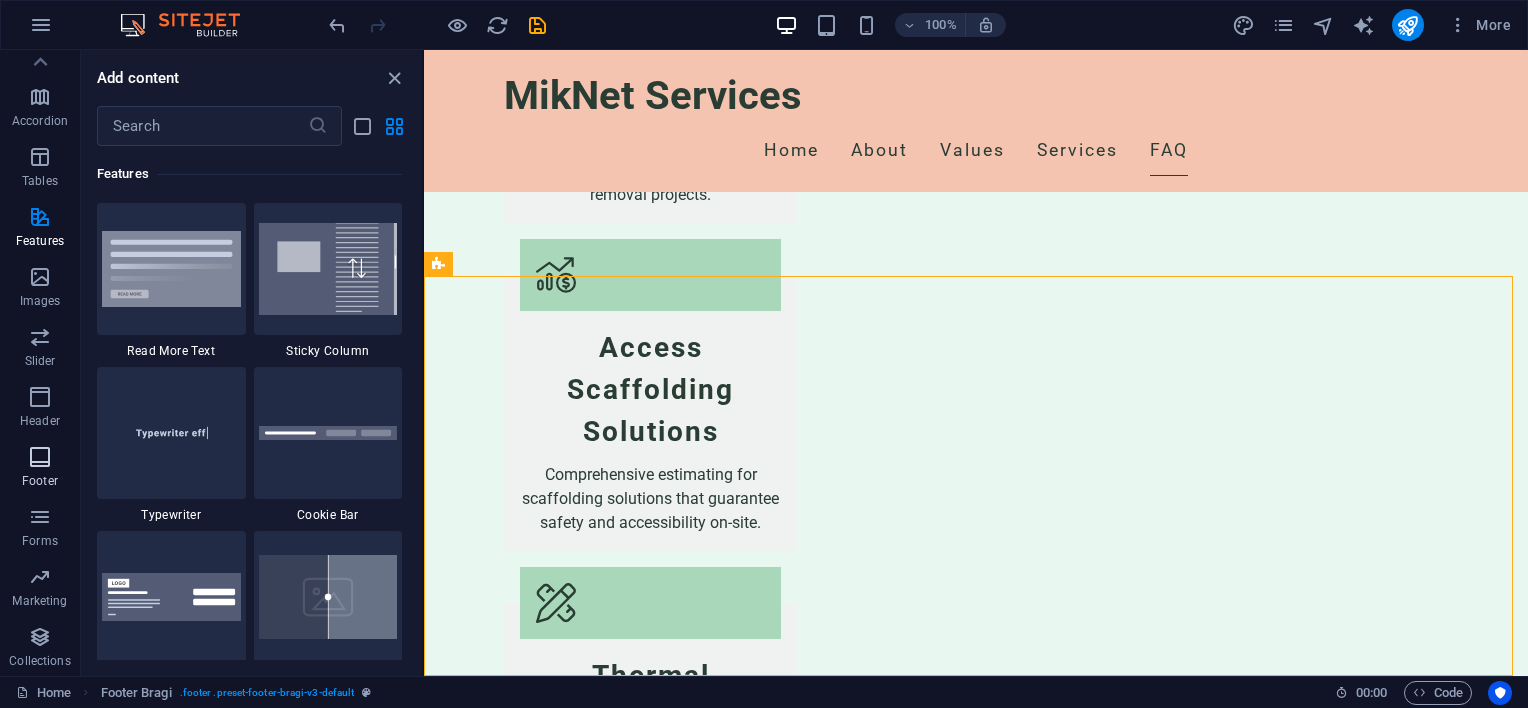click at bounding box center (40, 457) 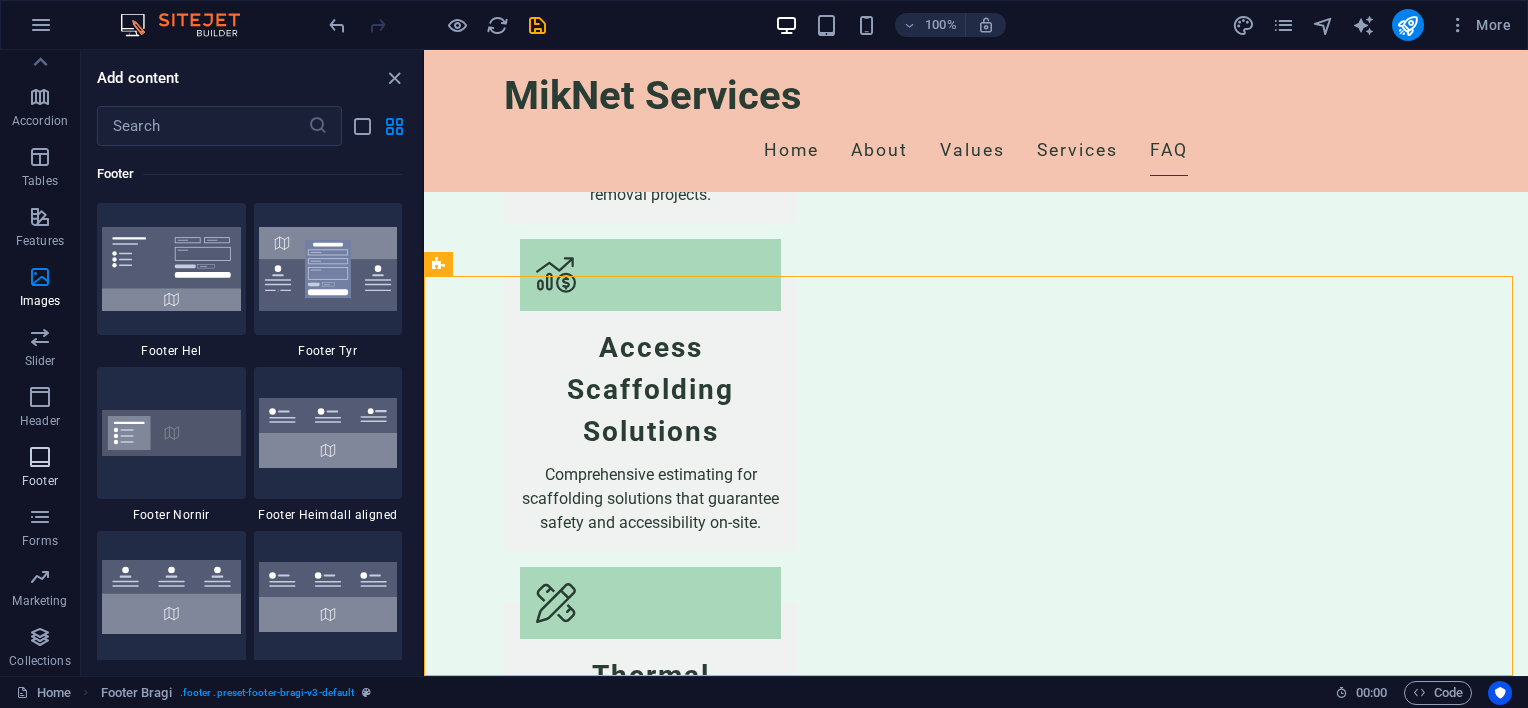 scroll, scrollTop: 13239, scrollLeft: 0, axis: vertical 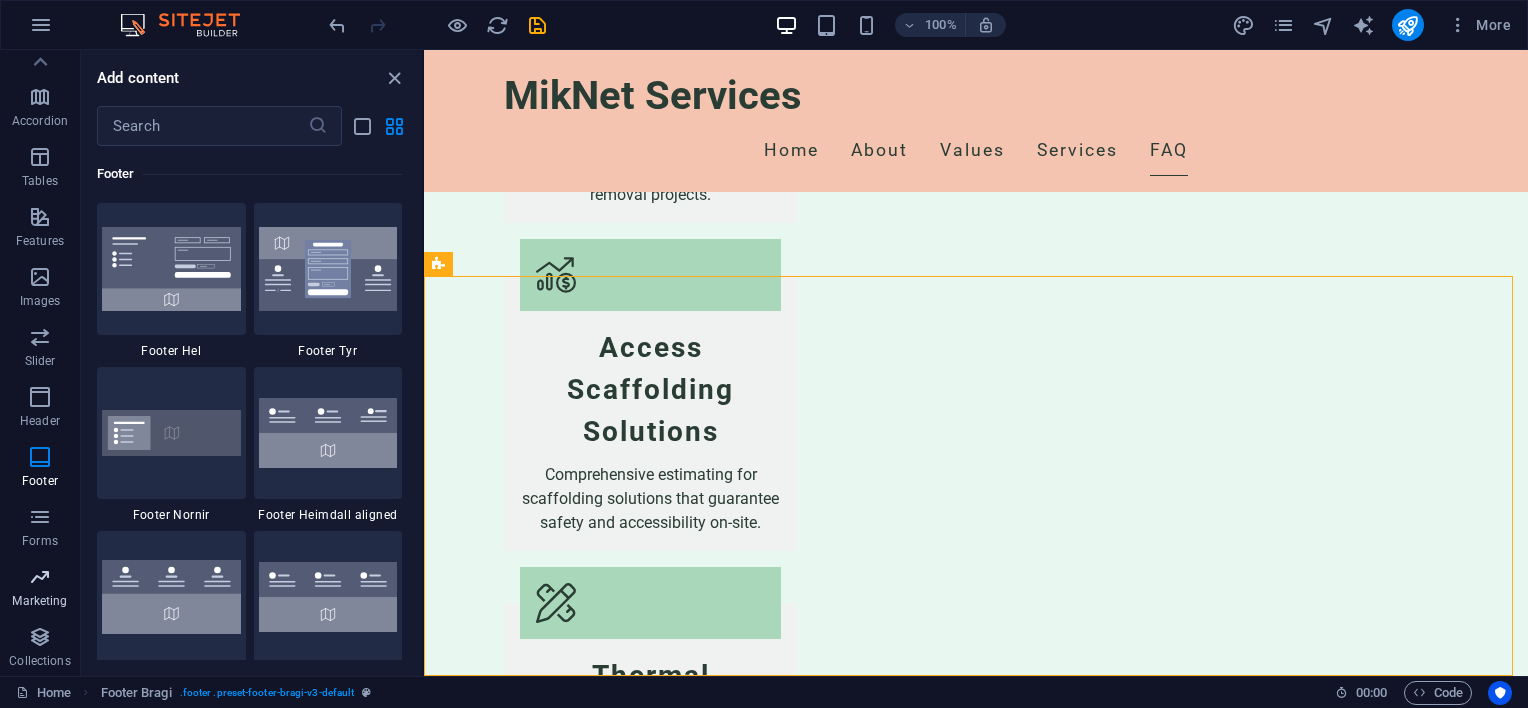 click on "Marketing" at bounding box center [40, 589] 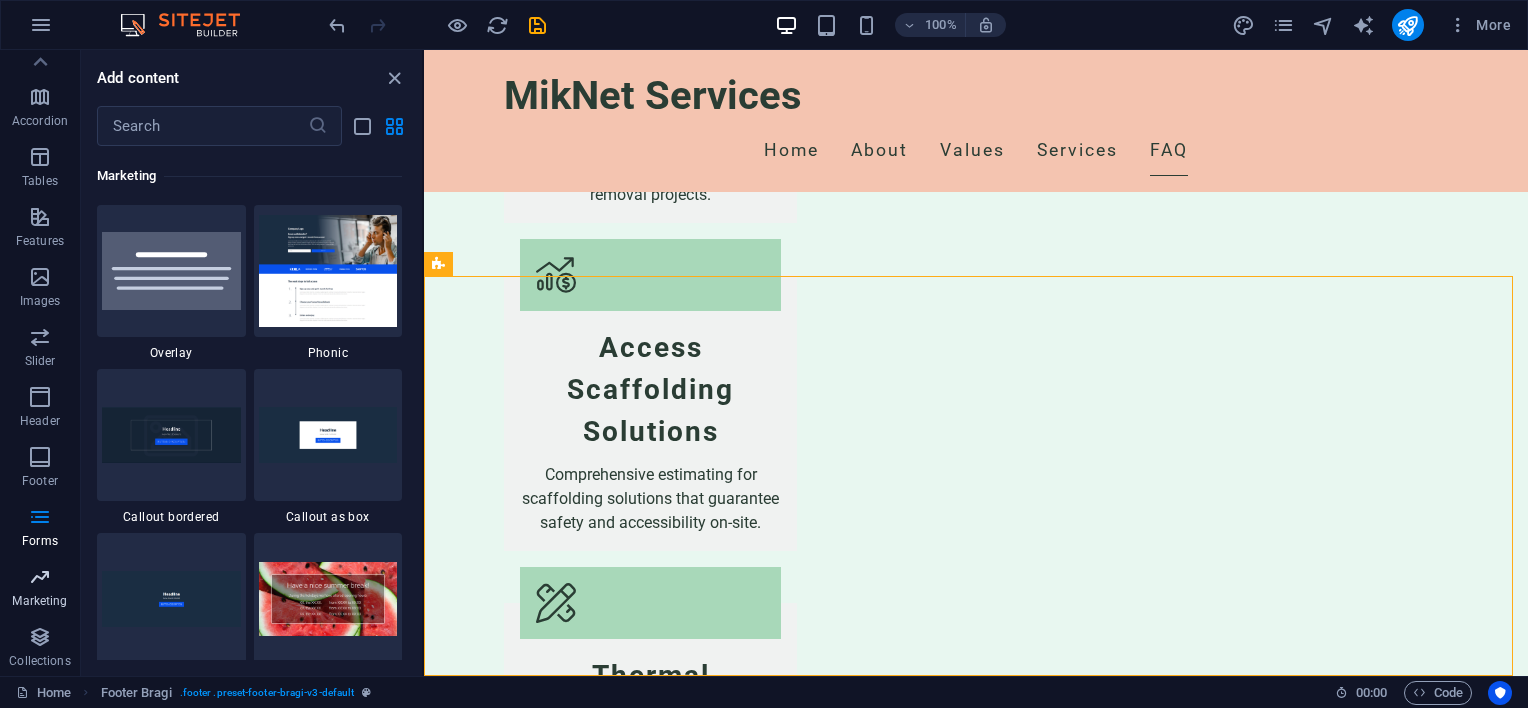scroll, scrollTop: 16289, scrollLeft: 0, axis: vertical 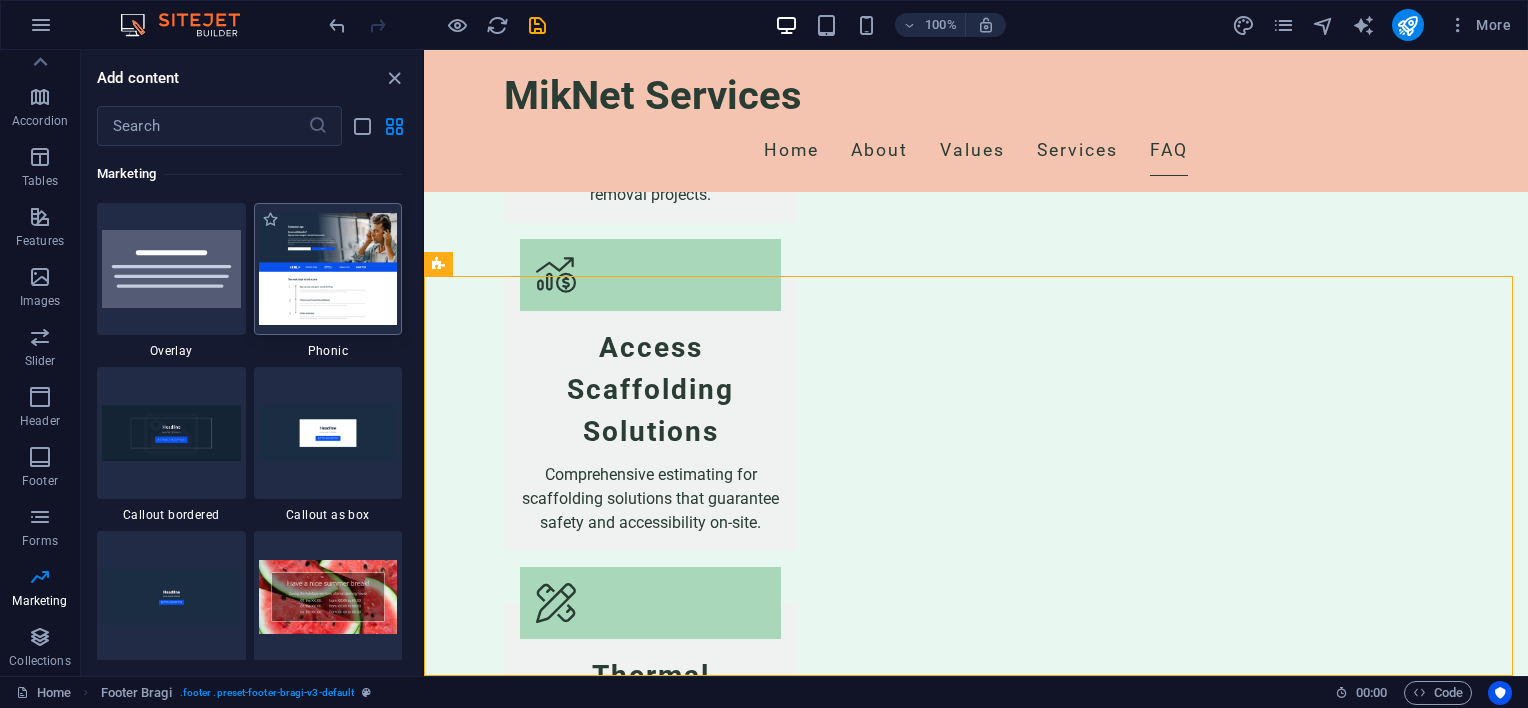 click at bounding box center (328, 268) 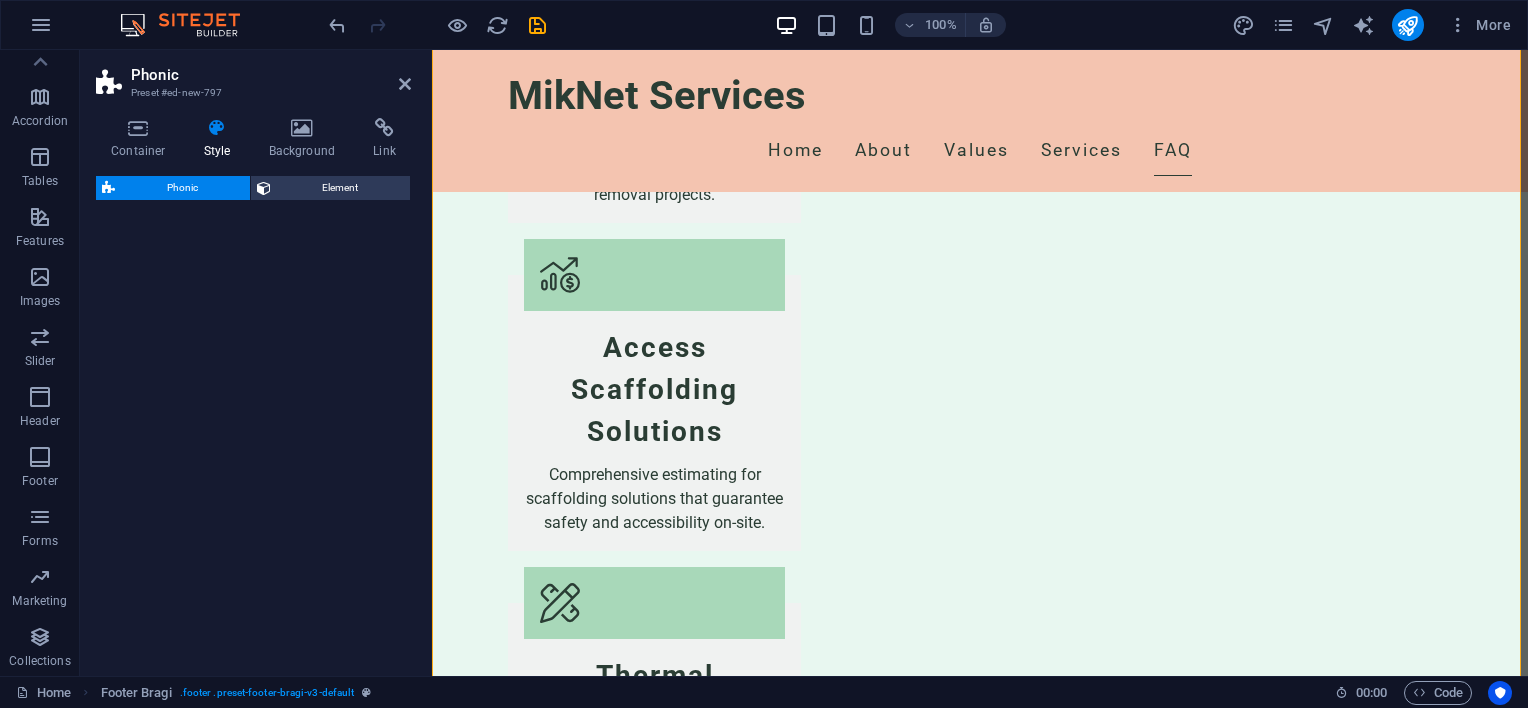 scroll, scrollTop: 4653, scrollLeft: 0, axis: vertical 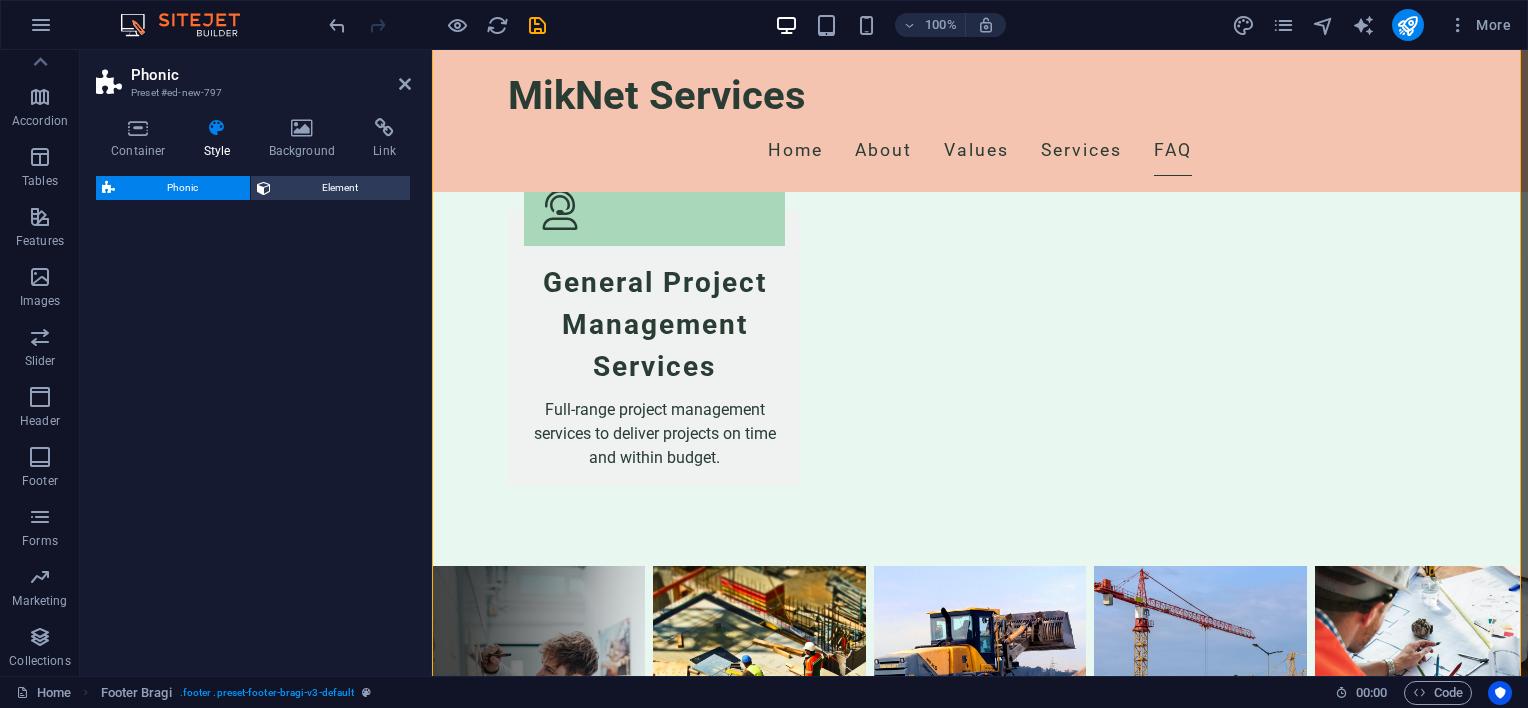 select on "%" 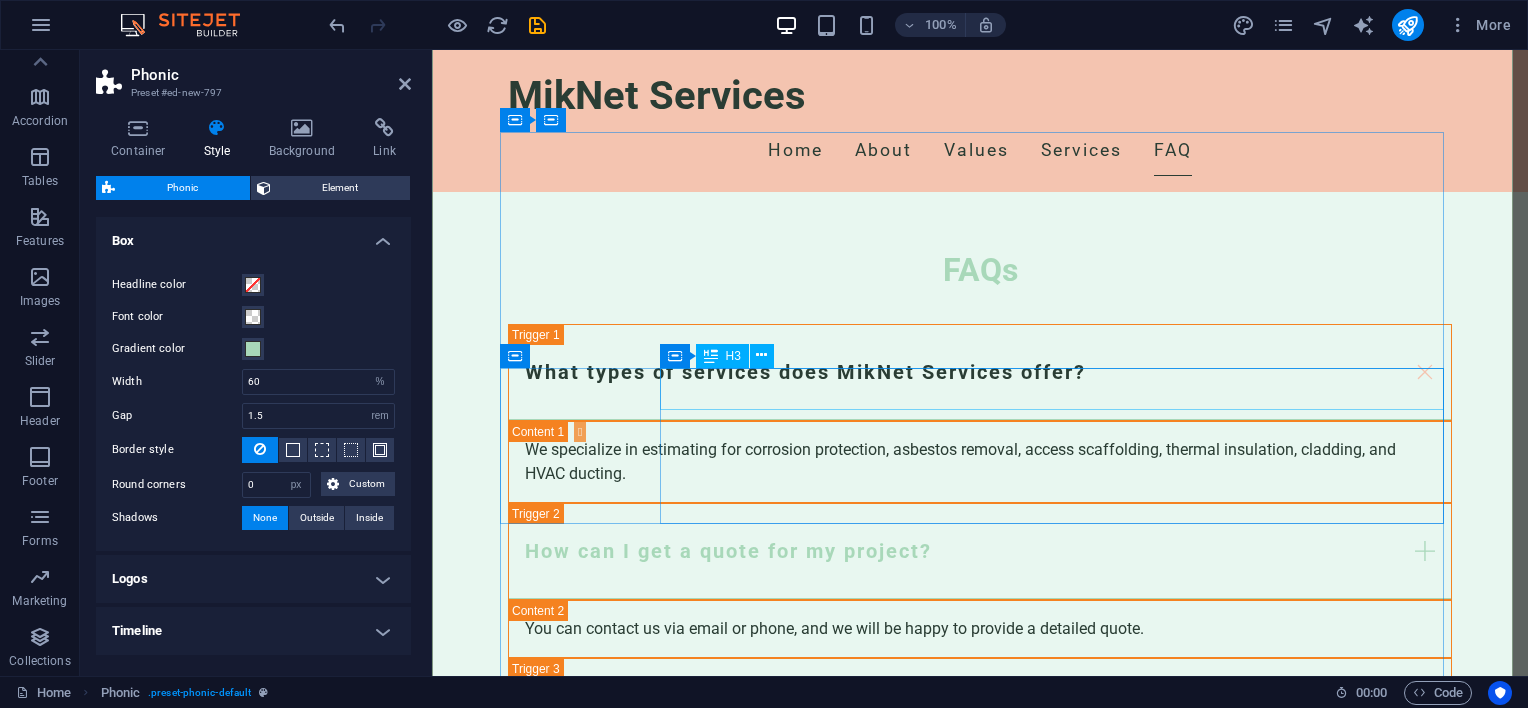 scroll, scrollTop: 5224, scrollLeft: 0, axis: vertical 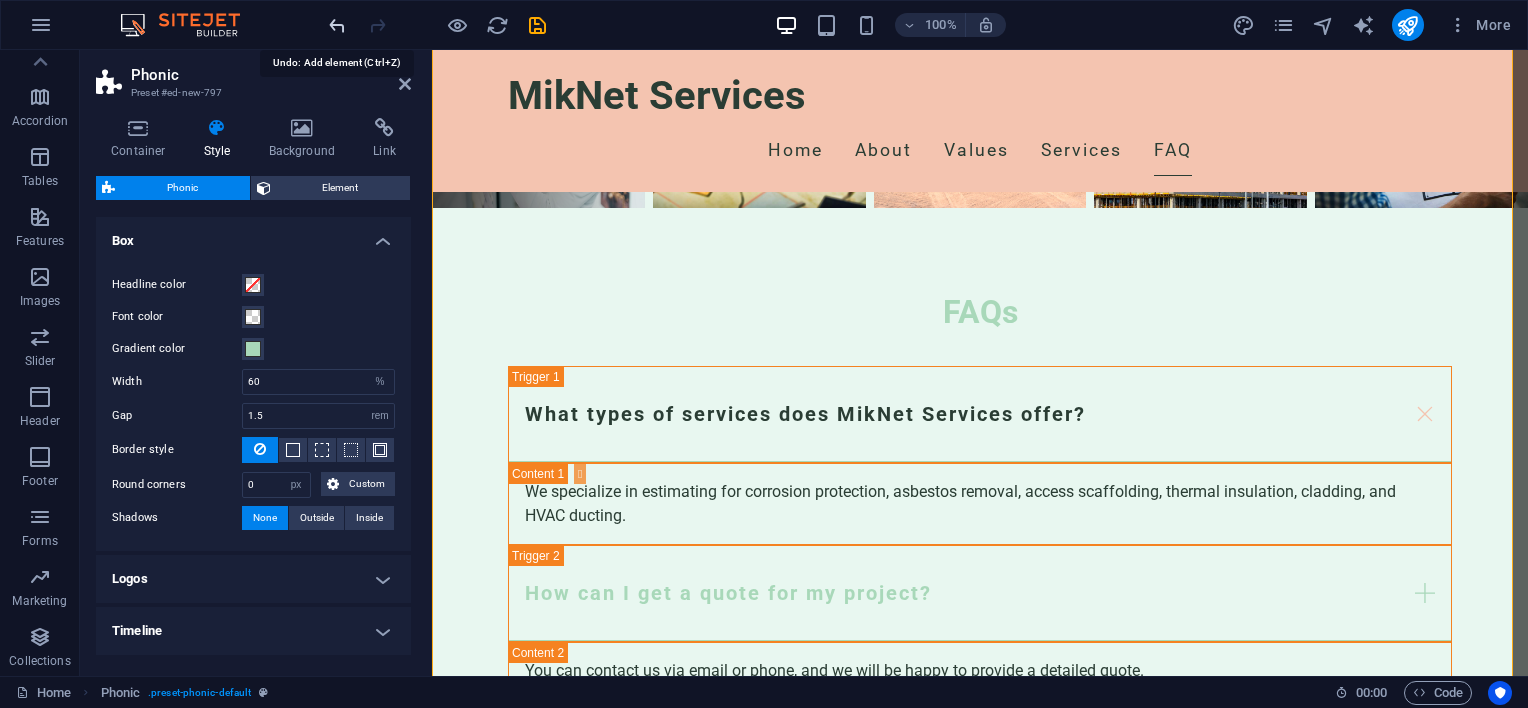 click at bounding box center (337, 25) 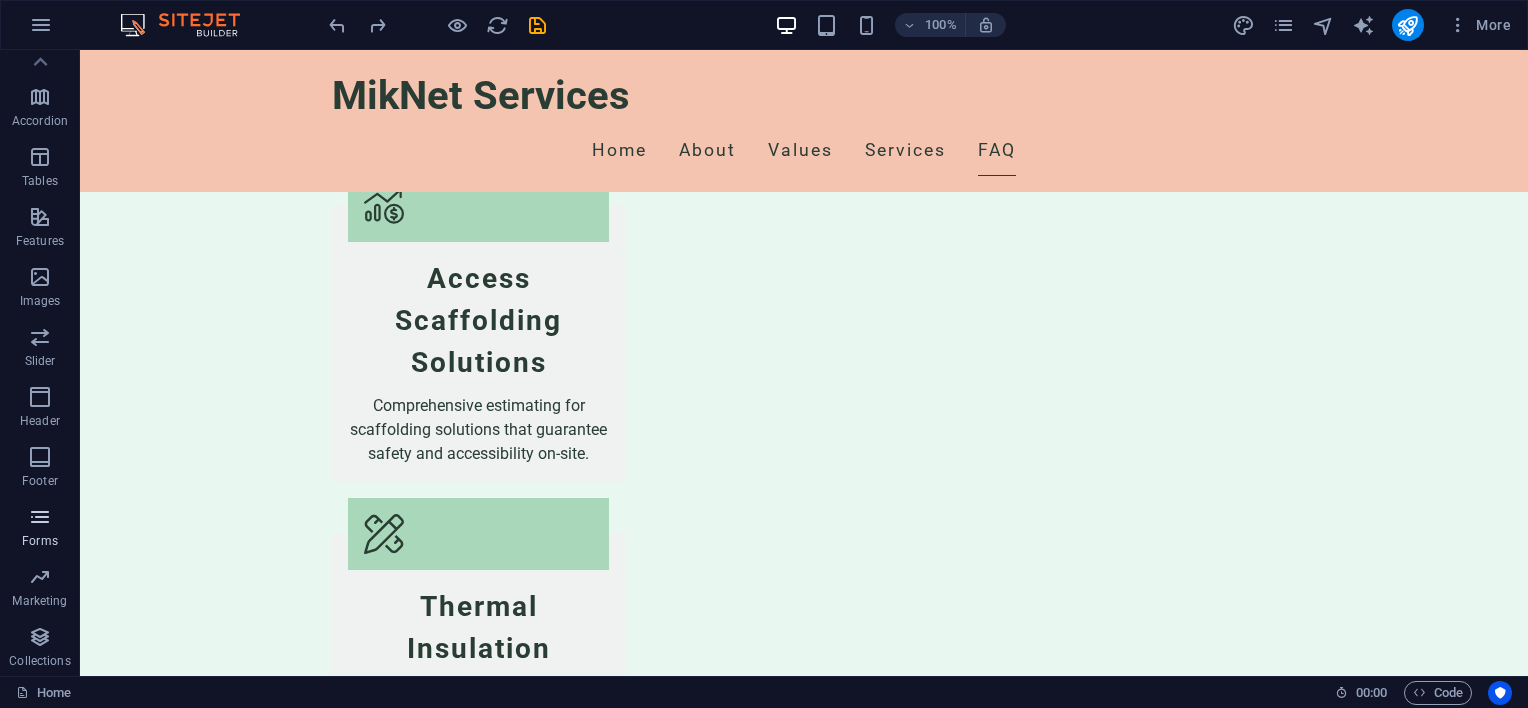 click at bounding box center (40, 517) 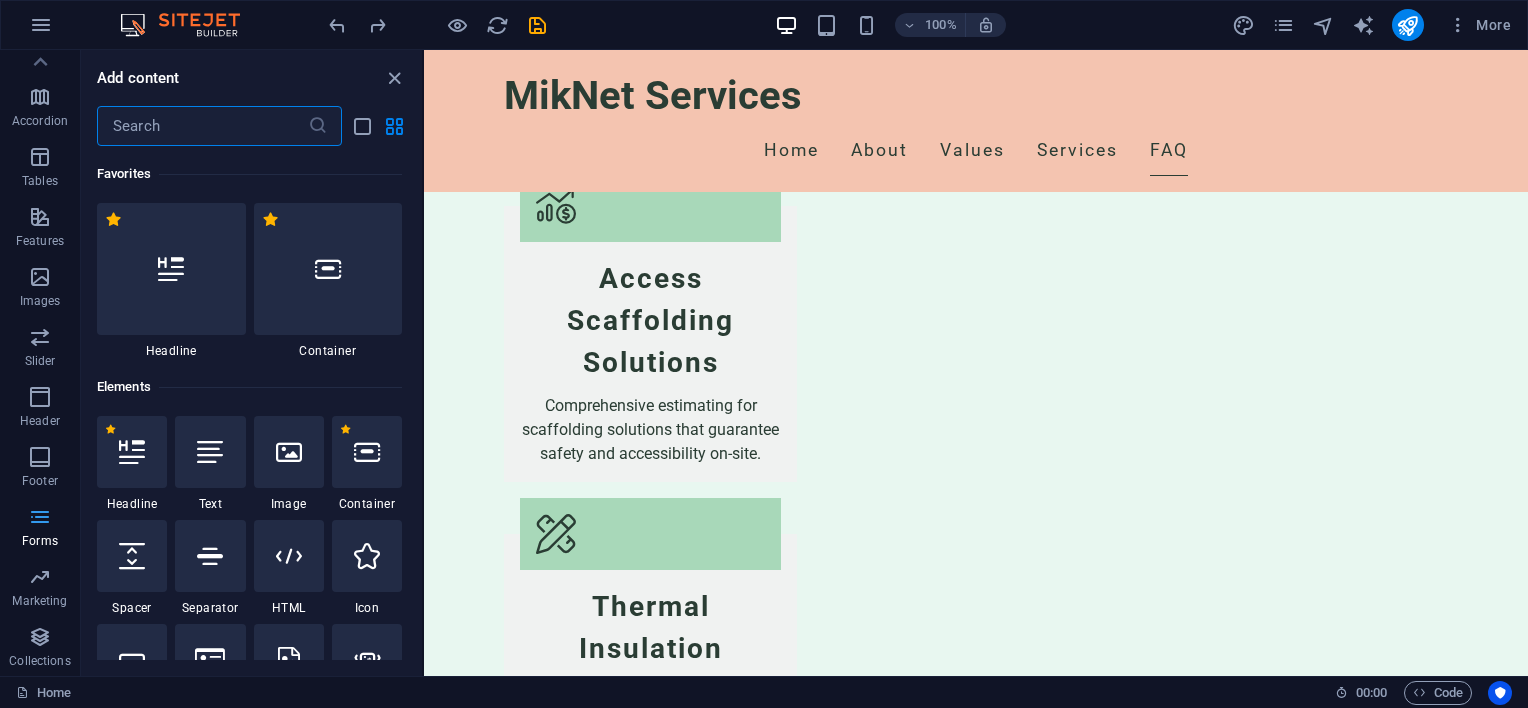 scroll, scrollTop: 3604, scrollLeft: 0, axis: vertical 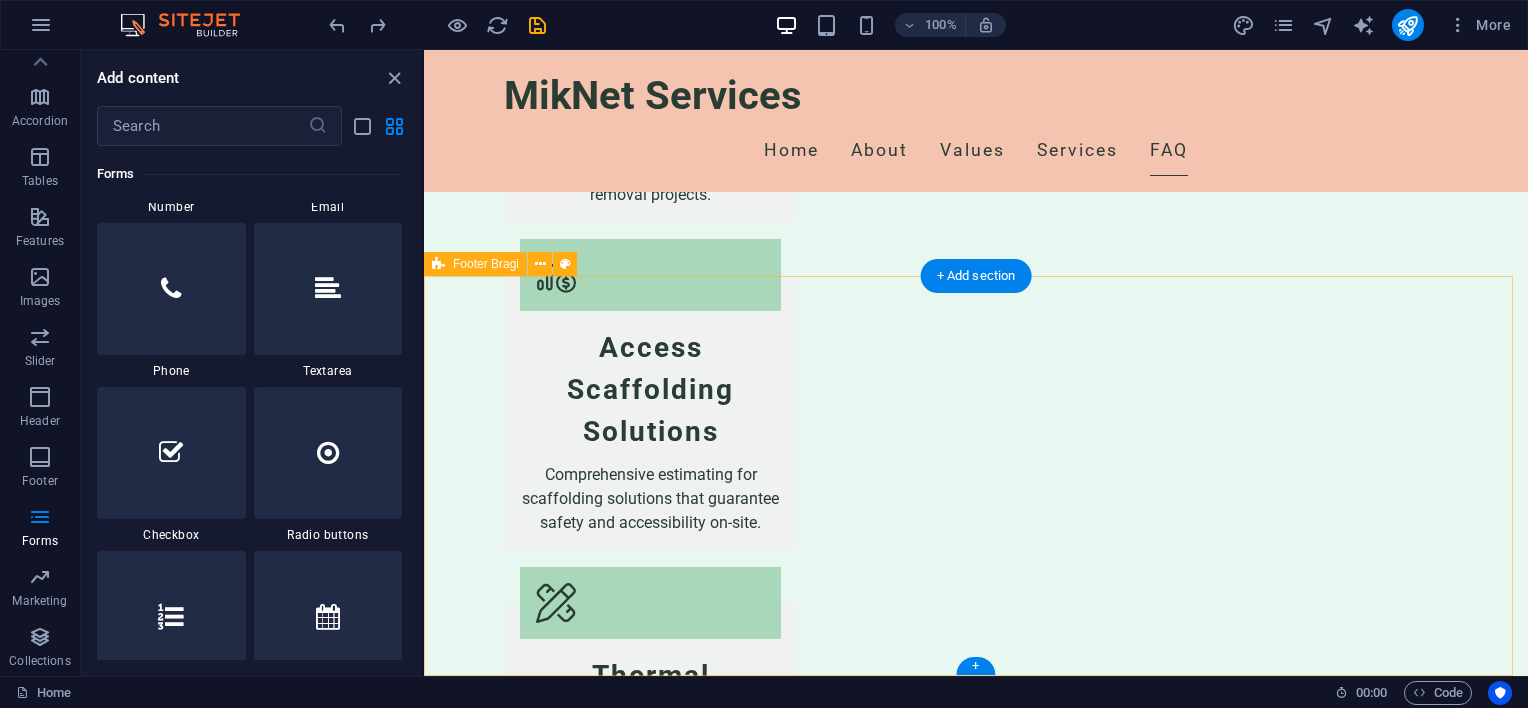 click on "Contact Us for Your Project Needs MikNet Services 17 [STREET_NAME] , [POSTAL_CODE] [CITY] [PHONE] [EMAIL] Legal Notice  |  Privacy Policy" at bounding box center [976, 3257] 